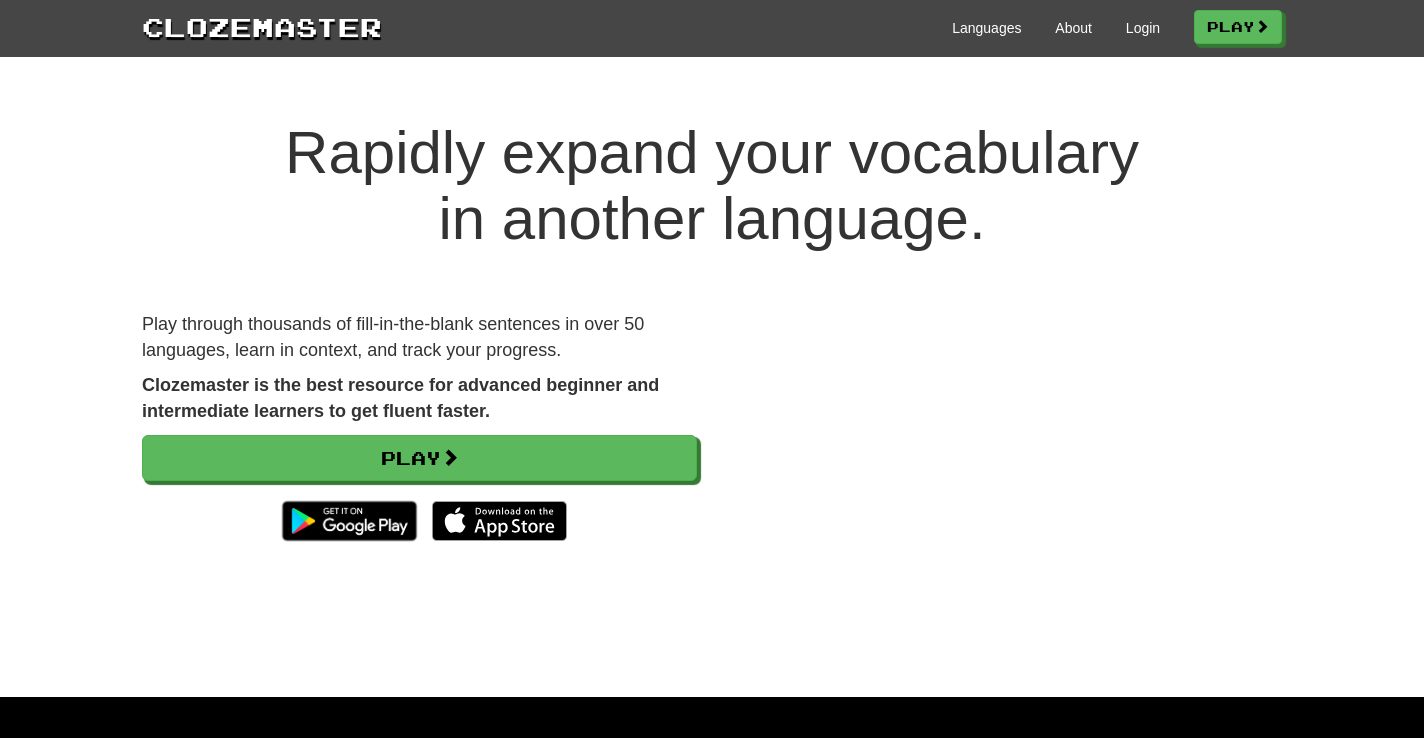 scroll, scrollTop: 22, scrollLeft: 0, axis: vertical 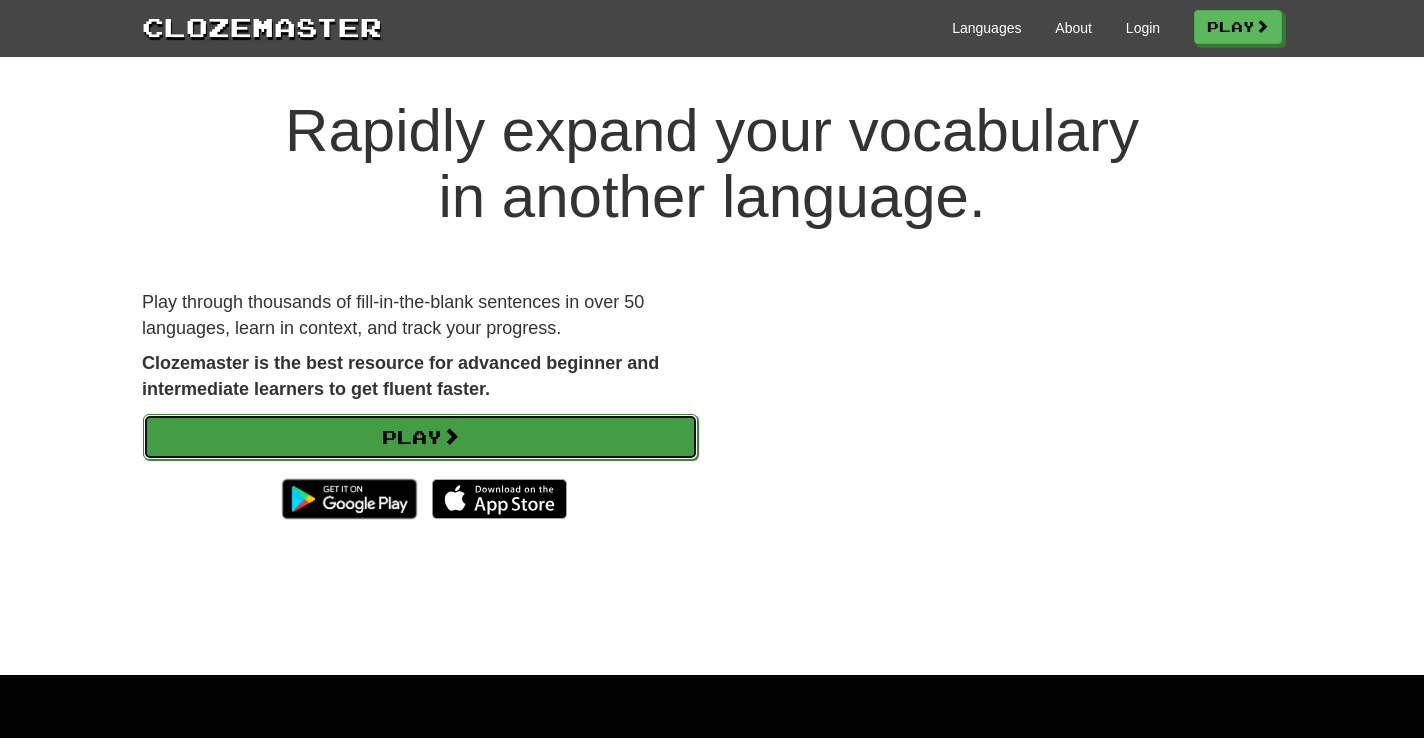 click on "Play" at bounding box center (420, 437) 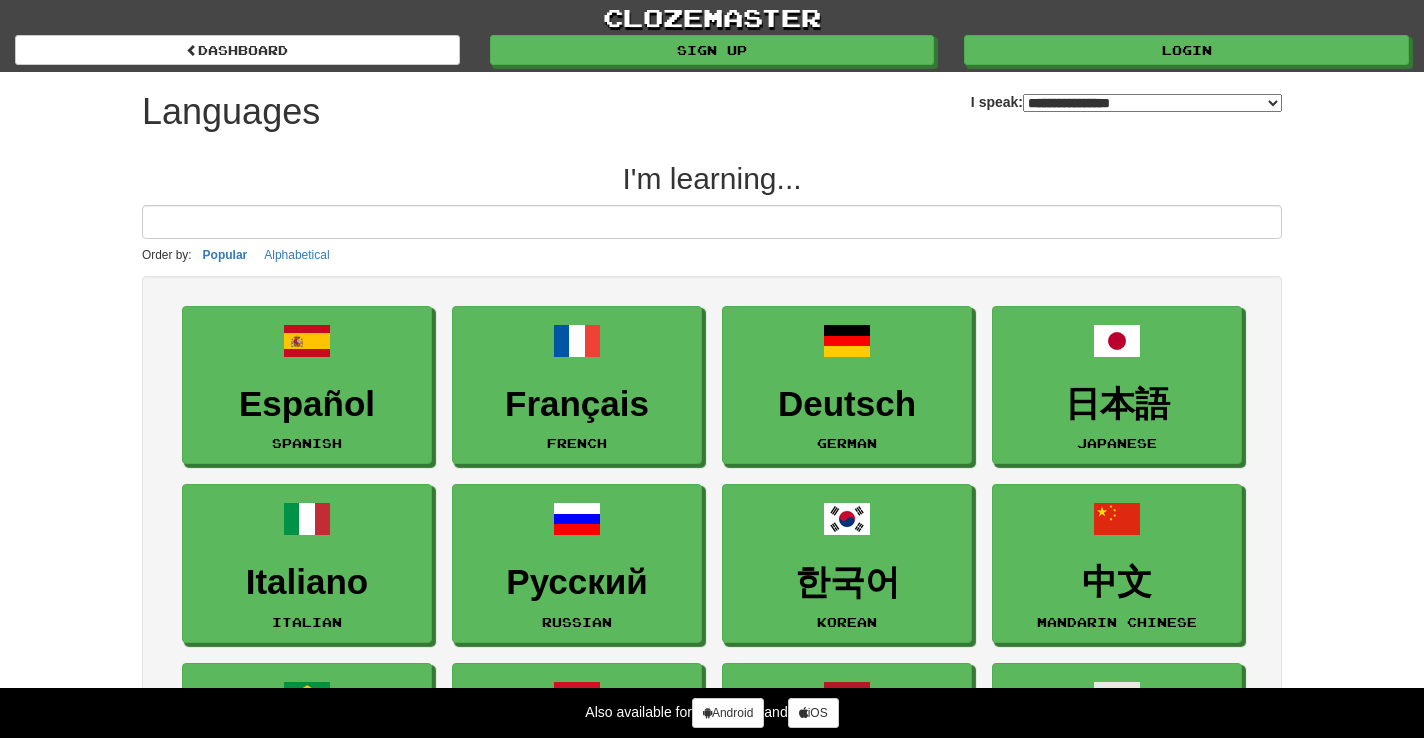 select on "*******" 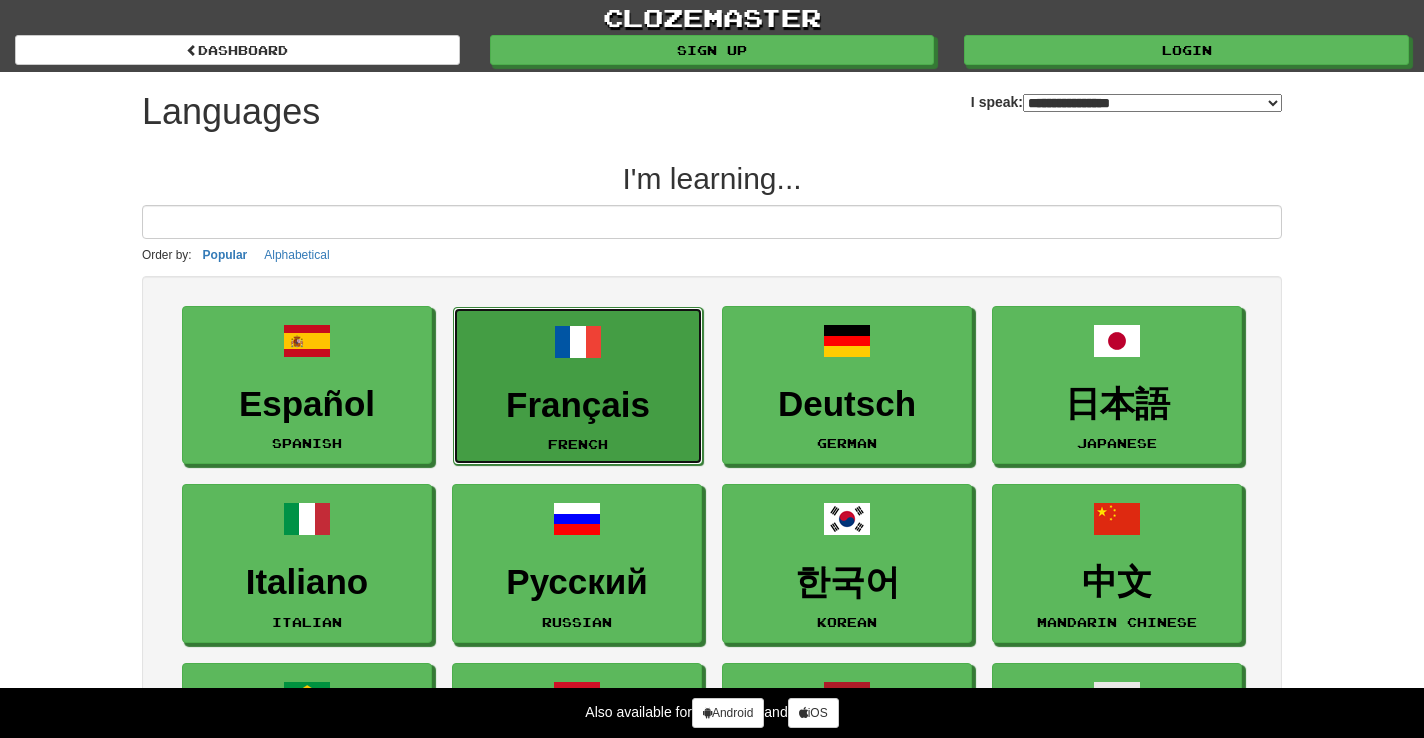 click on "French" at bounding box center [578, 444] 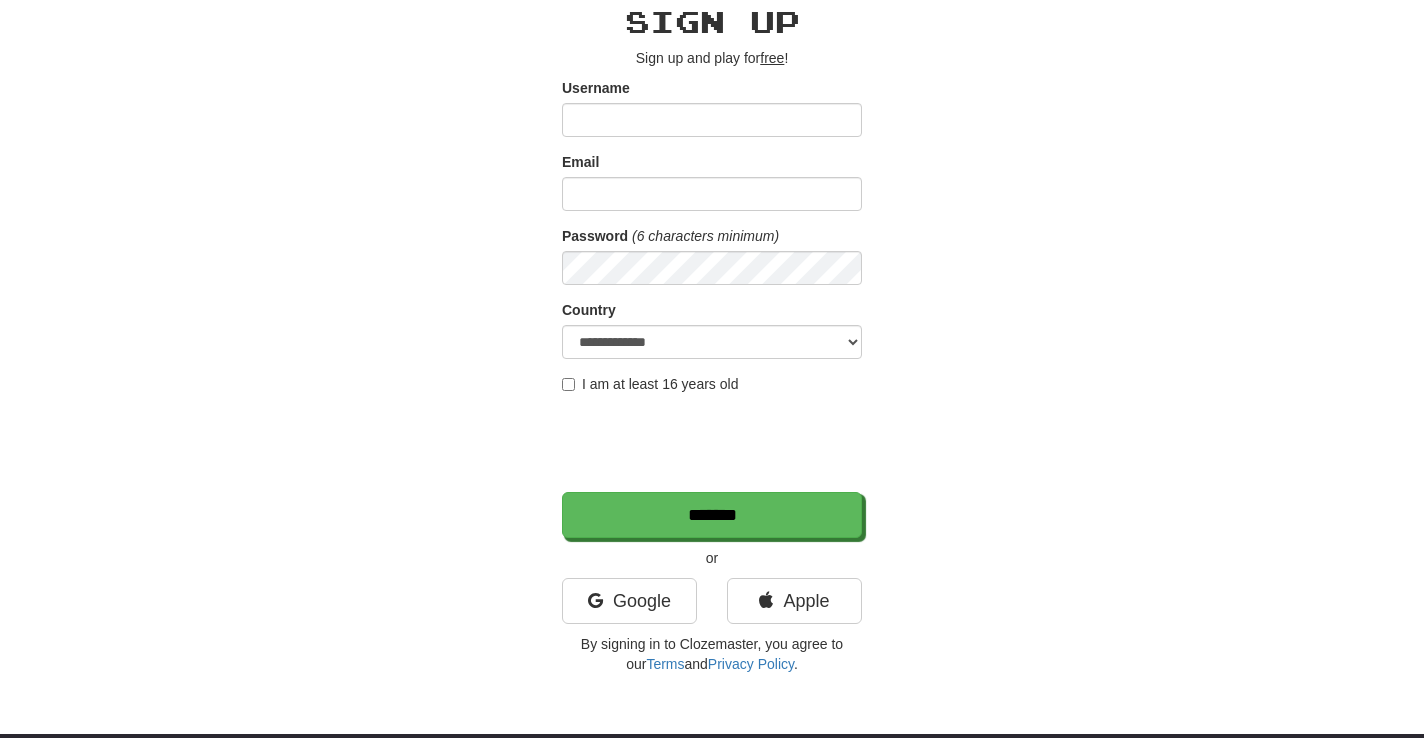 scroll, scrollTop: 101, scrollLeft: 0, axis: vertical 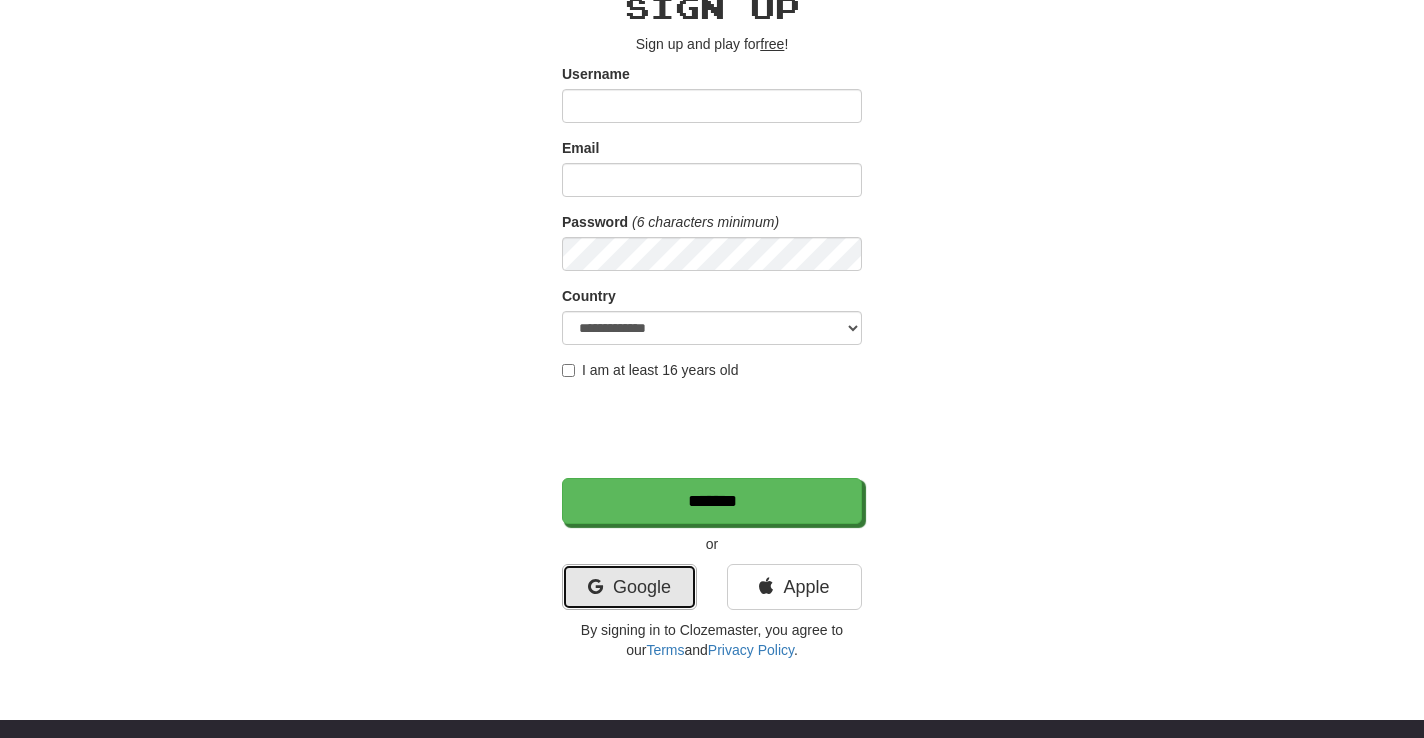 click on "Google" at bounding box center [629, 587] 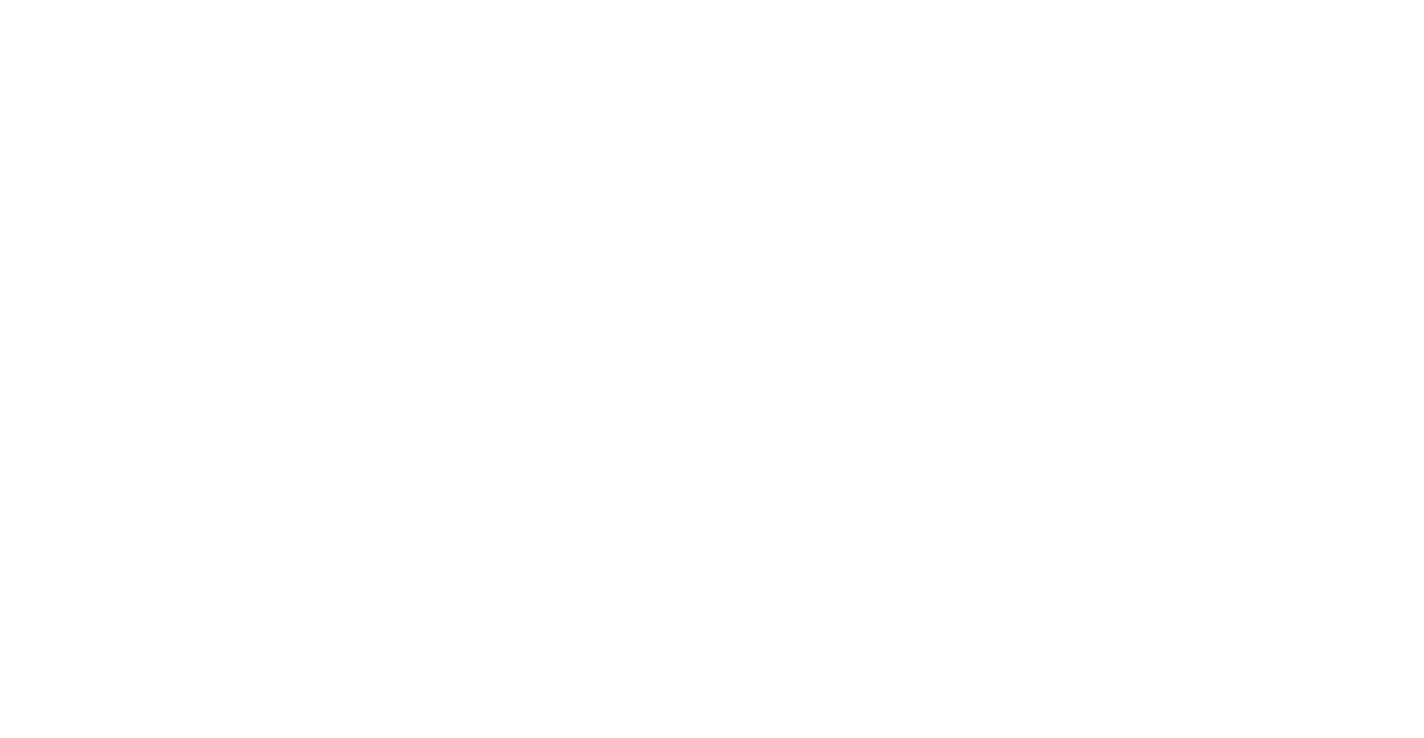scroll, scrollTop: 0, scrollLeft: 0, axis: both 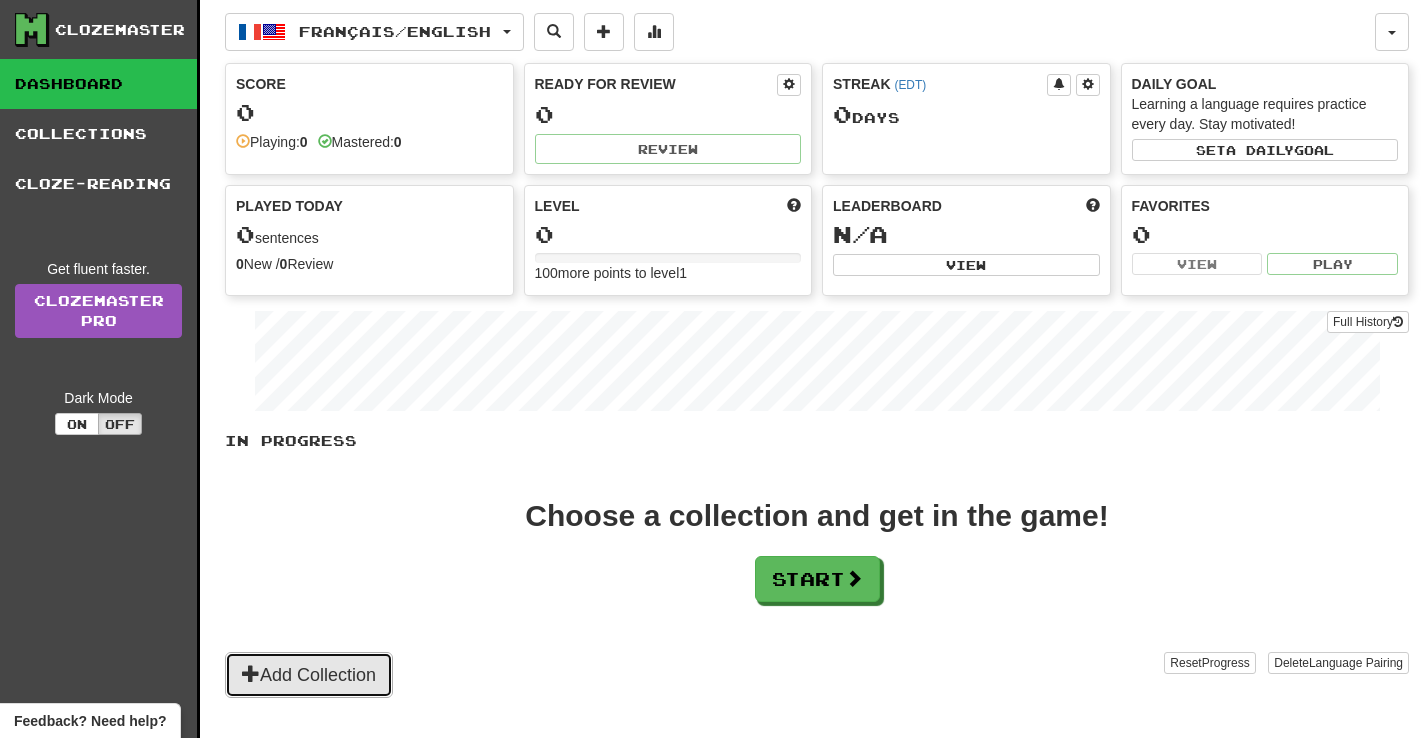 click on "Add Collection" at bounding box center [309, 675] 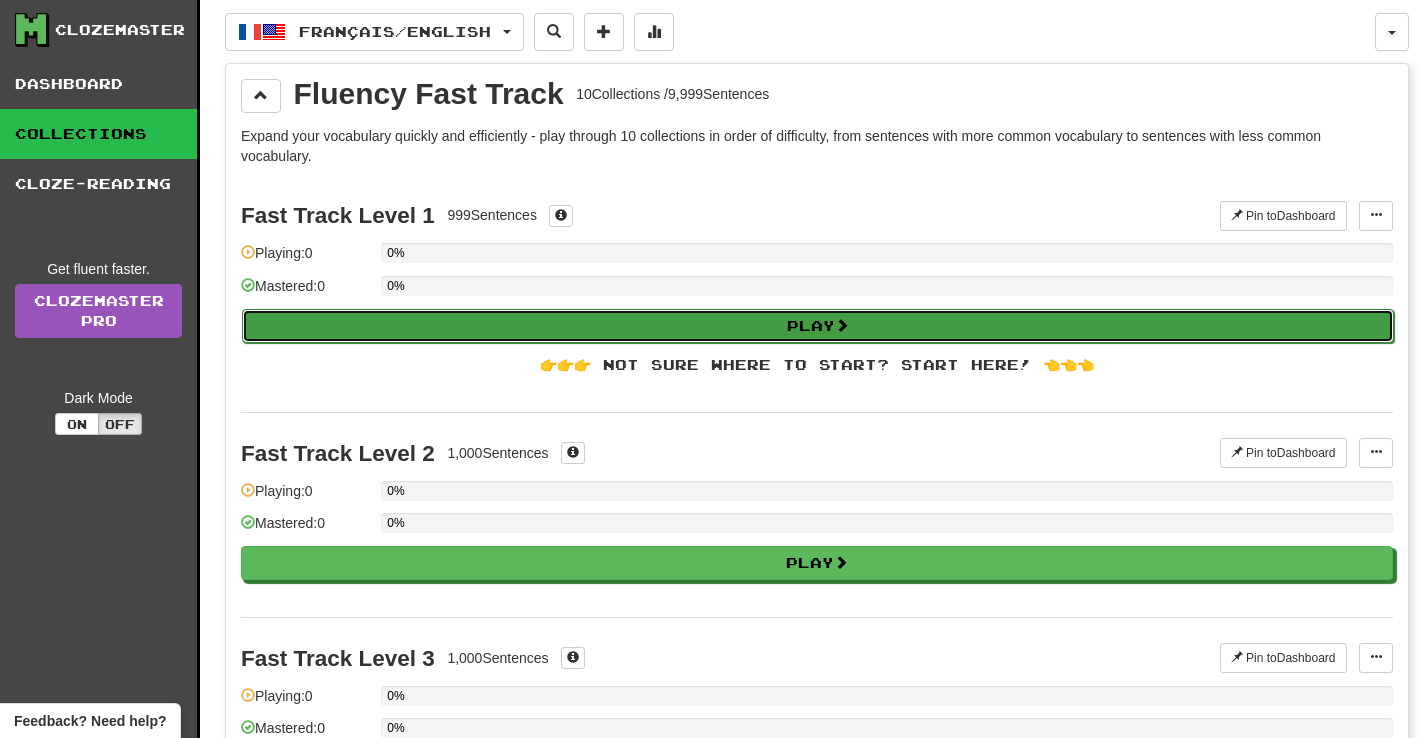 click on "Play" at bounding box center [818, 326] 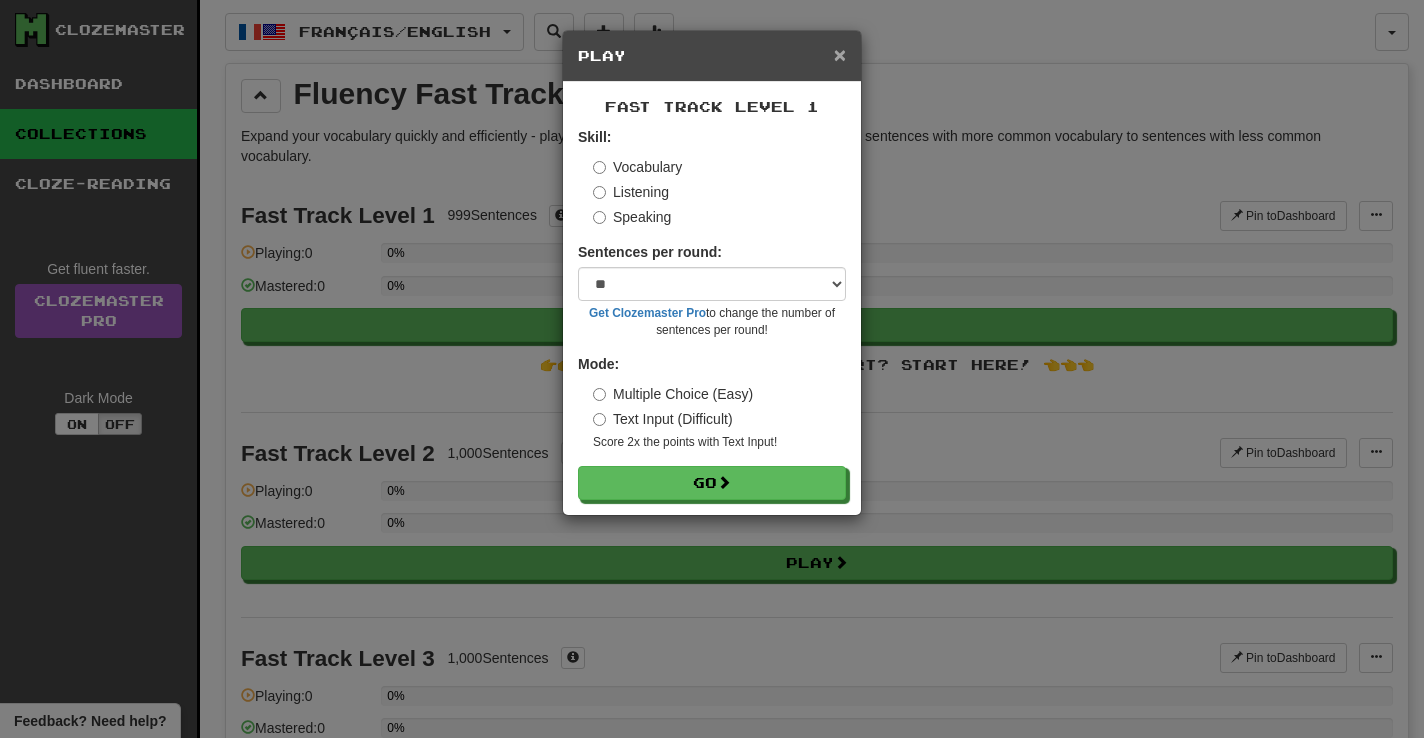 click on "×" at bounding box center [840, 54] 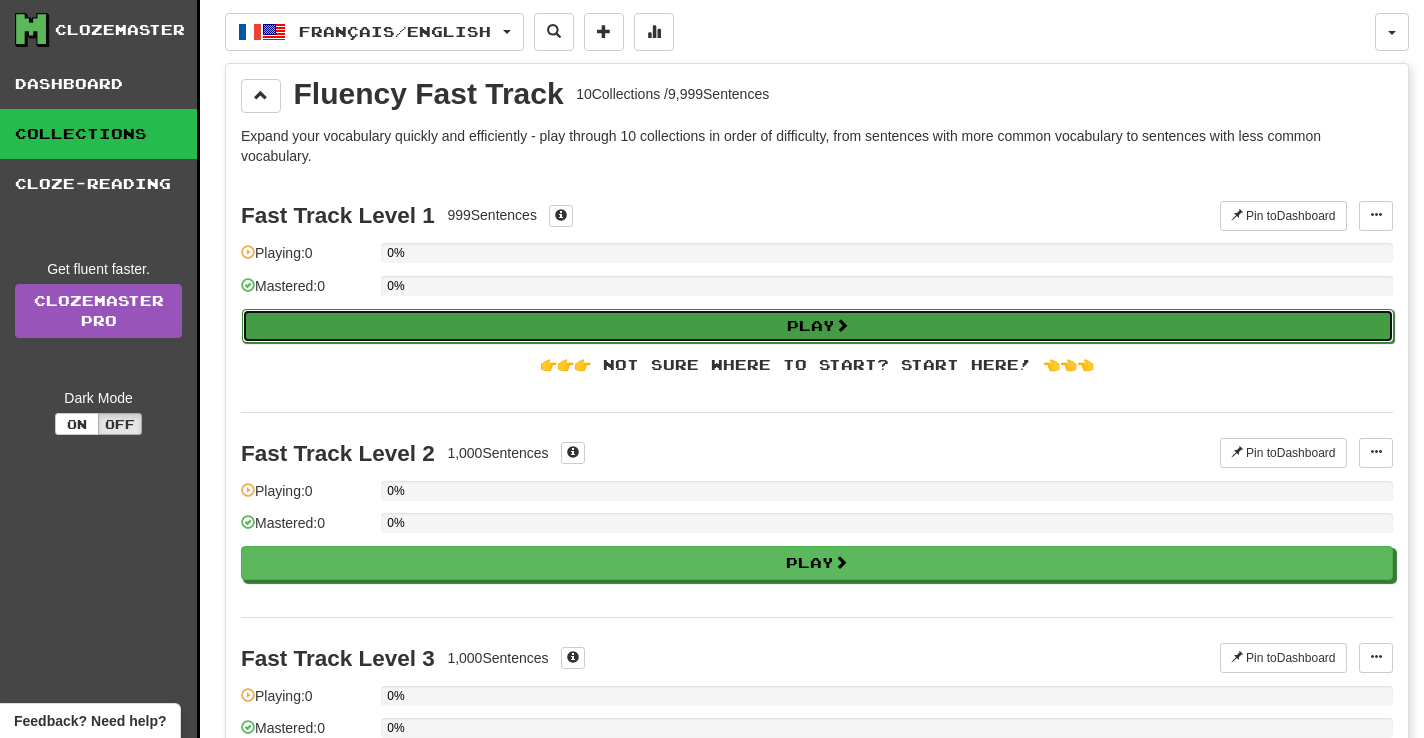 click at bounding box center (842, 325) 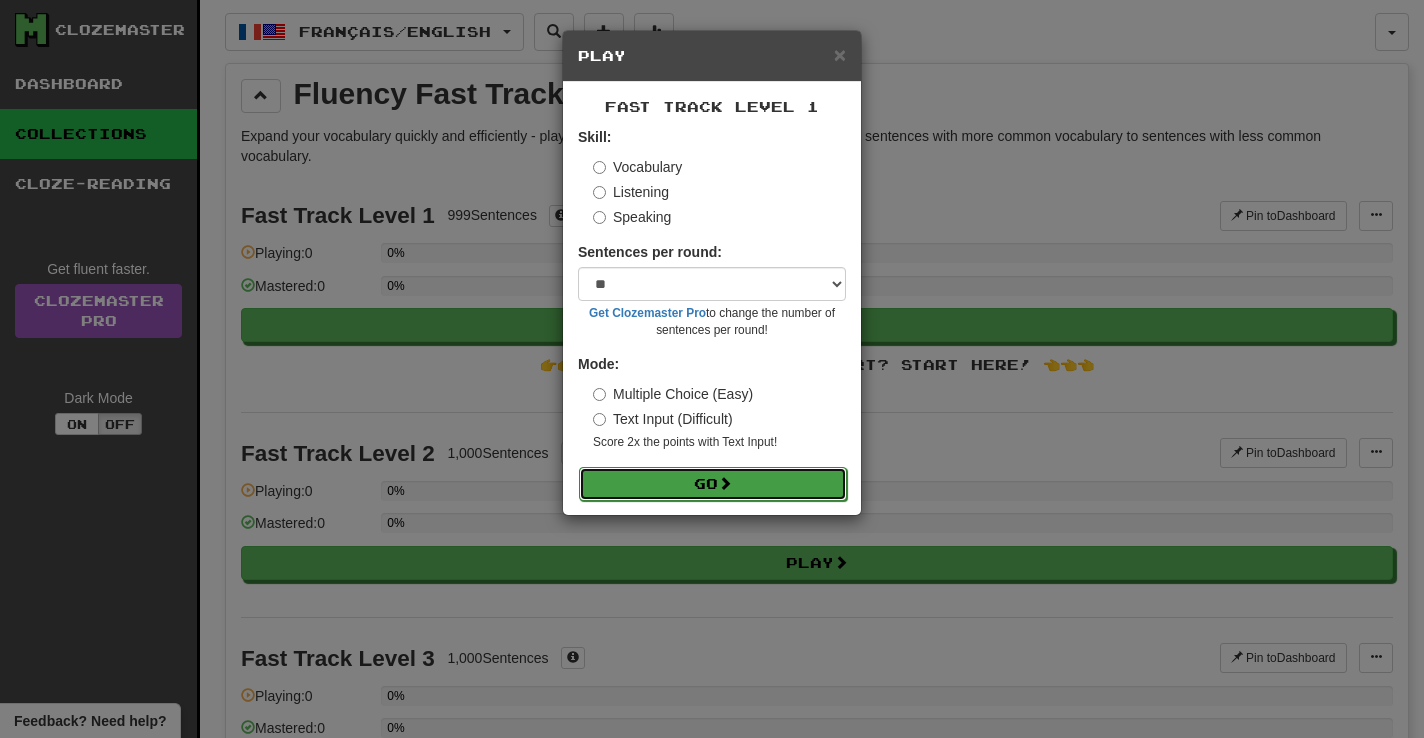 click on "Go" at bounding box center [713, 484] 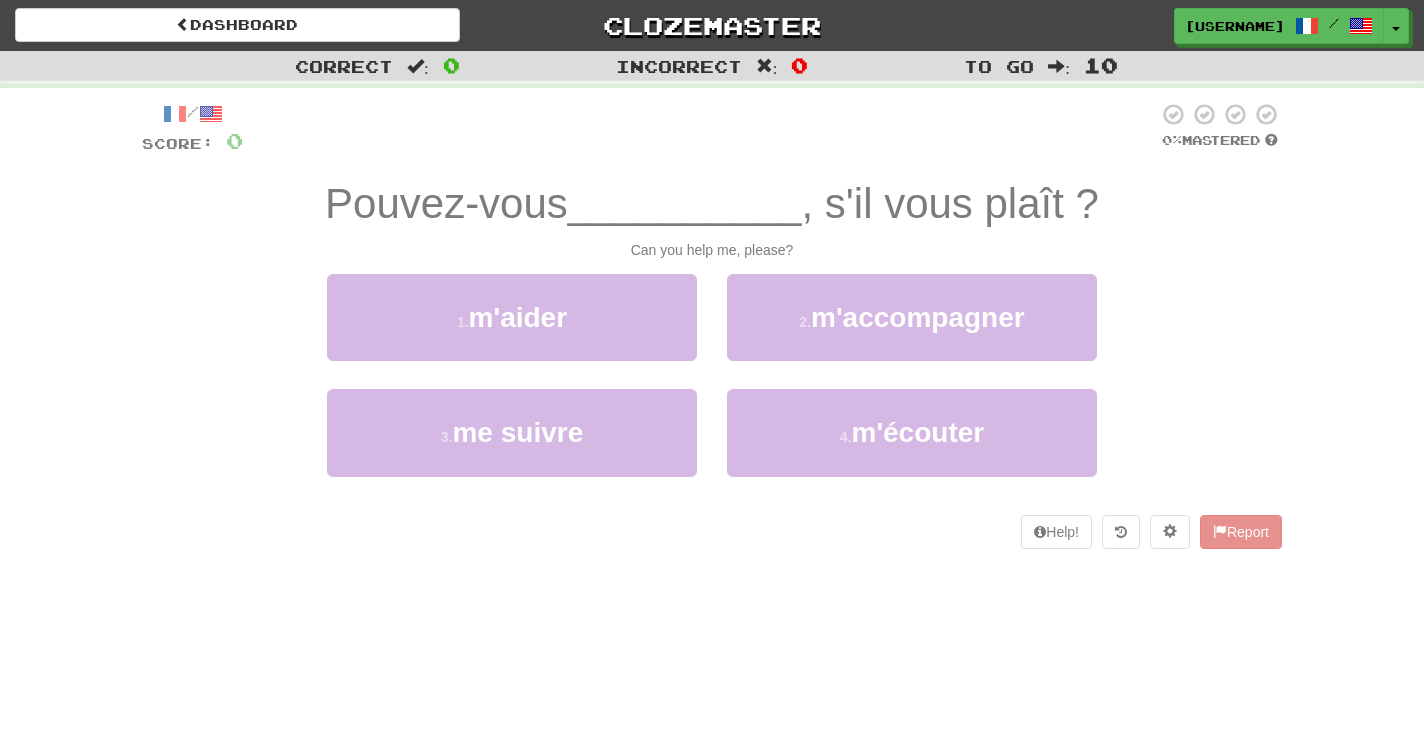 scroll, scrollTop: 0, scrollLeft: 0, axis: both 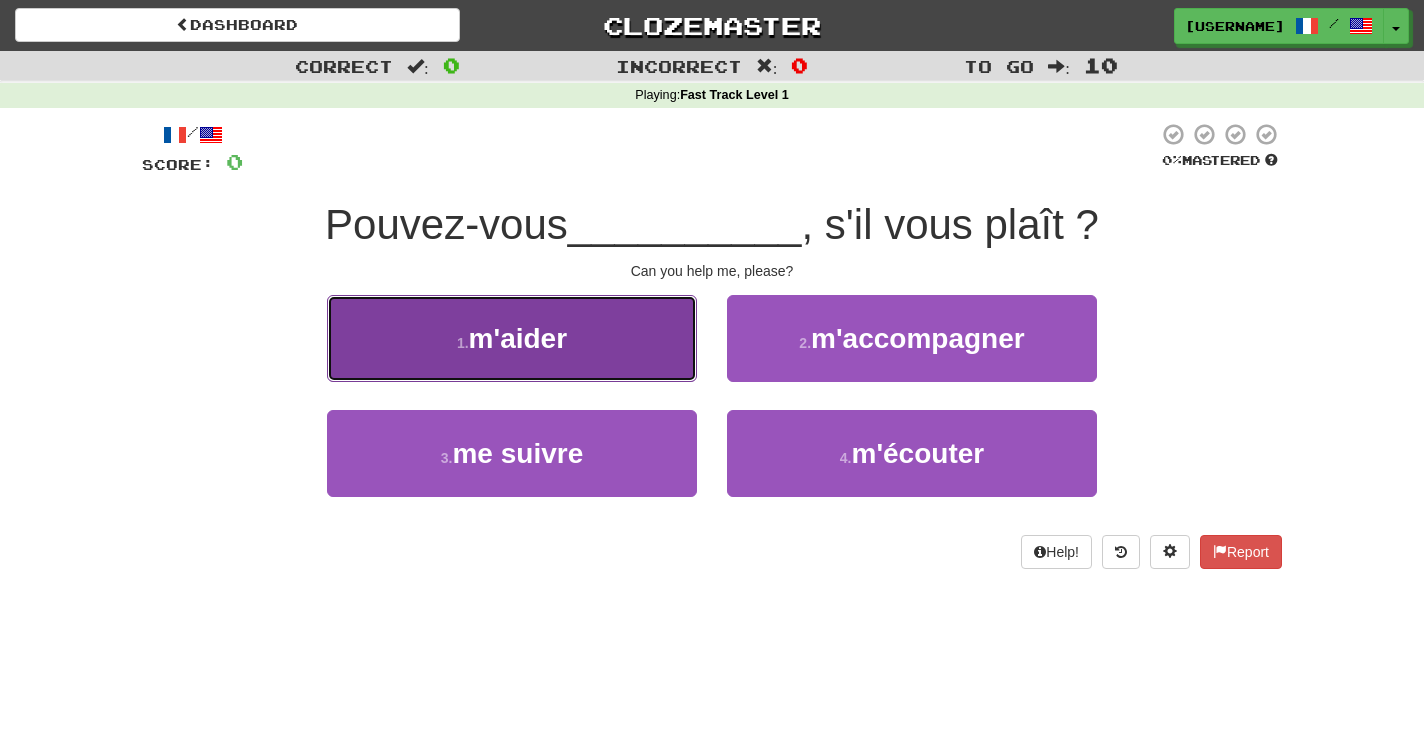 click on "1 .  m'aider" at bounding box center (512, 338) 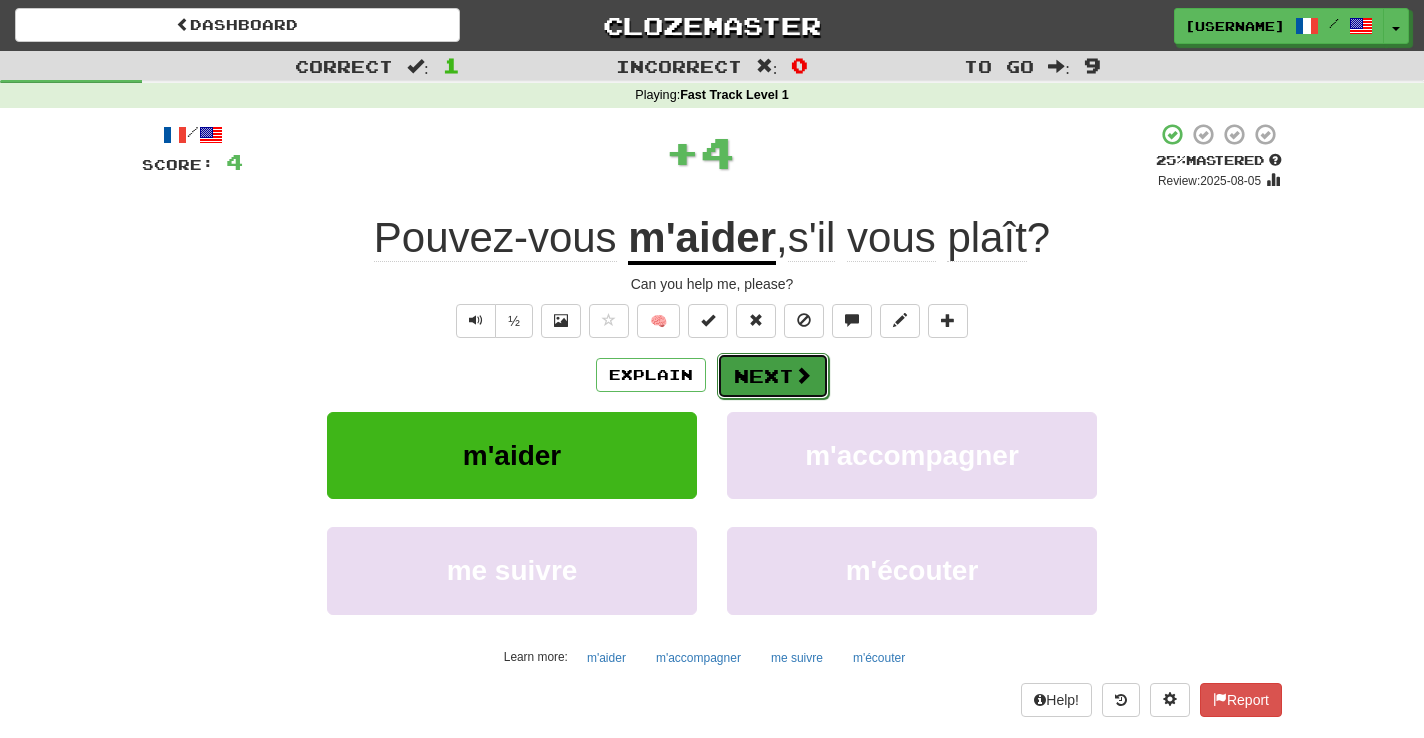 click on "Next" at bounding box center (773, 376) 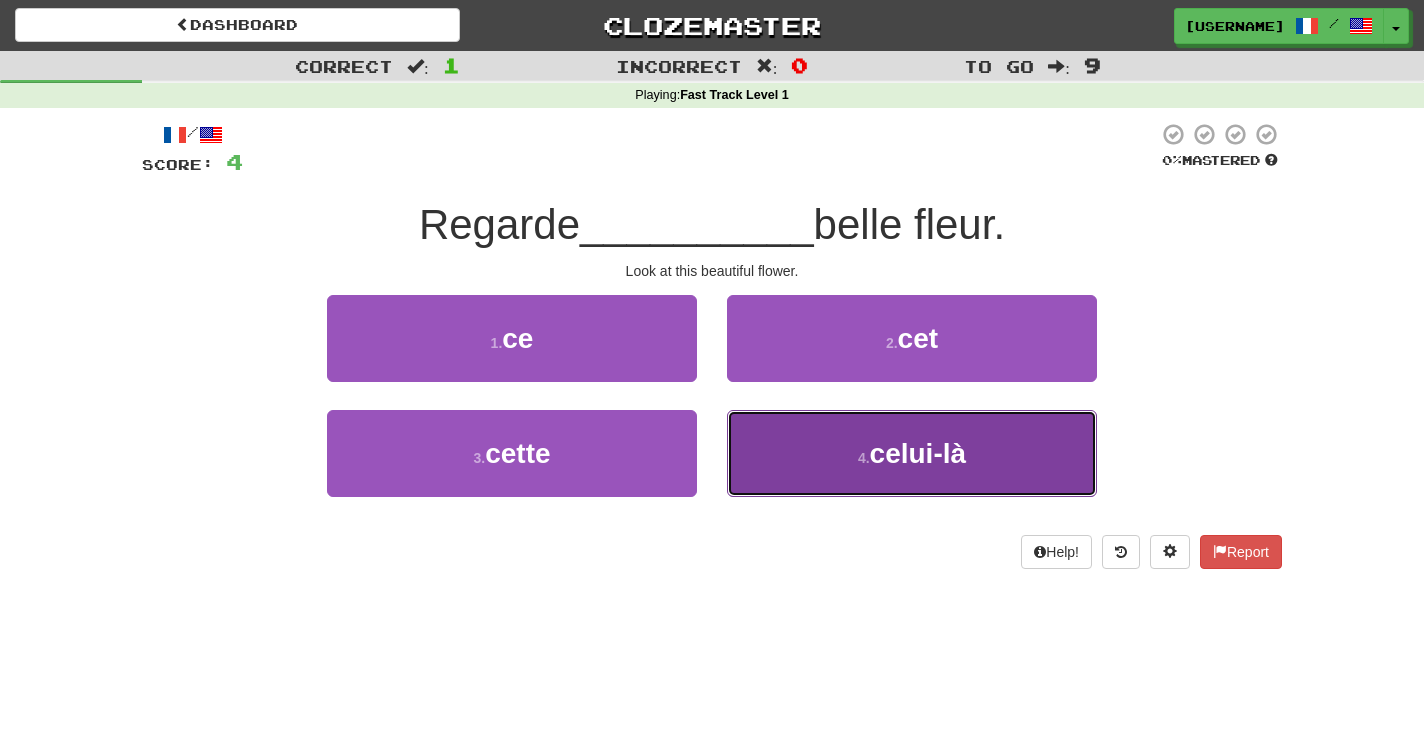click on "4 .  celui-là" at bounding box center (912, 453) 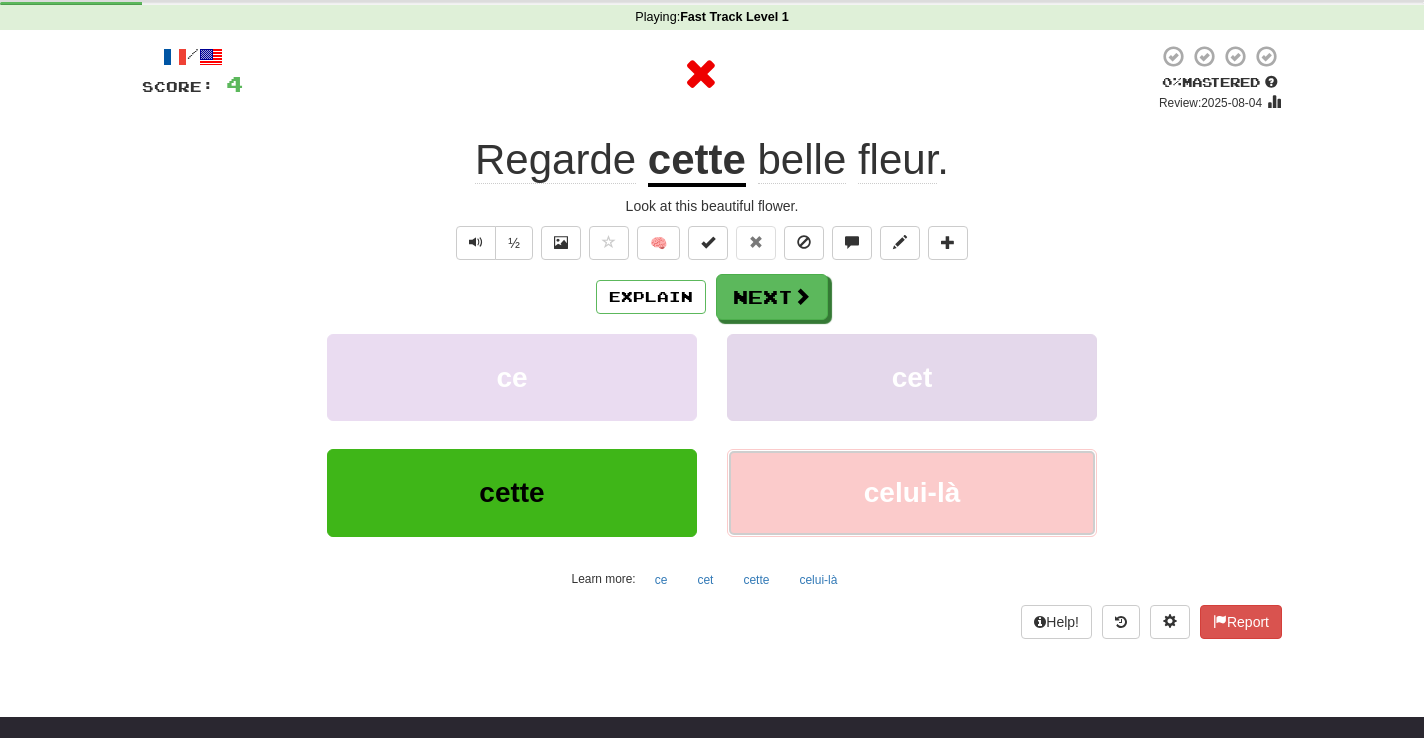 scroll, scrollTop: 79, scrollLeft: 0, axis: vertical 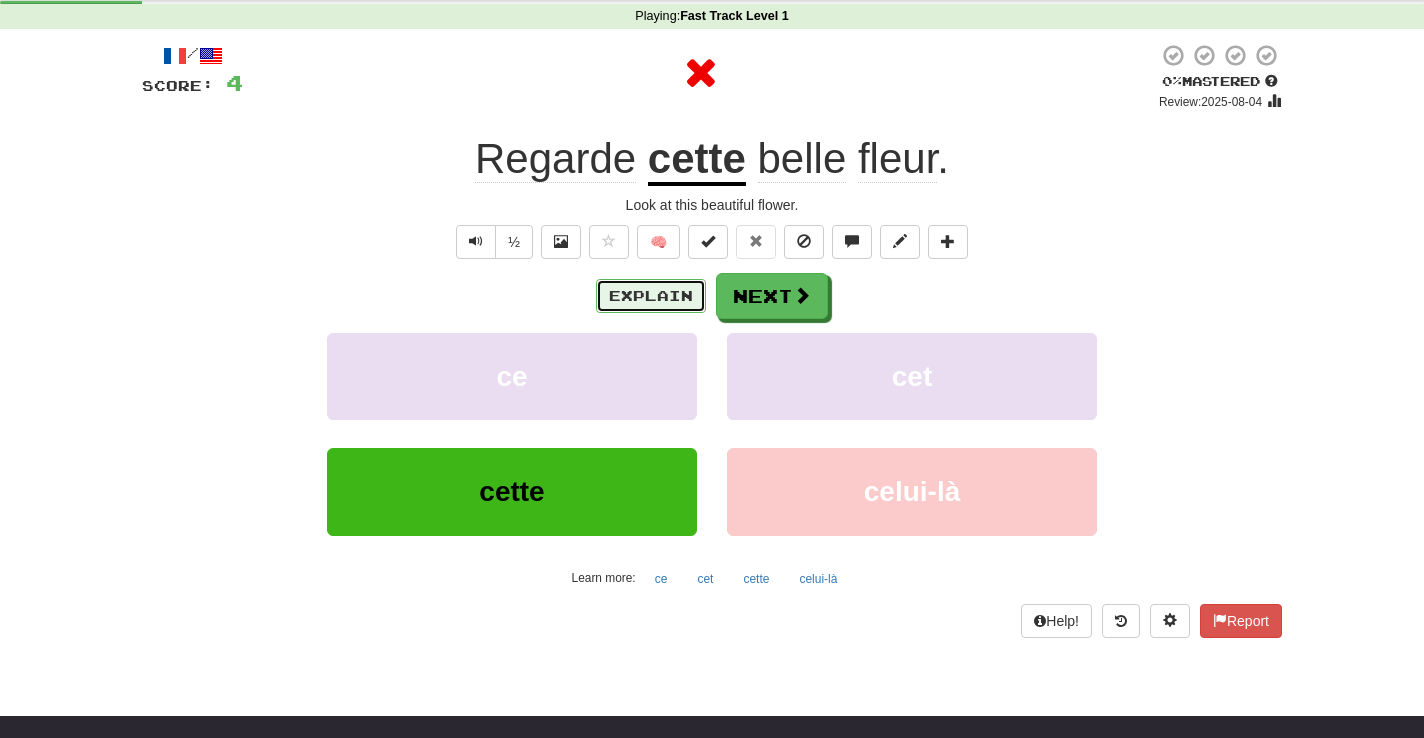 click on "Explain" at bounding box center [651, 296] 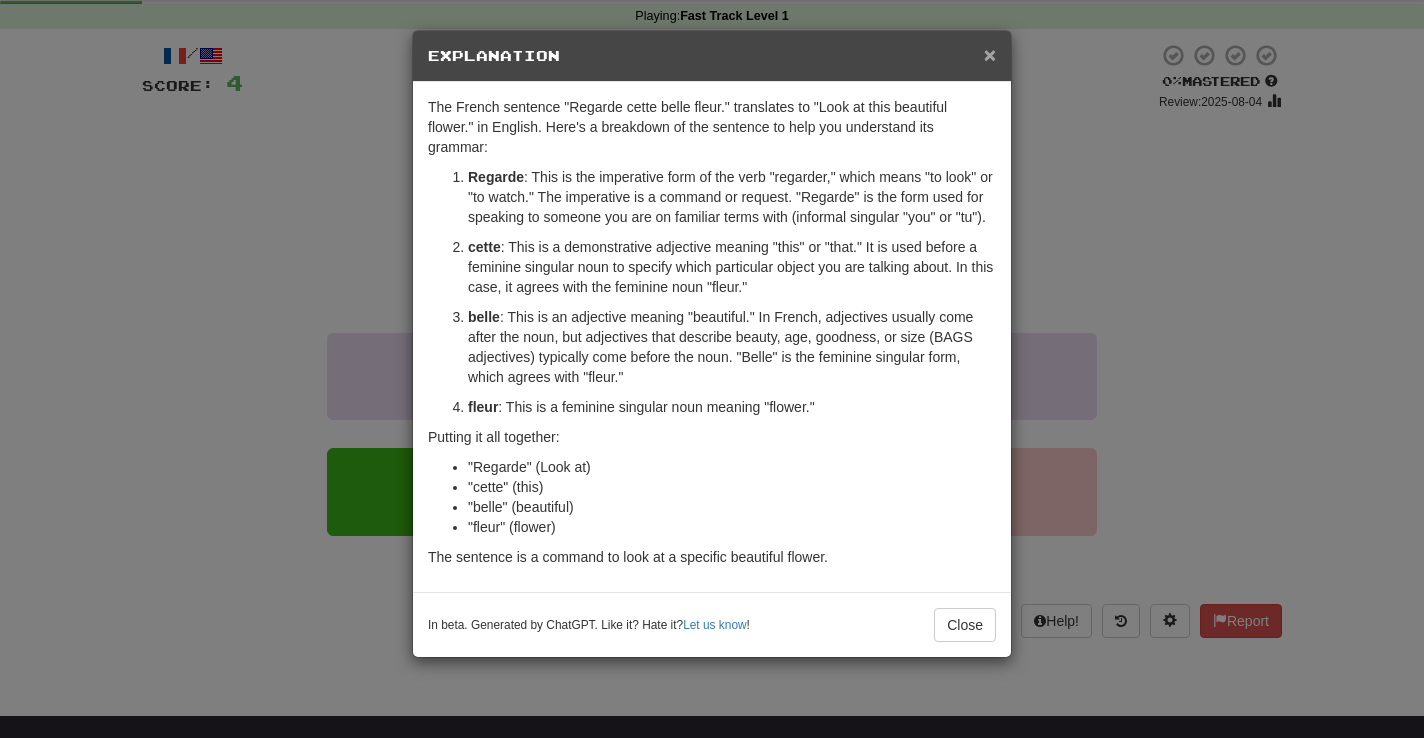 click on "×" at bounding box center (990, 54) 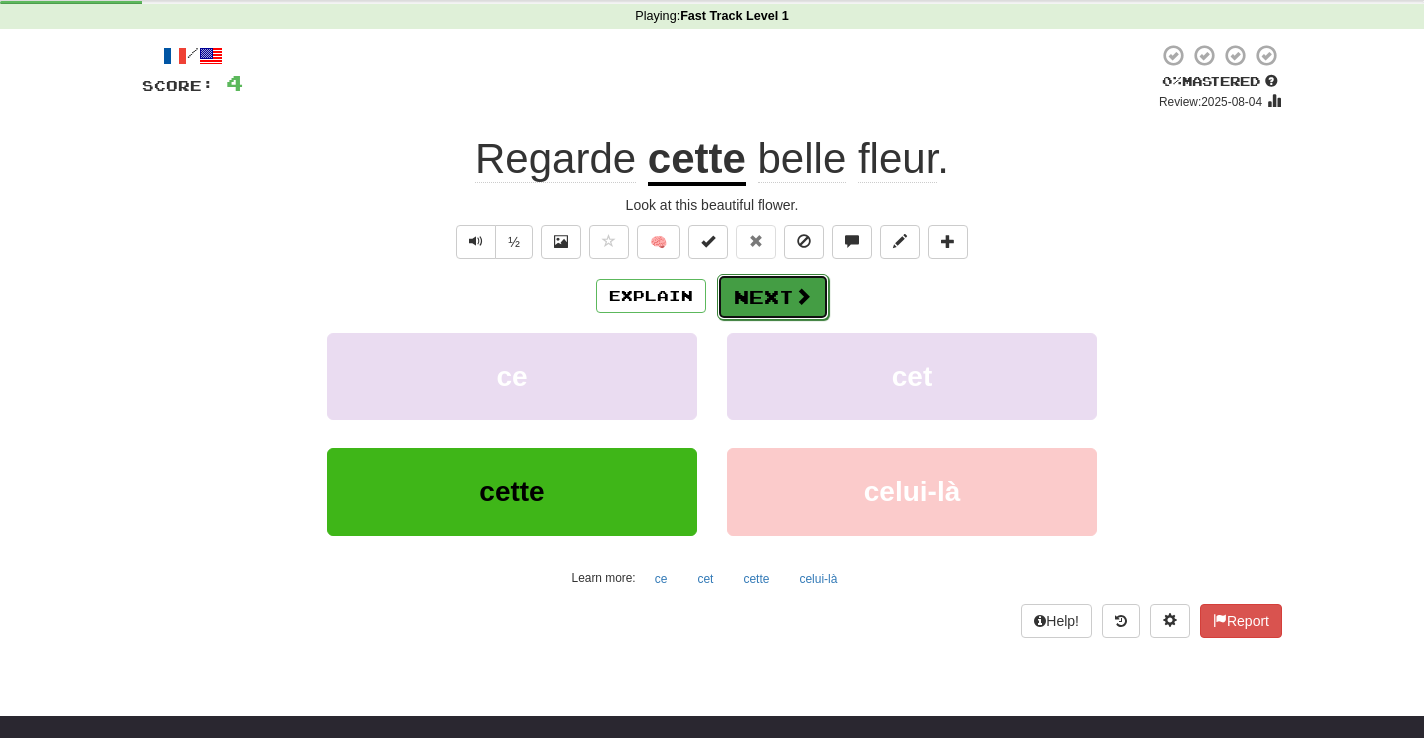 click on "Next" at bounding box center (773, 297) 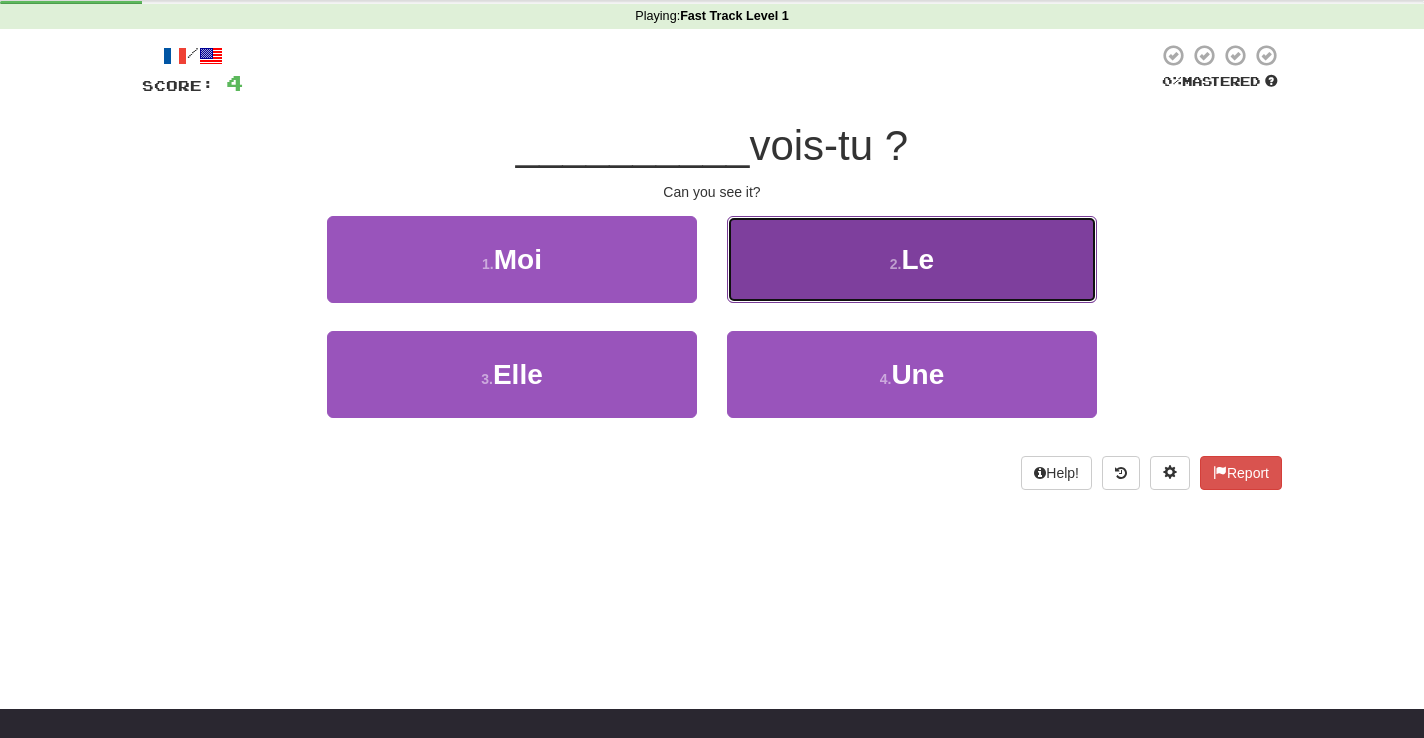 click on "2 ." at bounding box center (896, 264) 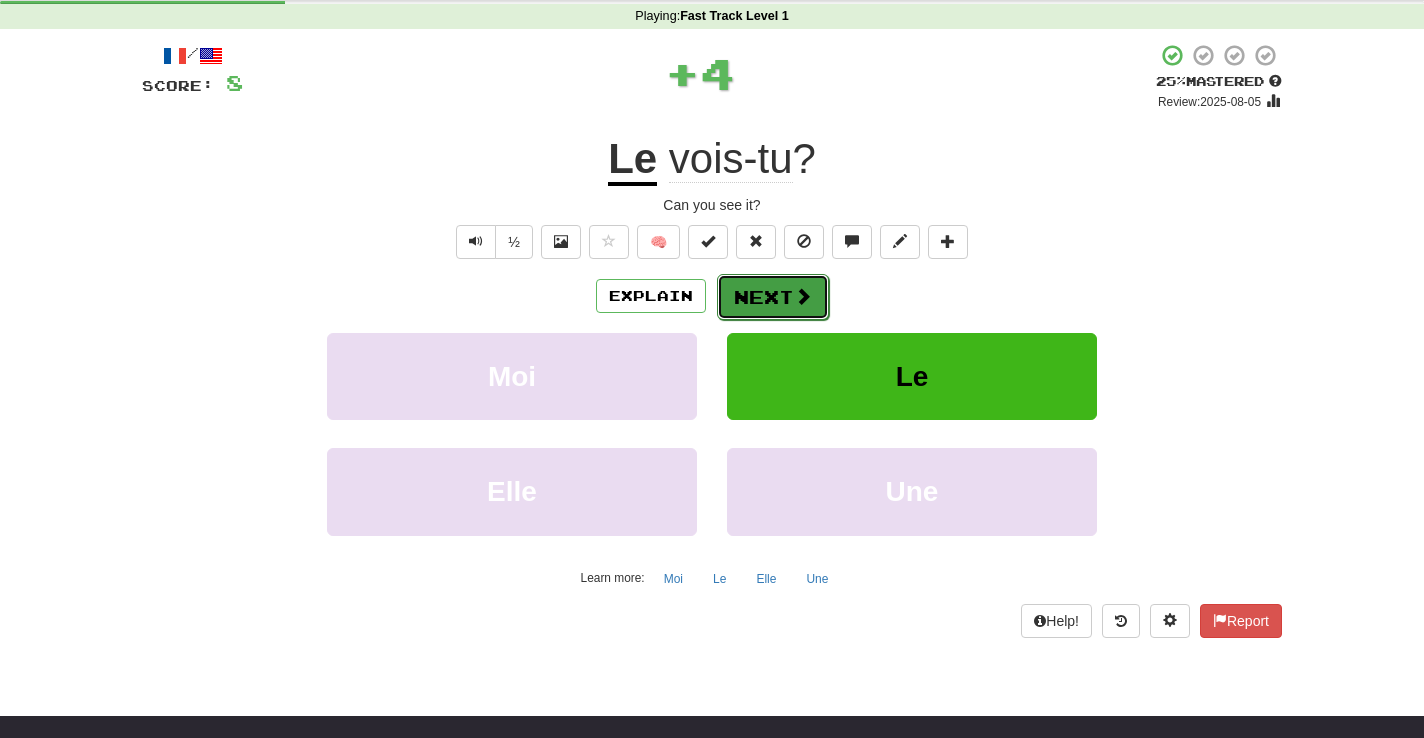 click on "Next" at bounding box center [773, 297] 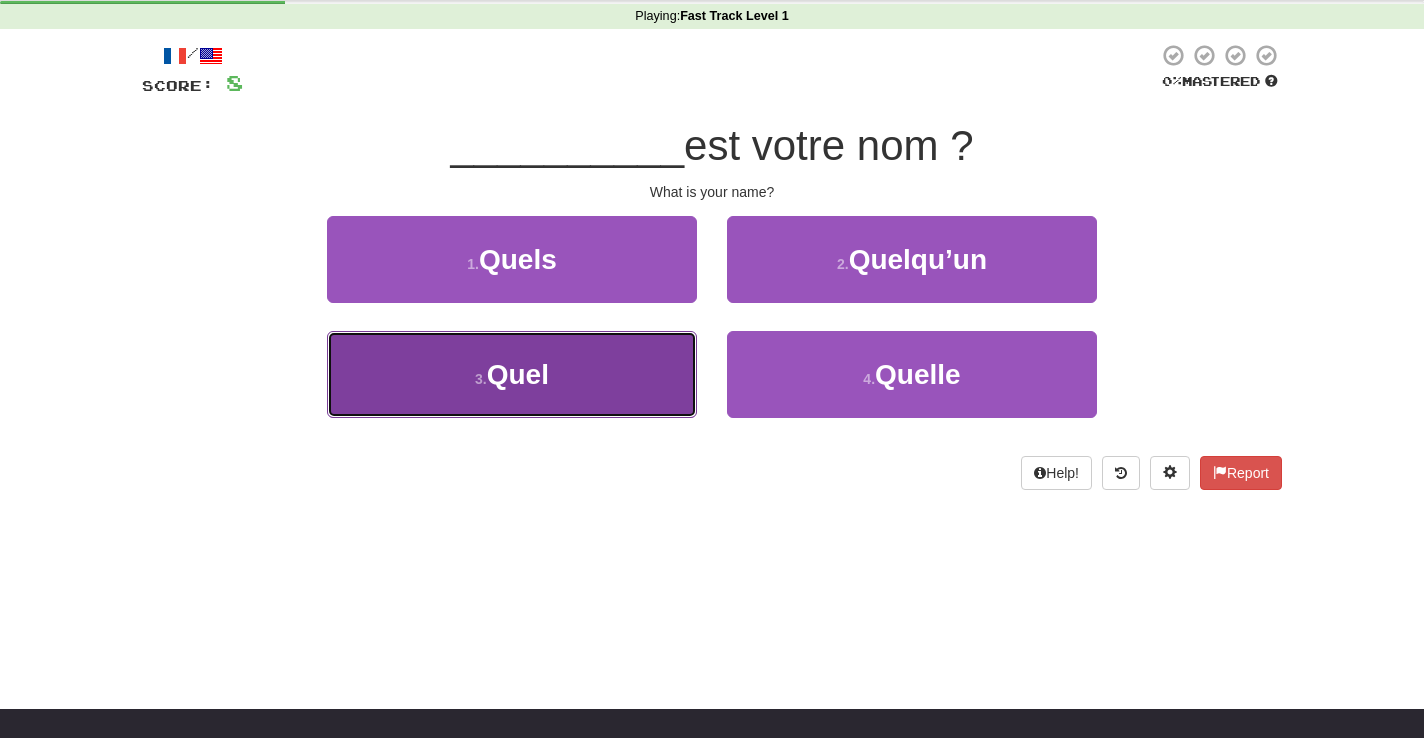 click on "3 .  Quel" at bounding box center (512, 374) 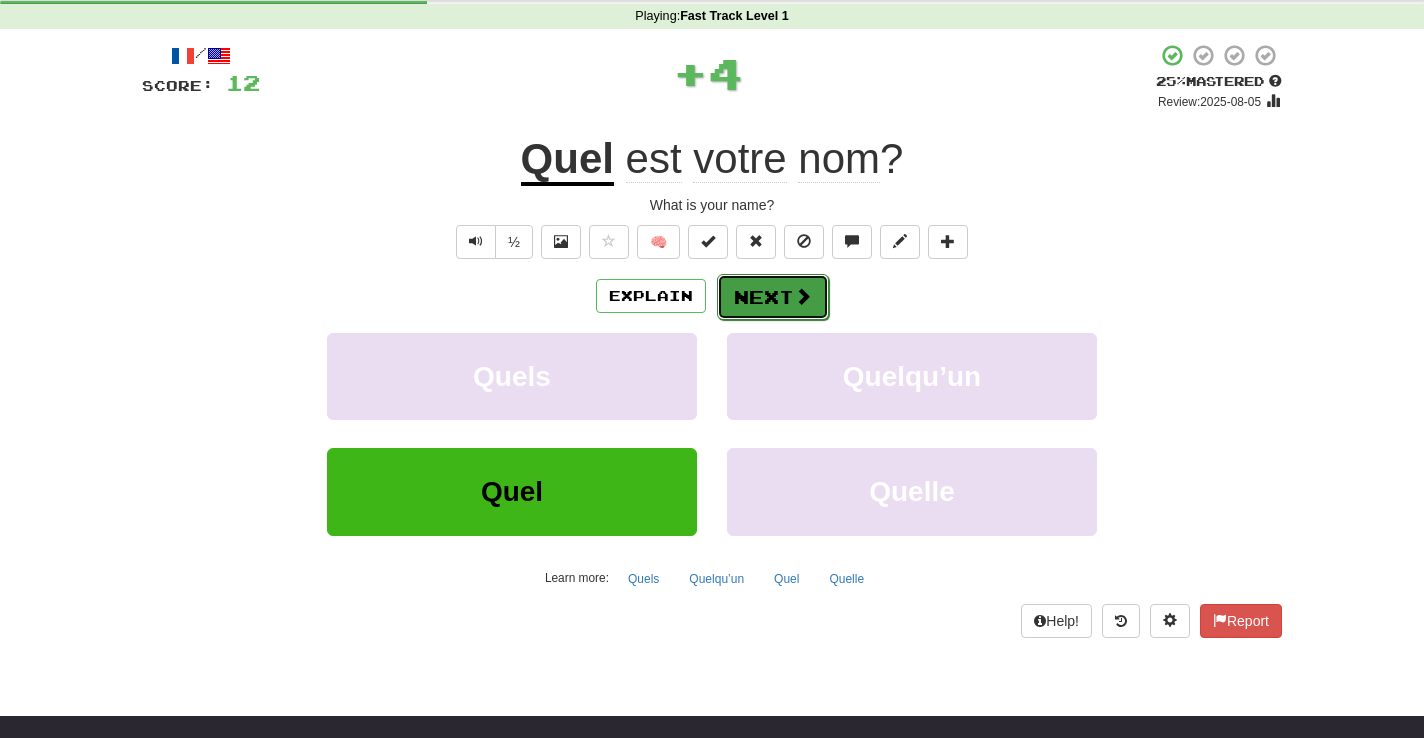 click at bounding box center (803, 296) 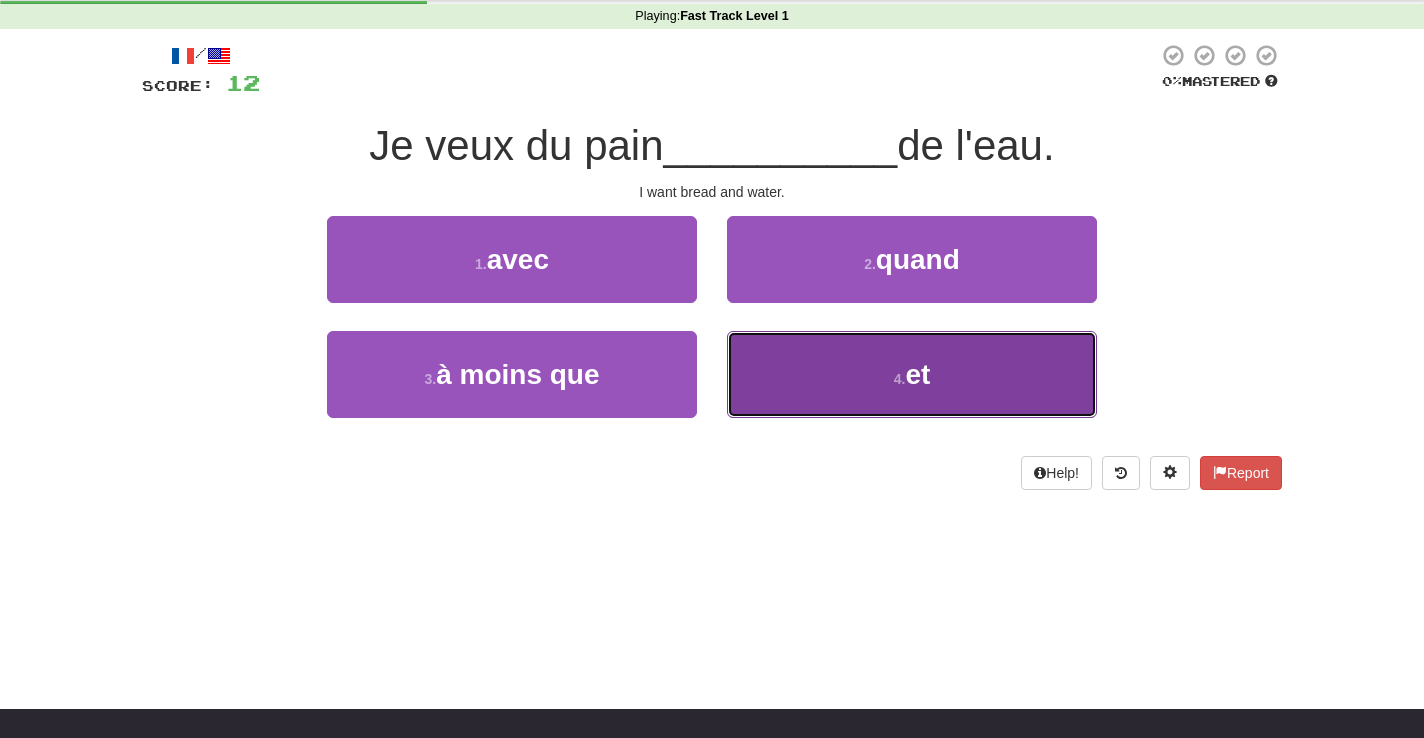 click on "4 .  et" at bounding box center (912, 374) 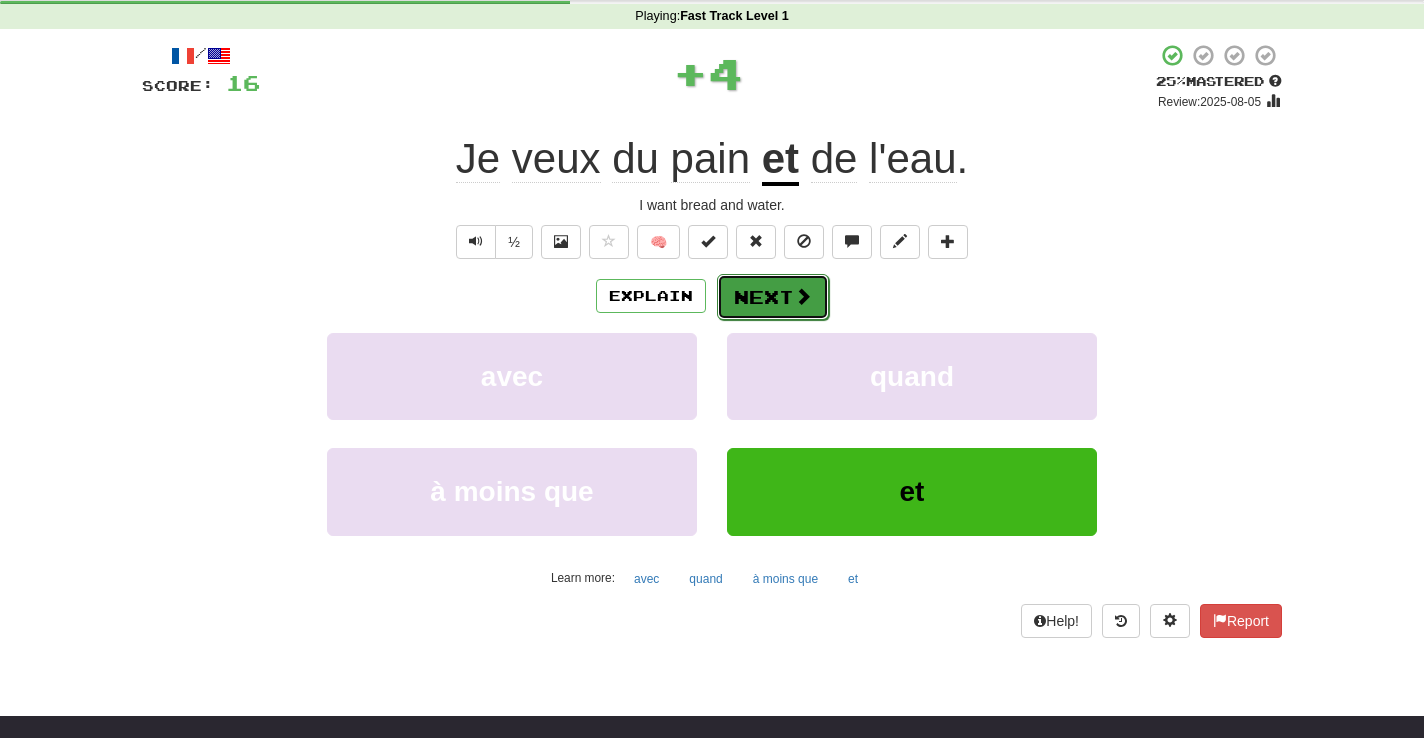 click on "Next" at bounding box center (773, 297) 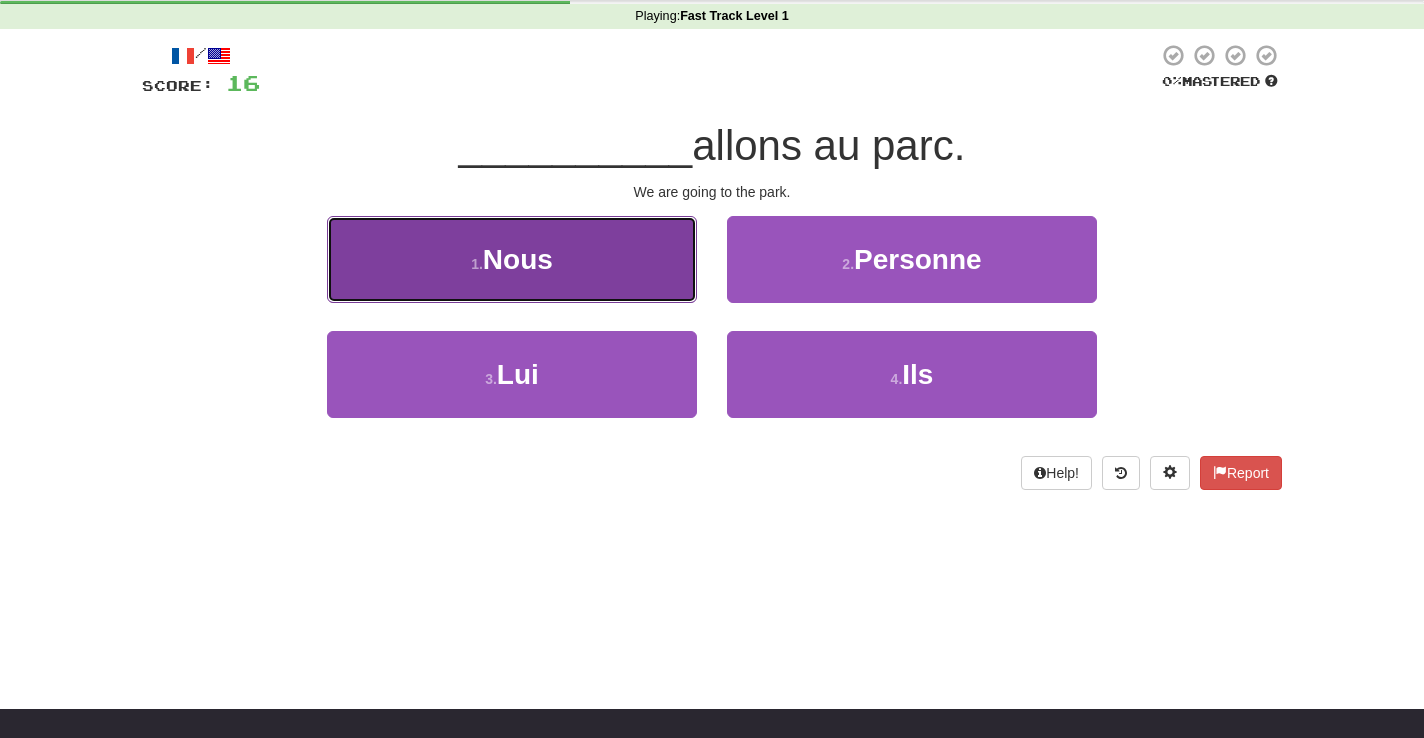 click on "1 .  Nous" at bounding box center (512, 259) 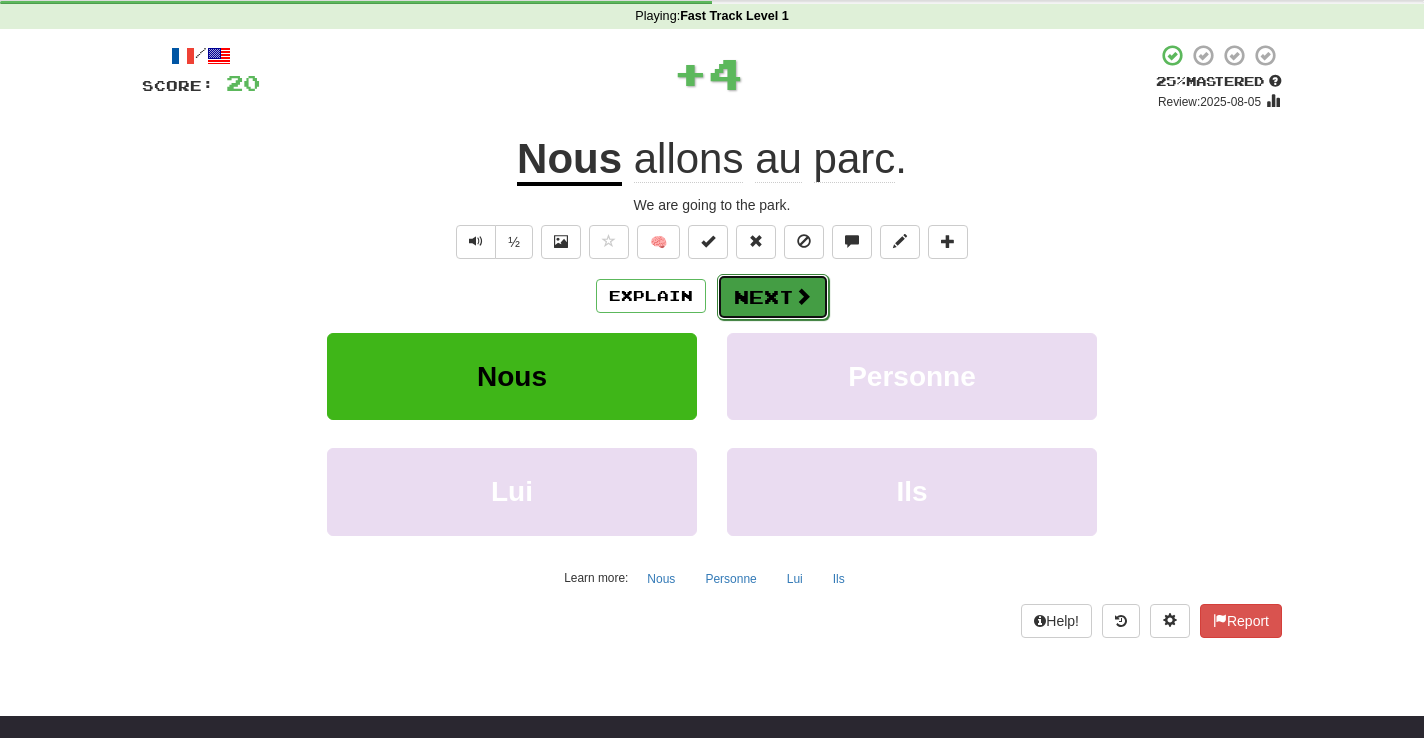 click at bounding box center (803, 296) 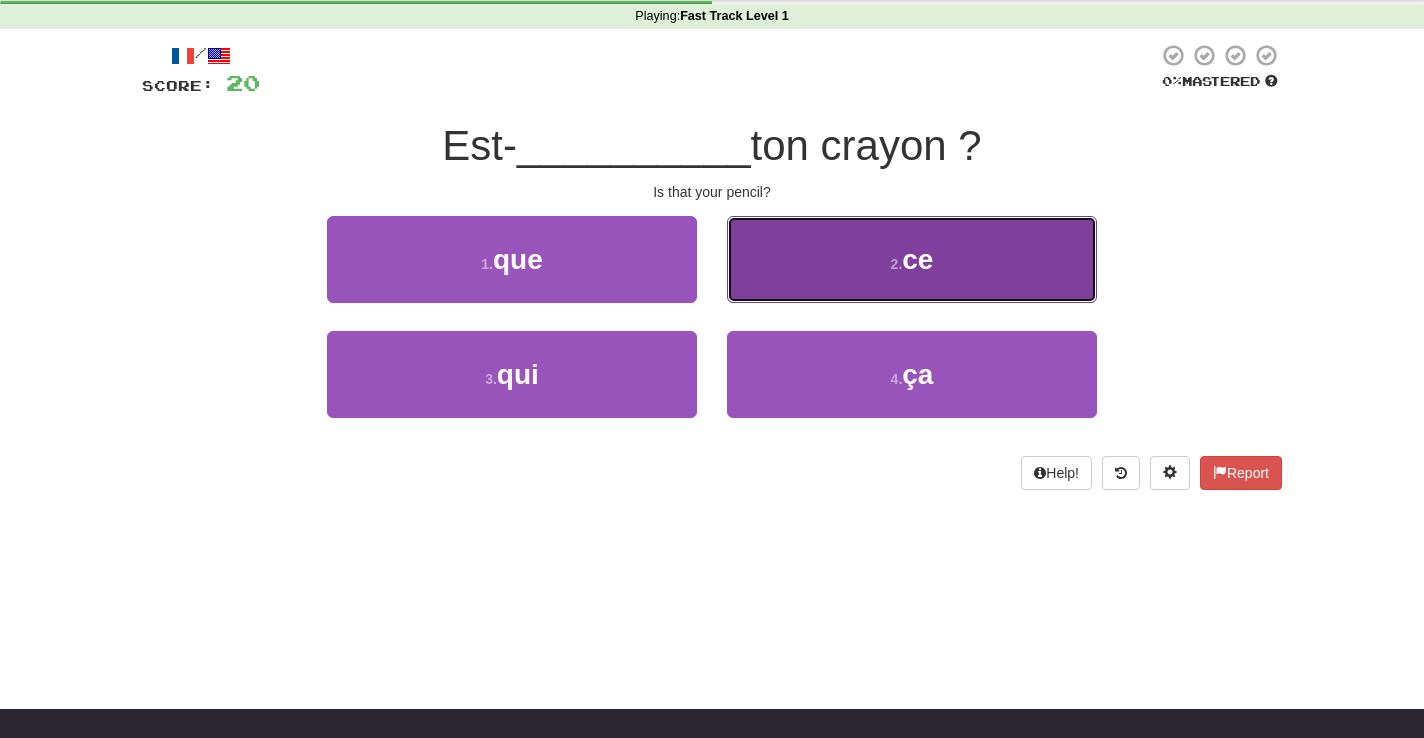 click on "ce" at bounding box center [917, 259] 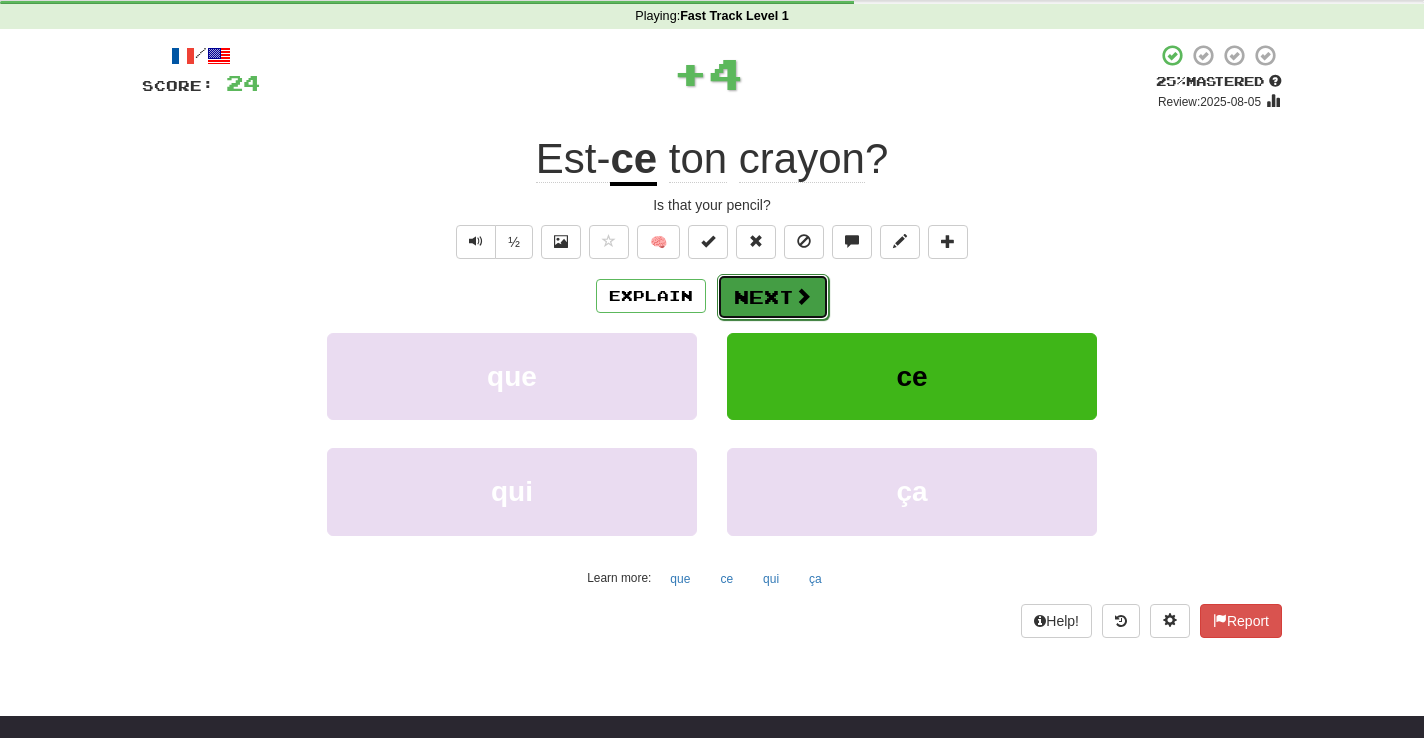 click on "Next" at bounding box center (773, 297) 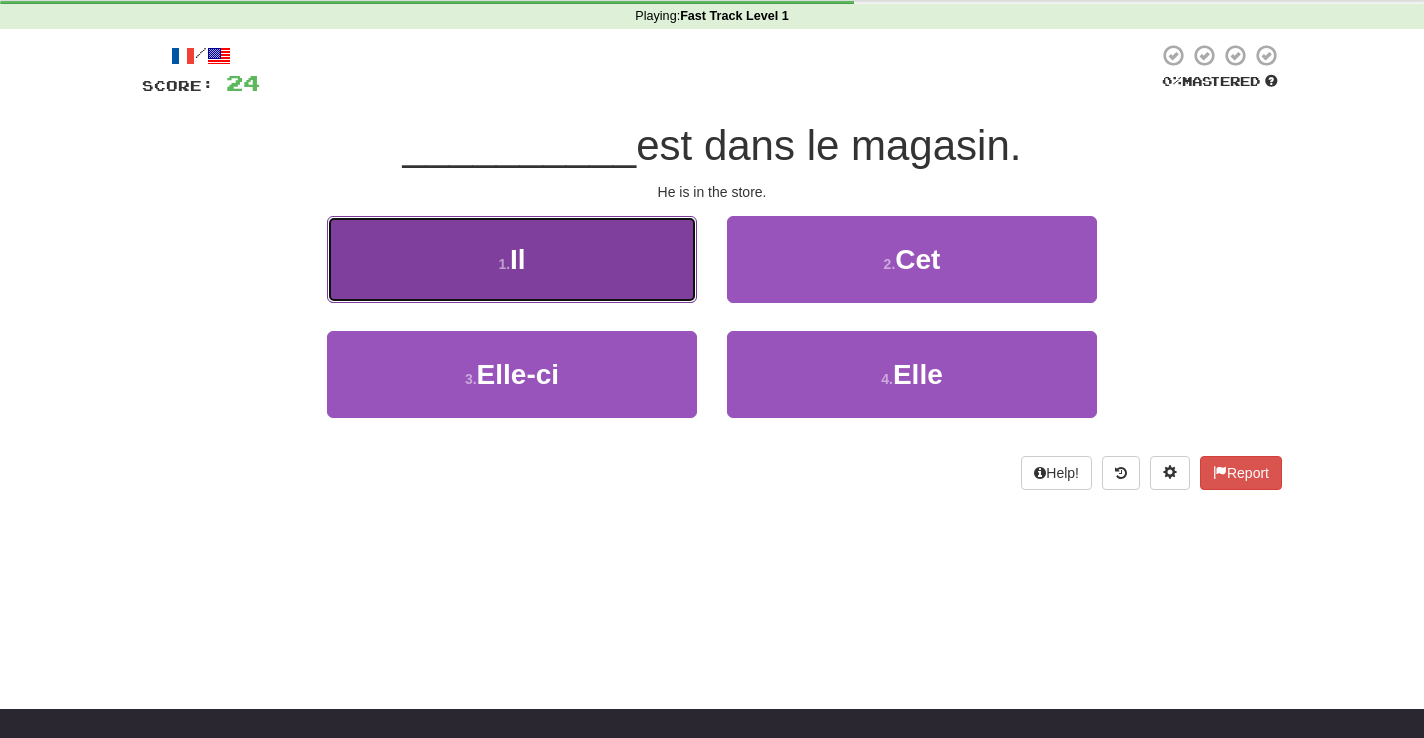 click on "1 .  Il" at bounding box center (512, 259) 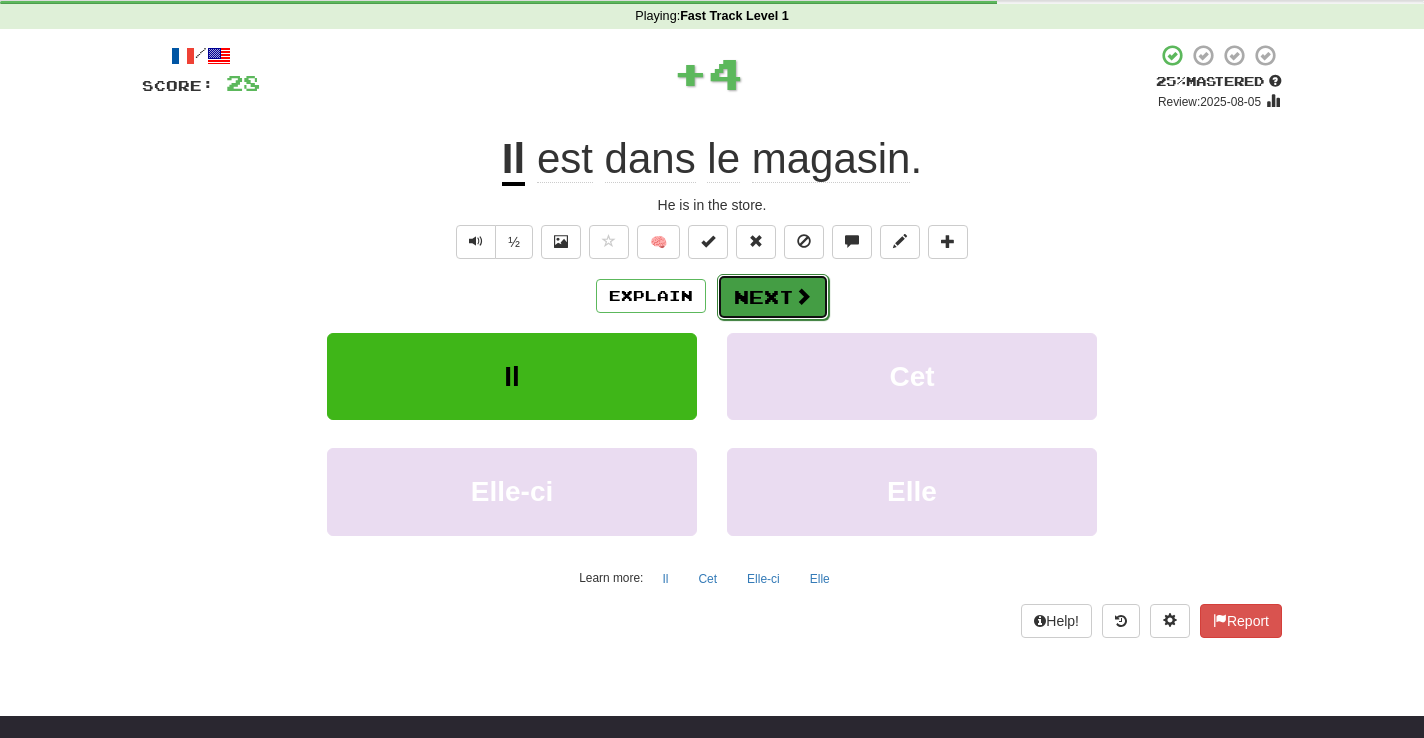 click on "Next" at bounding box center (773, 297) 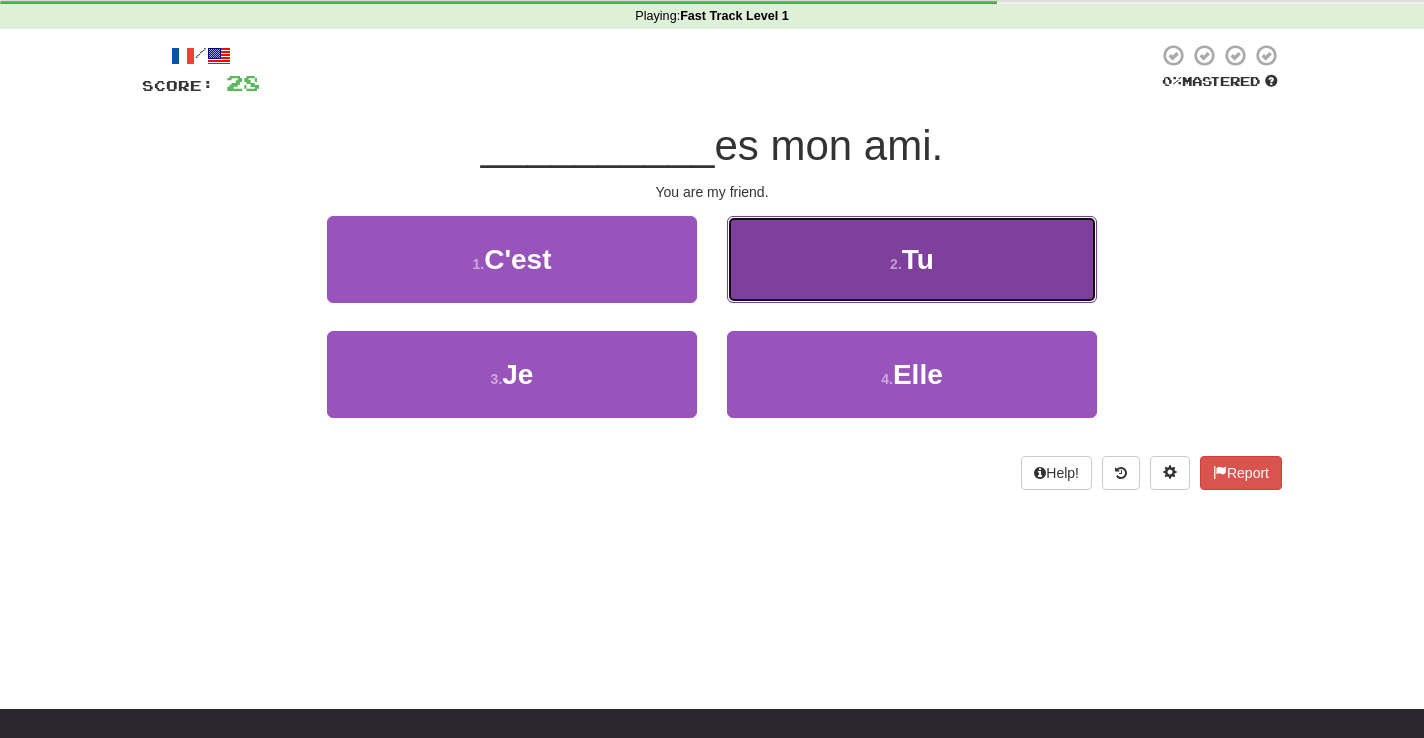 click on "2 .  Tu" at bounding box center [912, 259] 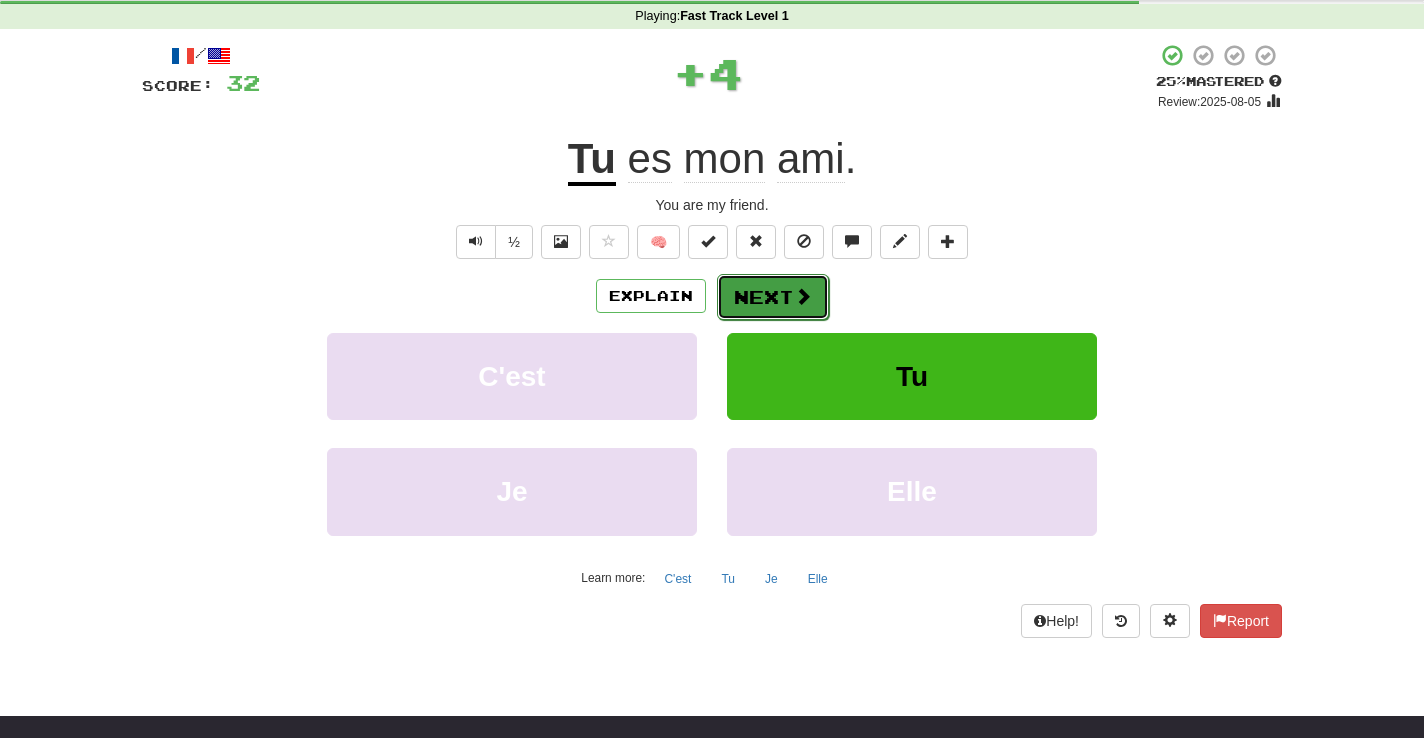 click on "Next" at bounding box center [773, 297] 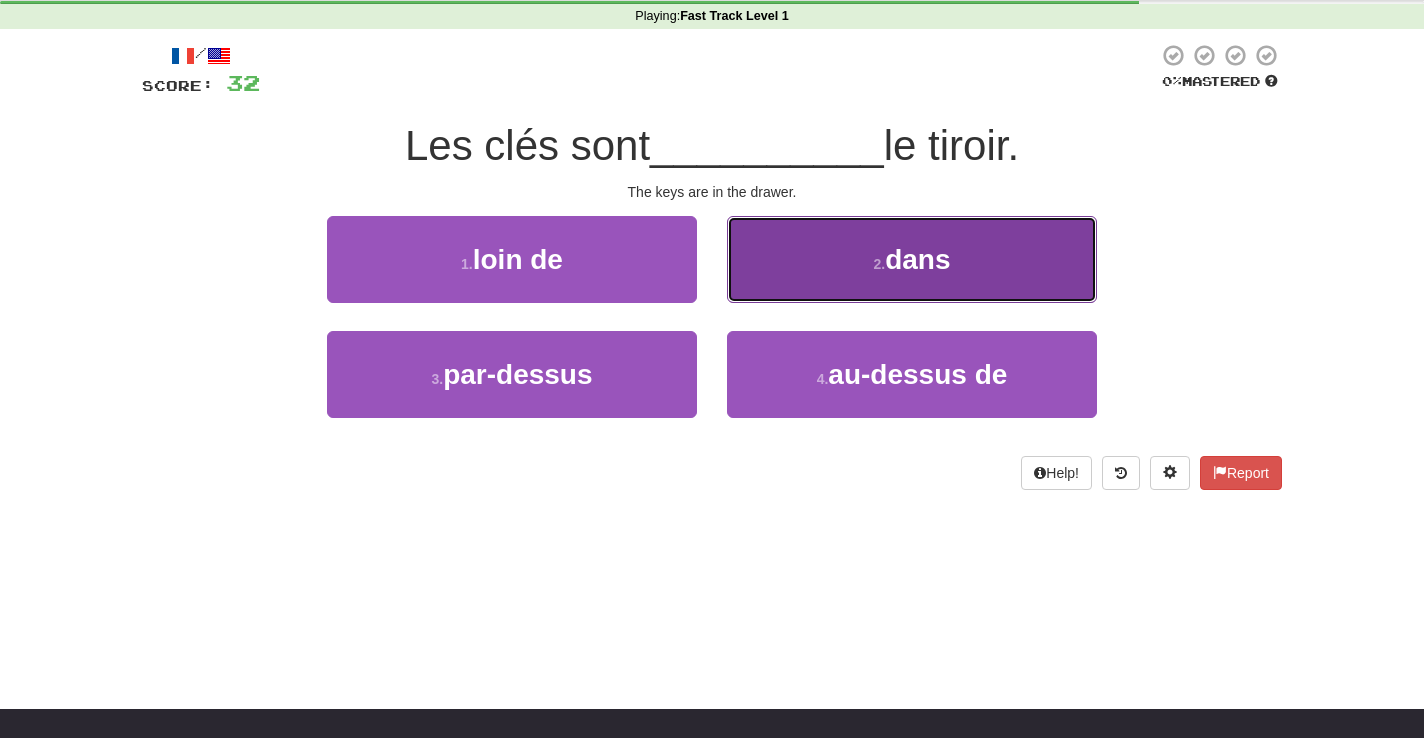 click on "2 .  dans" at bounding box center [912, 259] 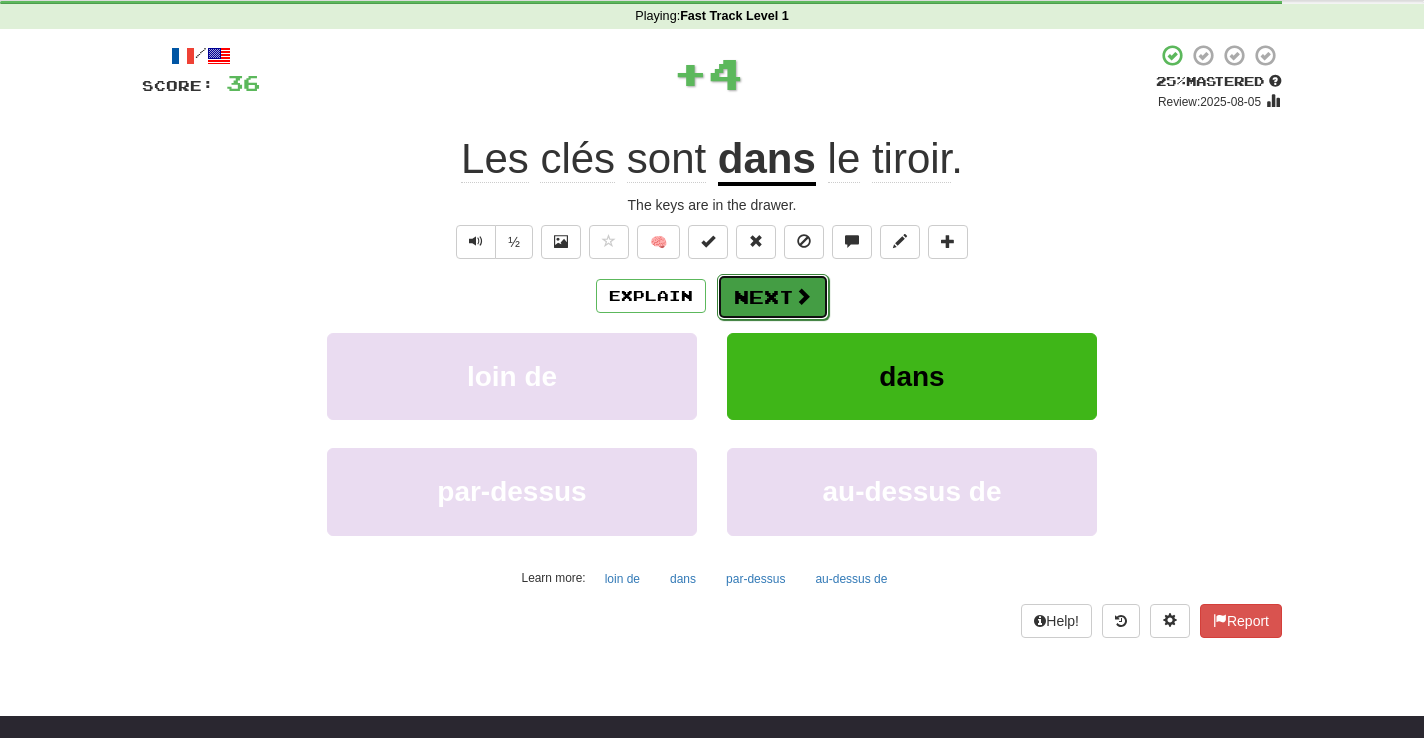 click on "Next" at bounding box center [773, 297] 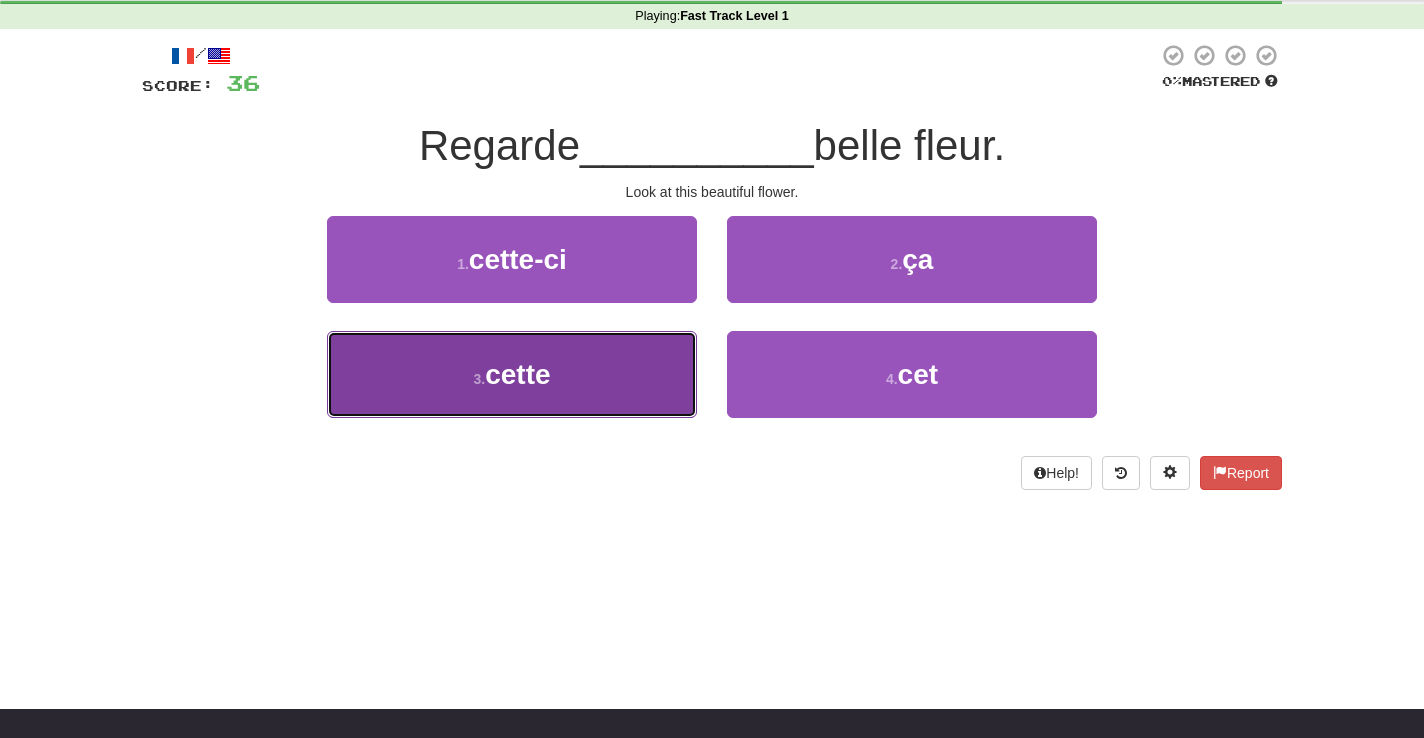 click on "3 .  cette" at bounding box center [512, 374] 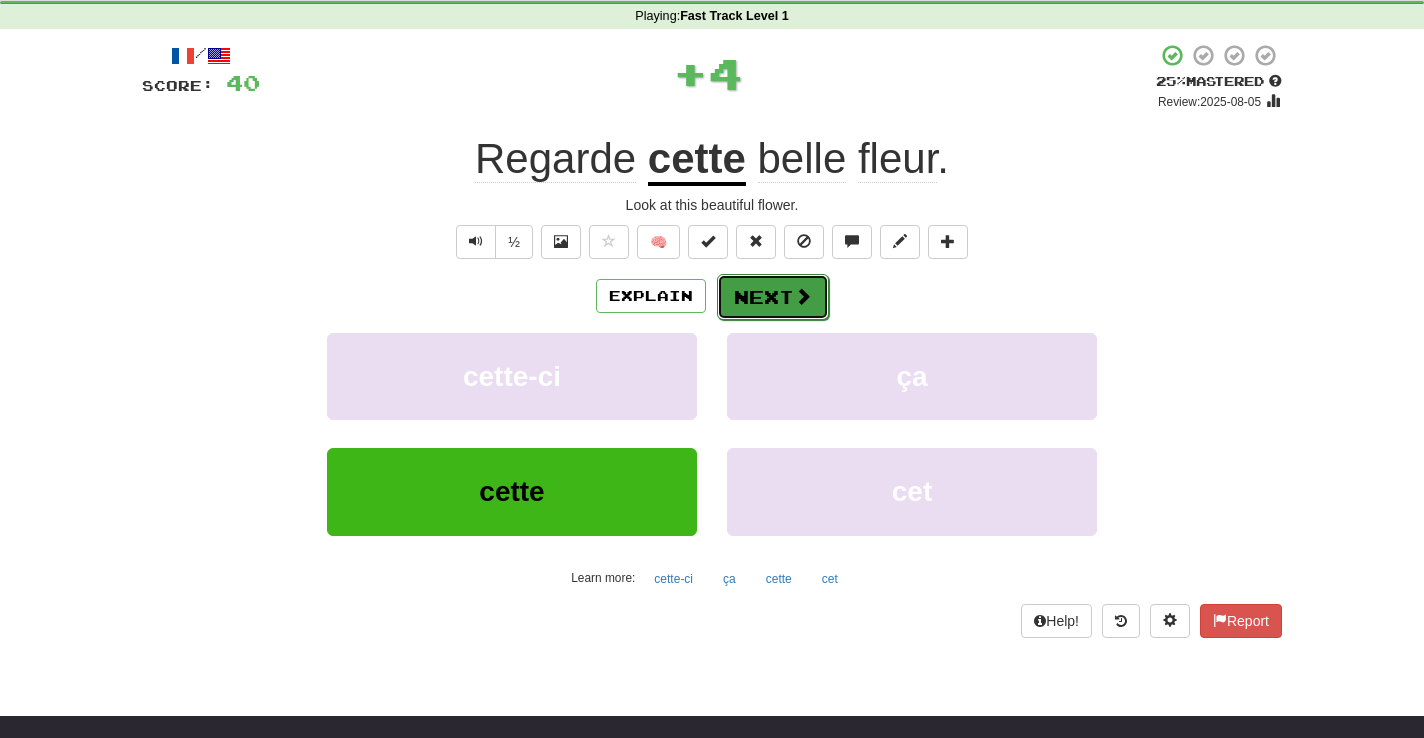 click at bounding box center (803, 296) 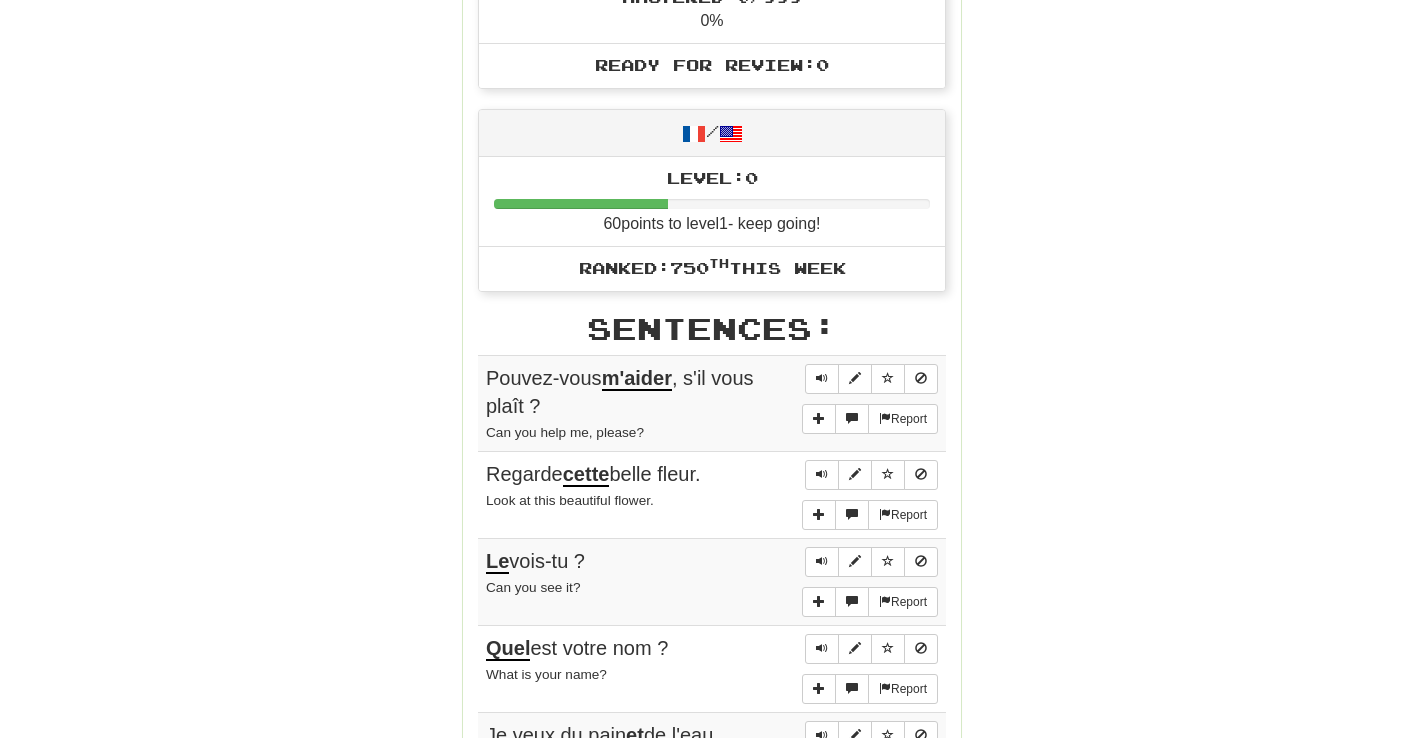 scroll, scrollTop: 844, scrollLeft: 0, axis: vertical 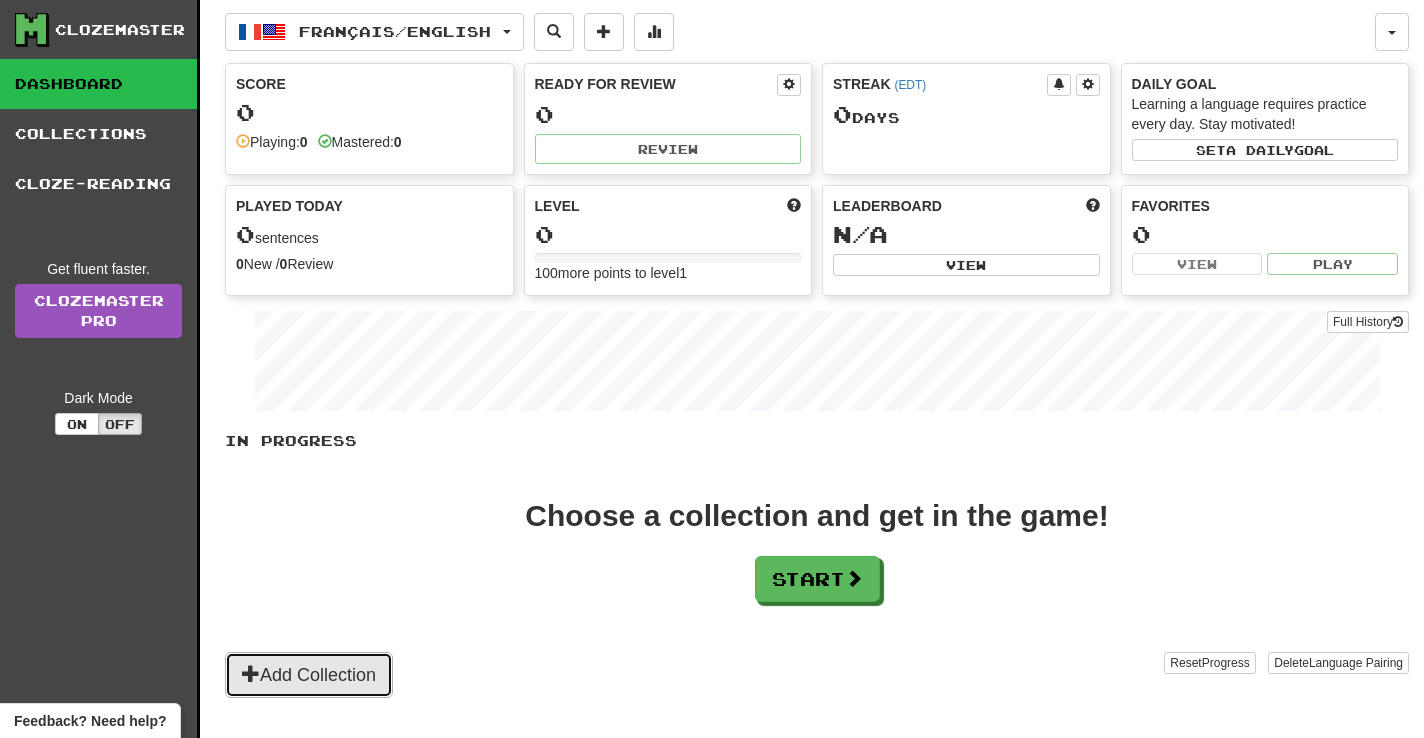 click on "Add Collection" at bounding box center [309, 675] 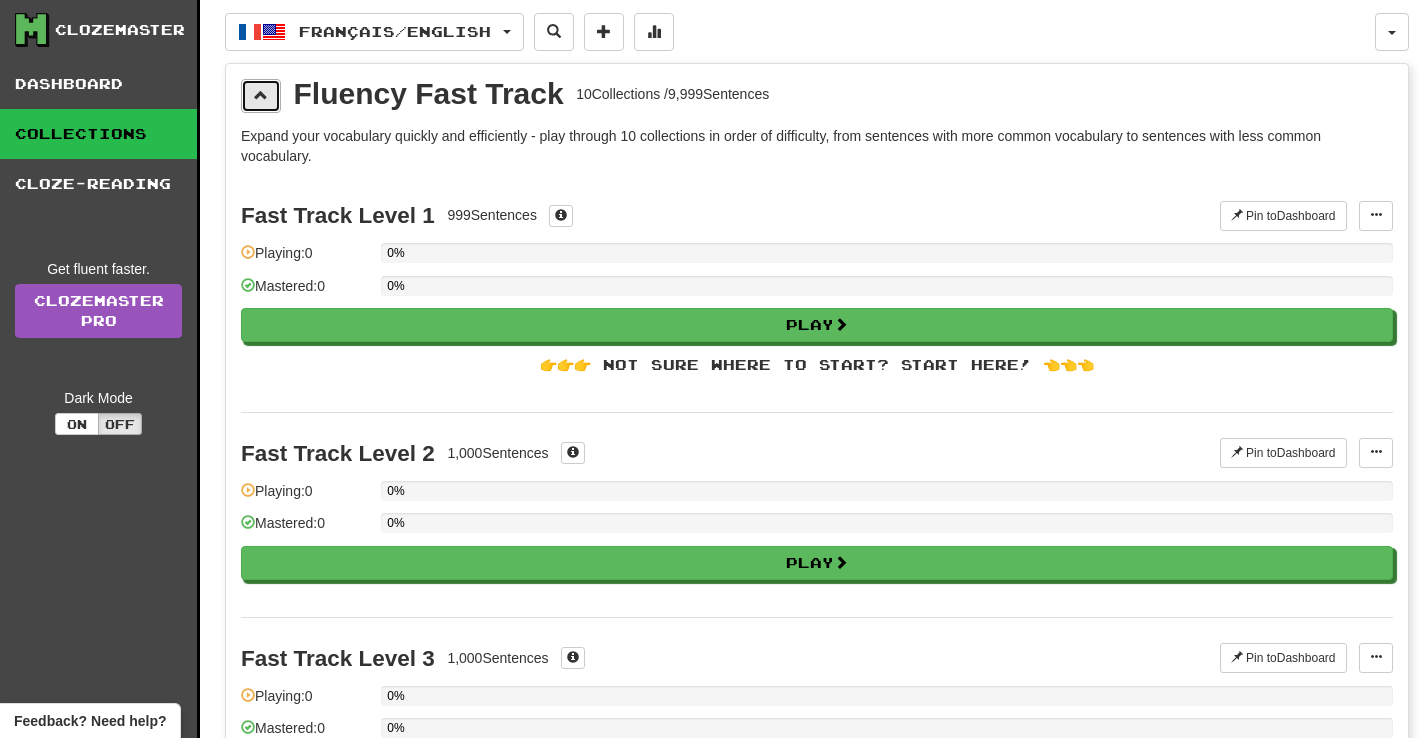 click at bounding box center (261, 95) 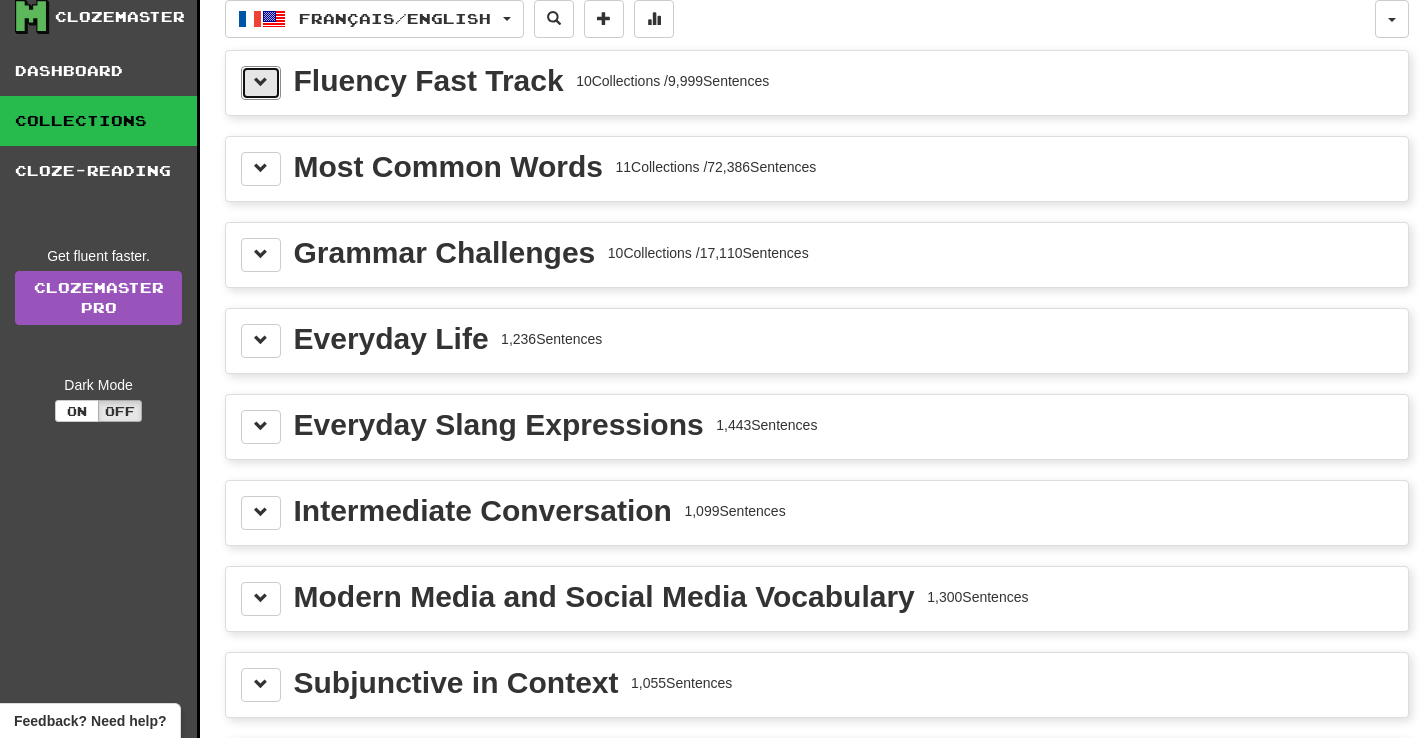 scroll, scrollTop: 0, scrollLeft: 0, axis: both 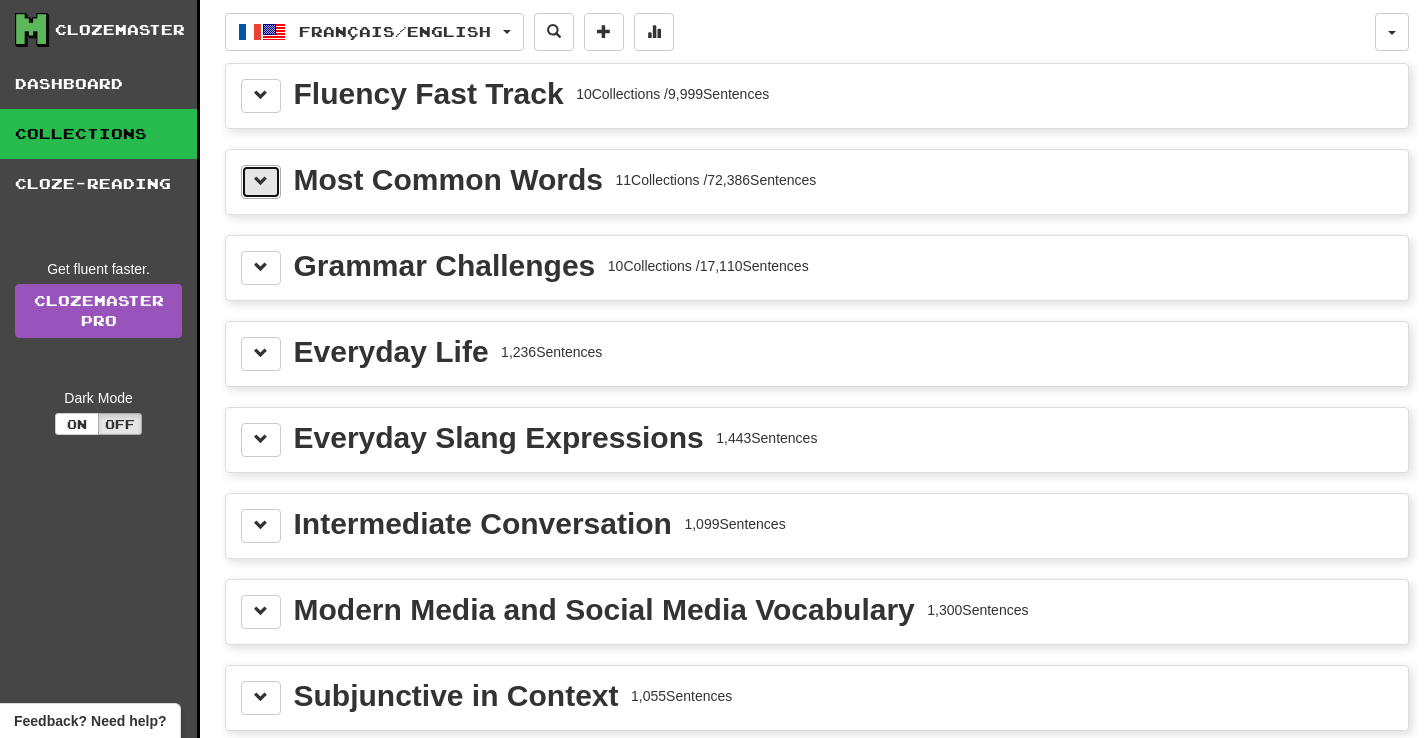 click at bounding box center (261, 181) 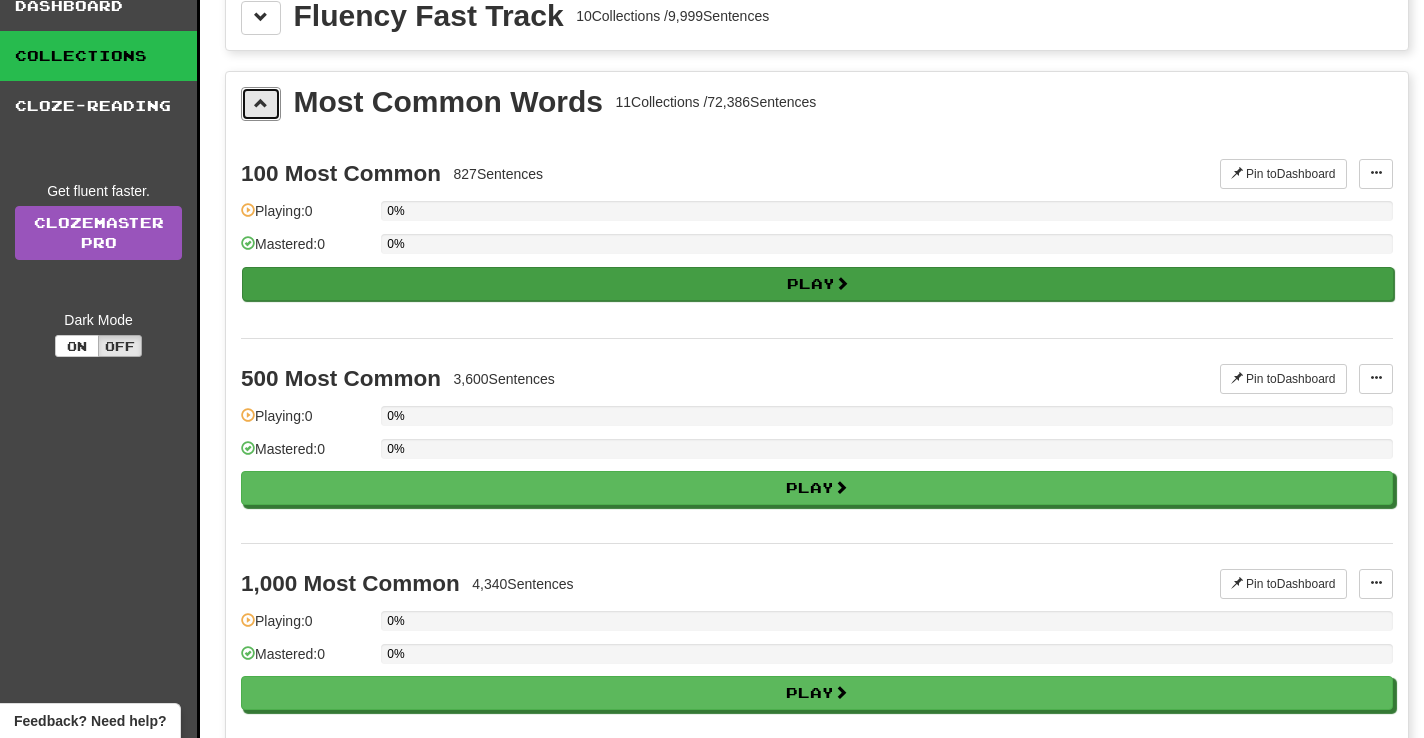 scroll, scrollTop: 77, scrollLeft: 0, axis: vertical 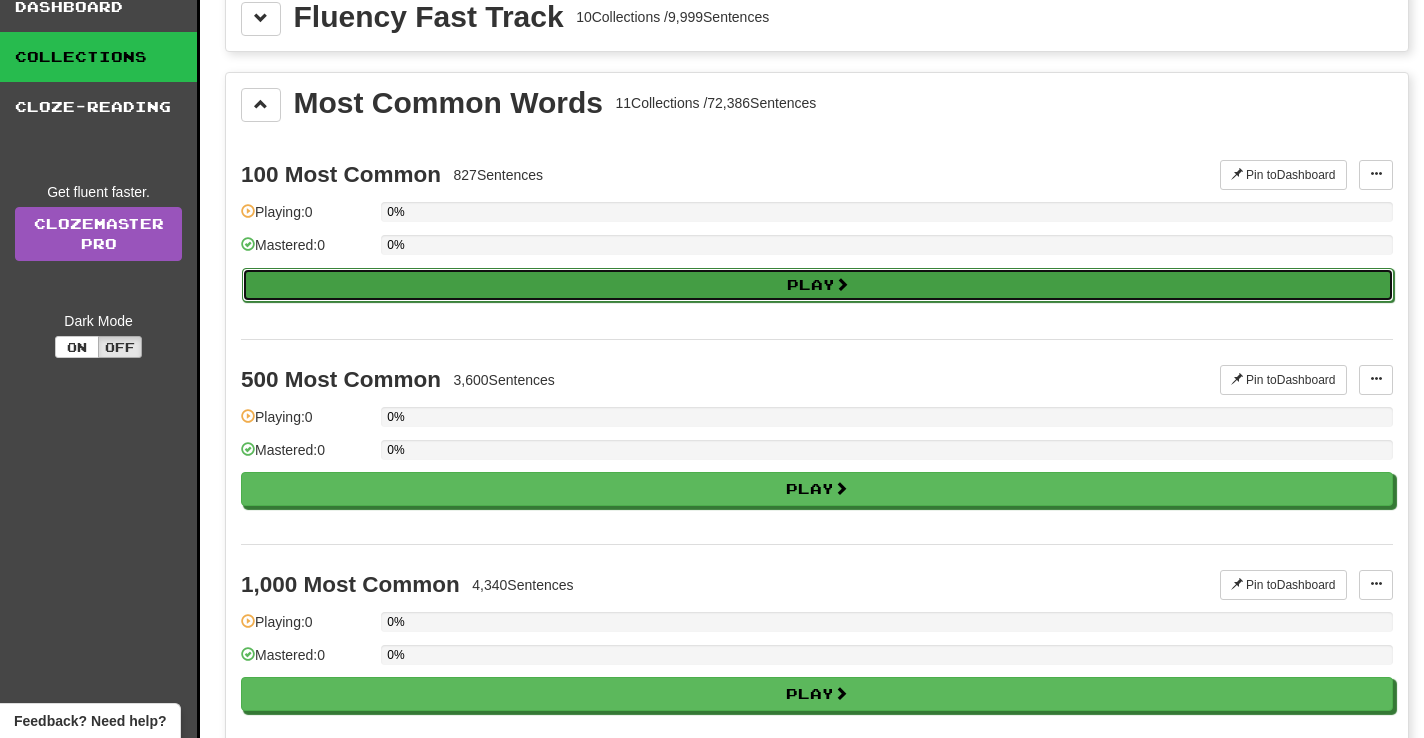 click on "Play" at bounding box center (818, 285) 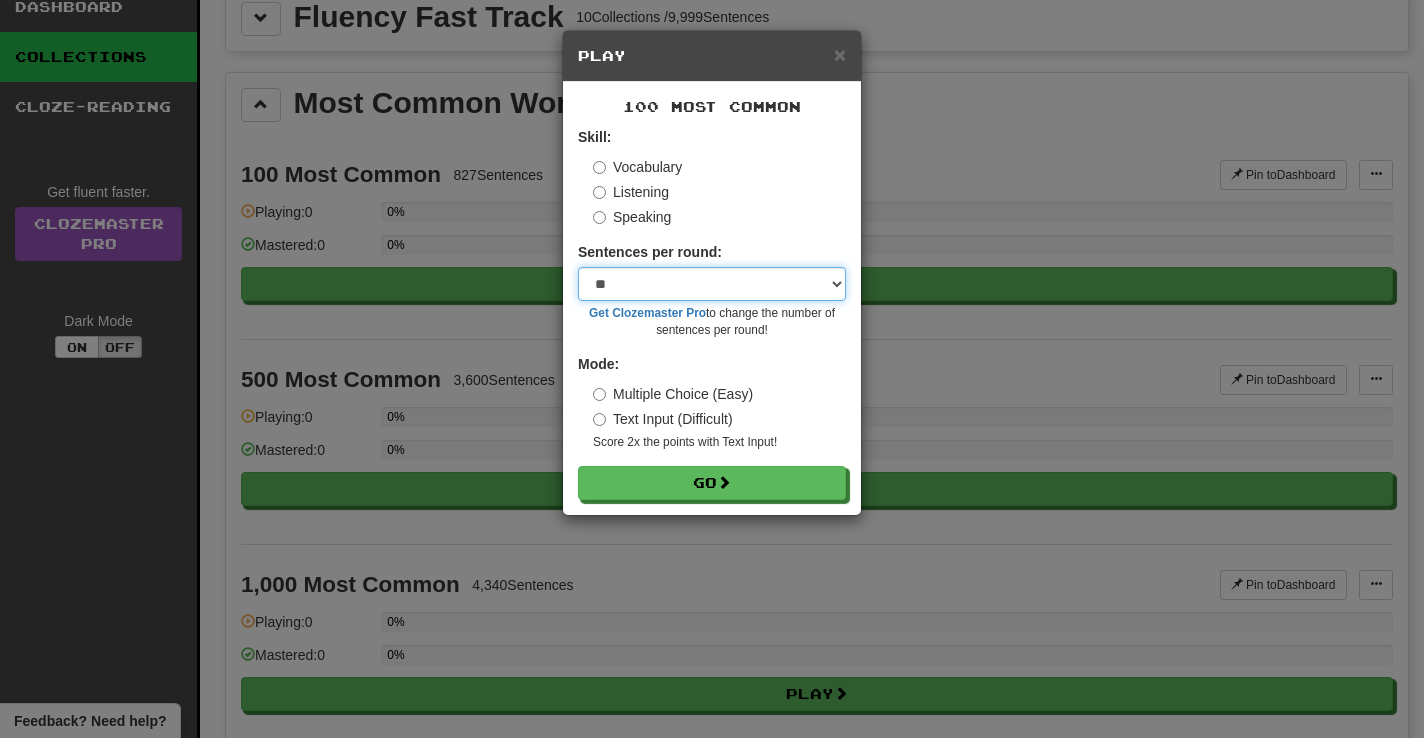 click on "* ** ** ** ** ** *** ********" at bounding box center [712, 284] 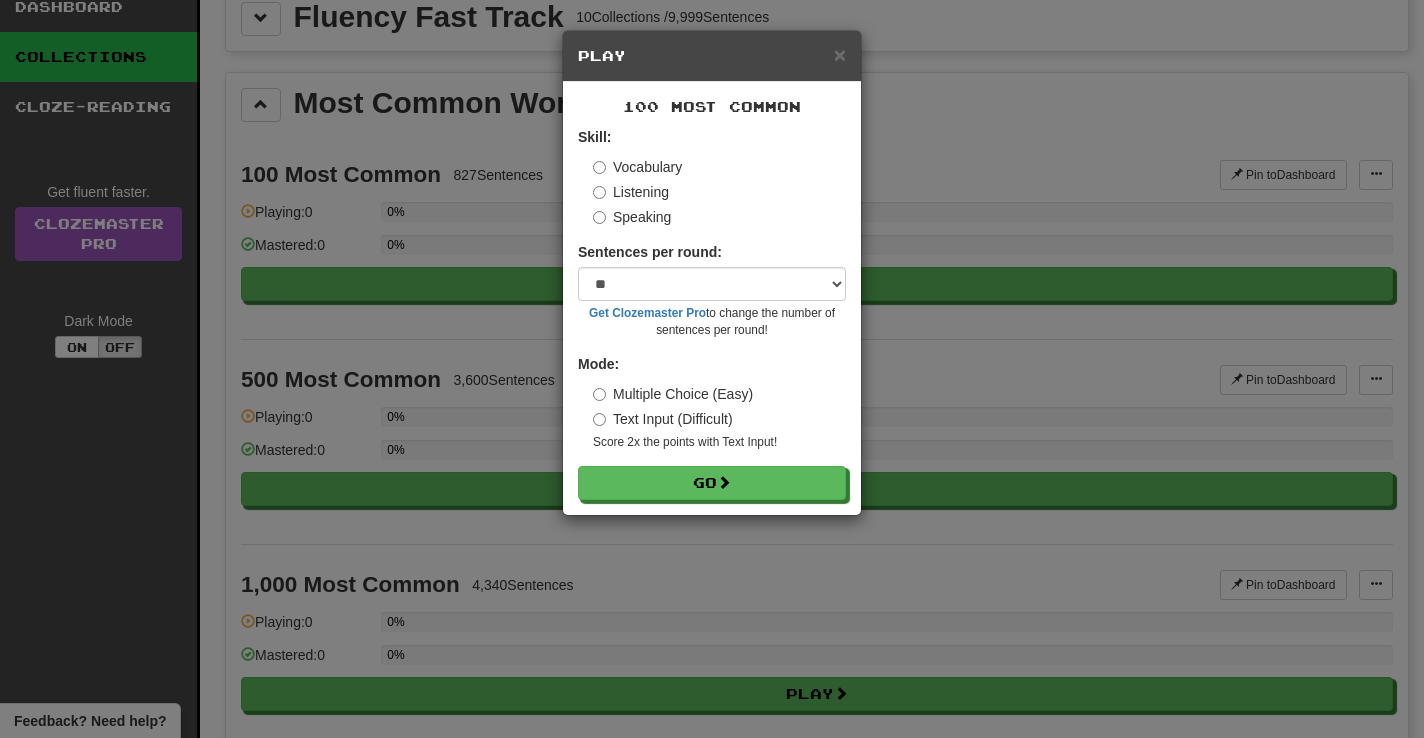 click on "Text Input (Difficult)" at bounding box center (663, 419) 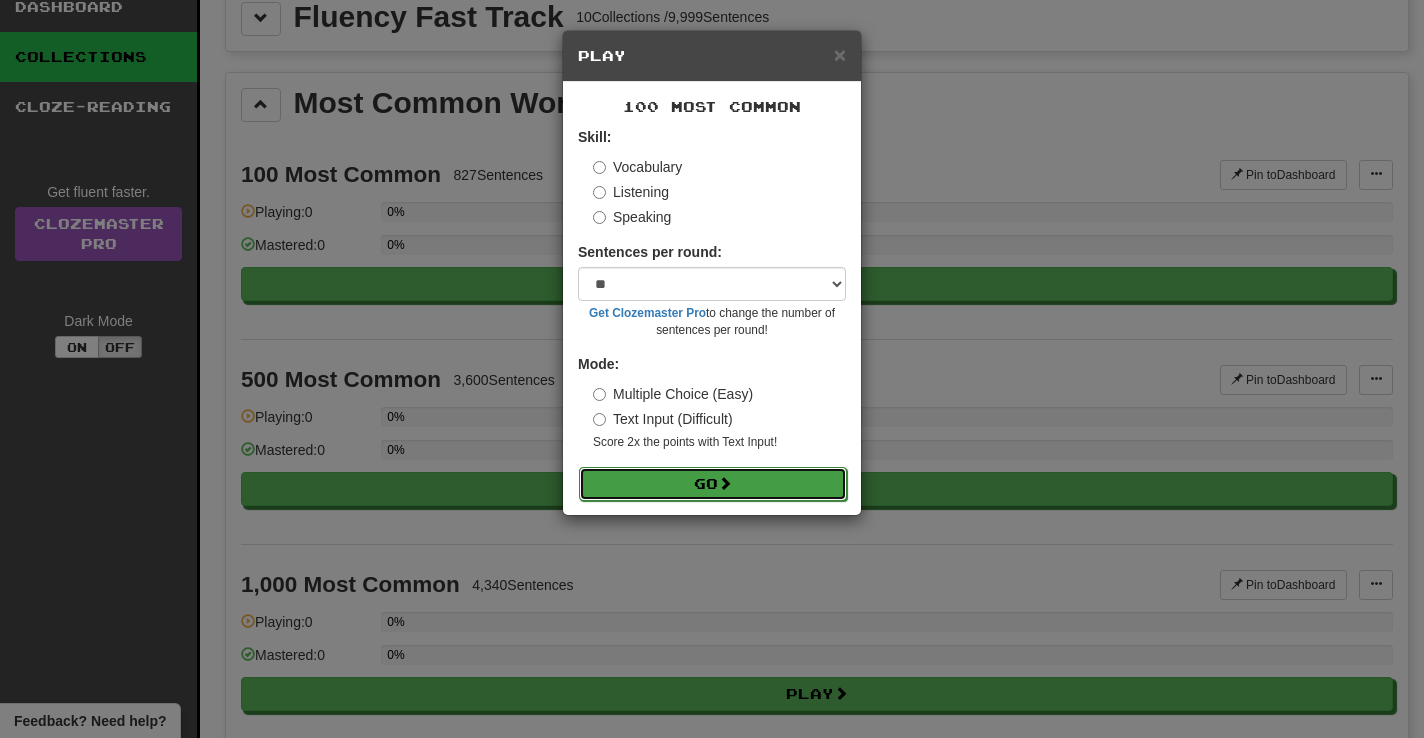 click on "Go" at bounding box center (713, 484) 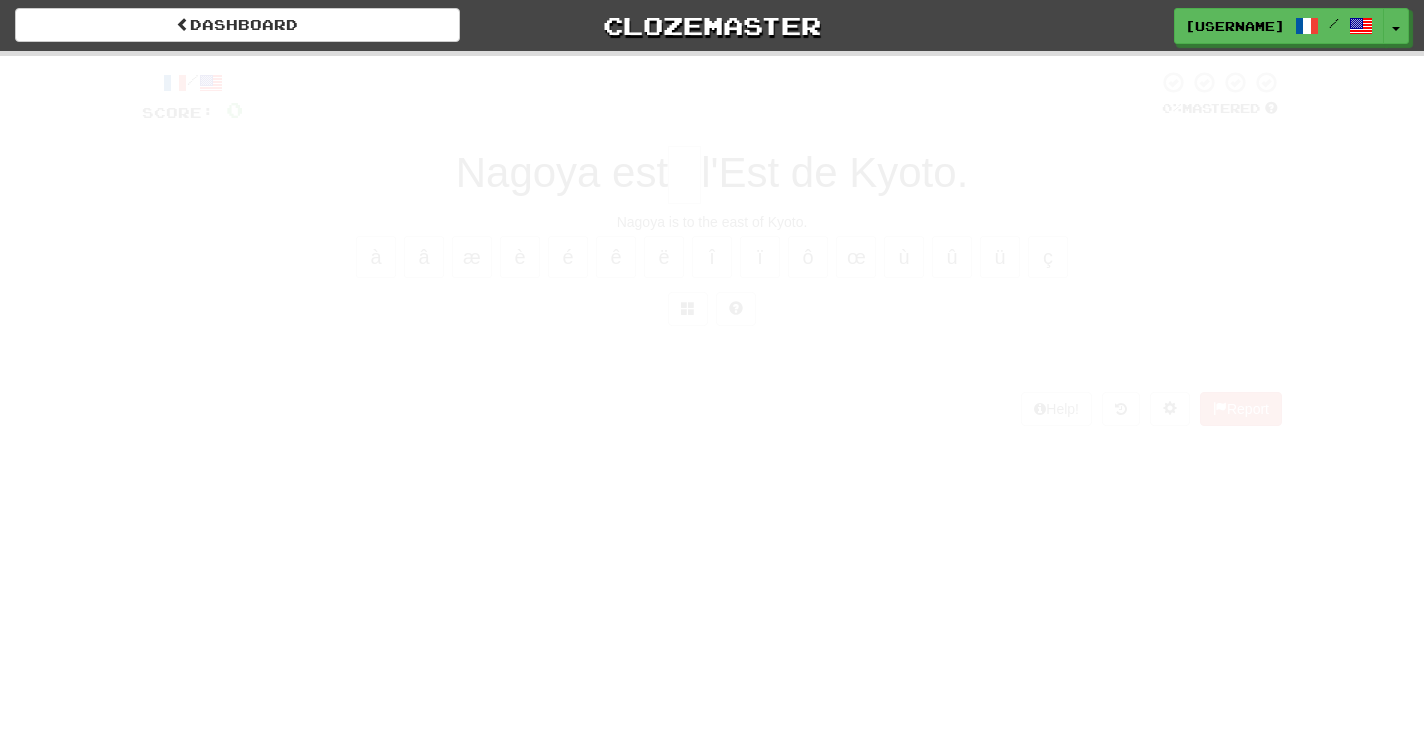 scroll, scrollTop: 0, scrollLeft: 0, axis: both 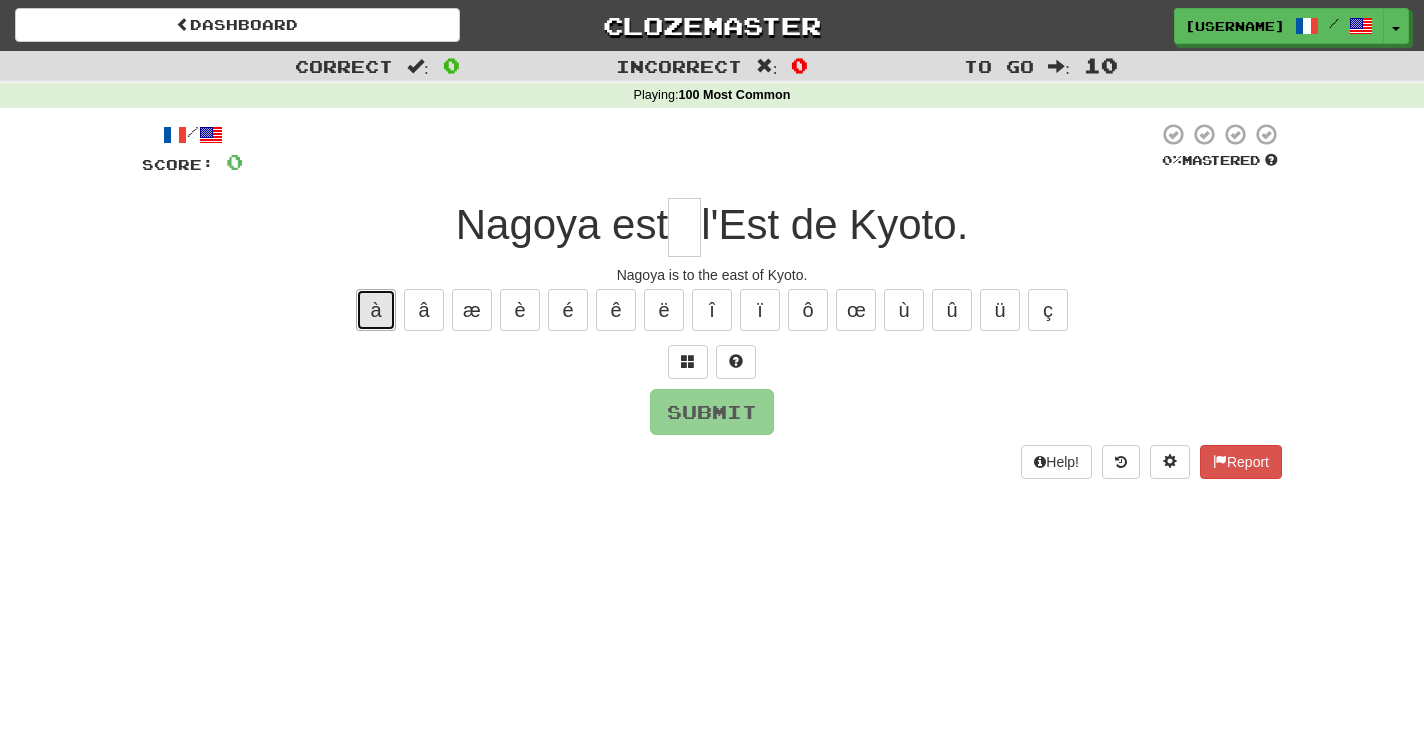 click on "à" at bounding box center [376, 310] 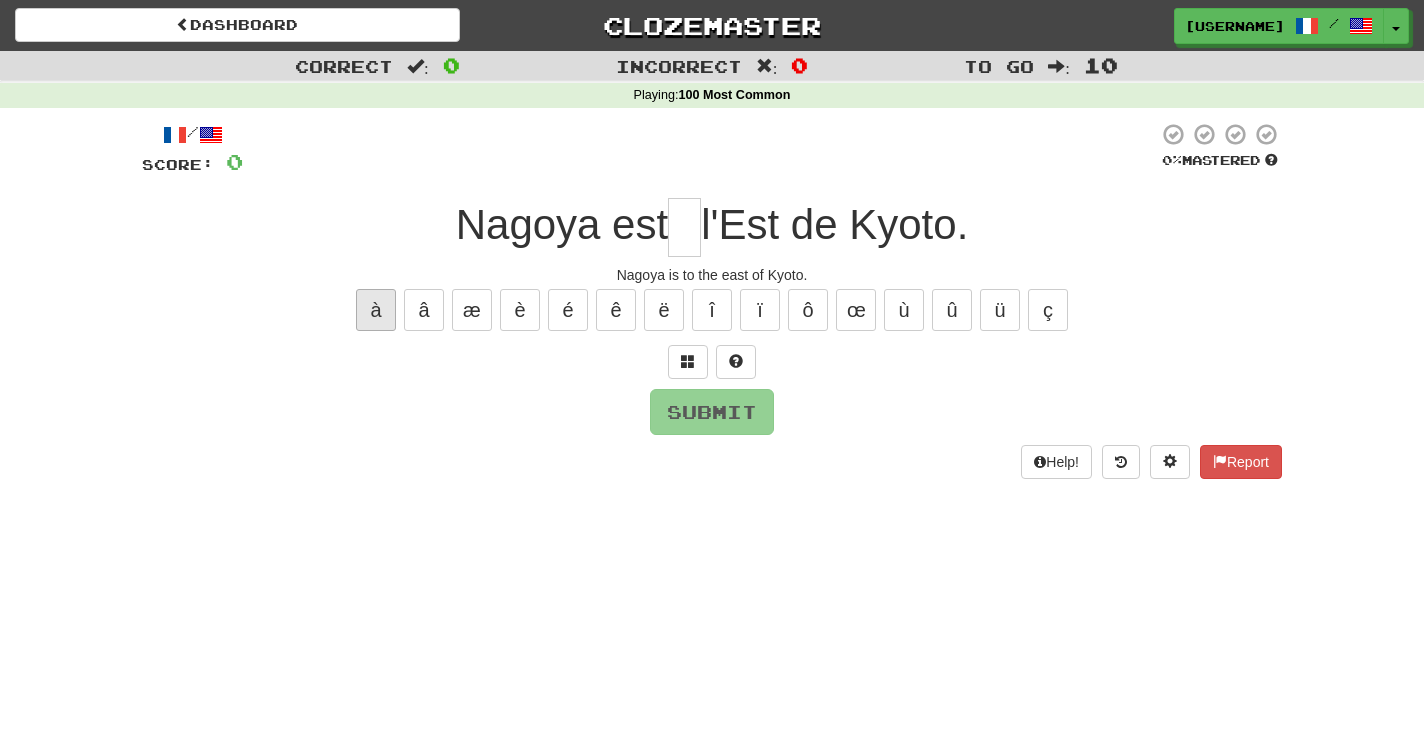 type on "*" 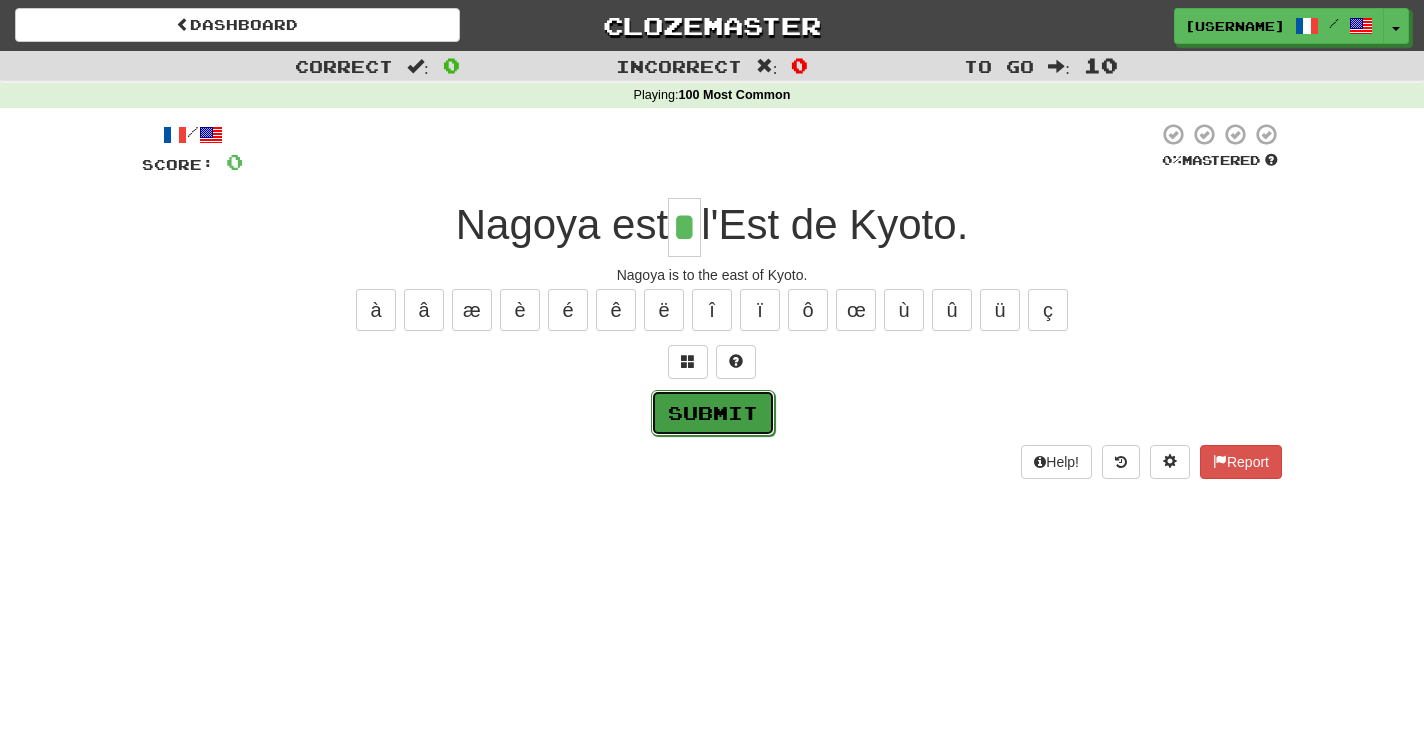 click on "Submit" at bounding box center [713, 413] 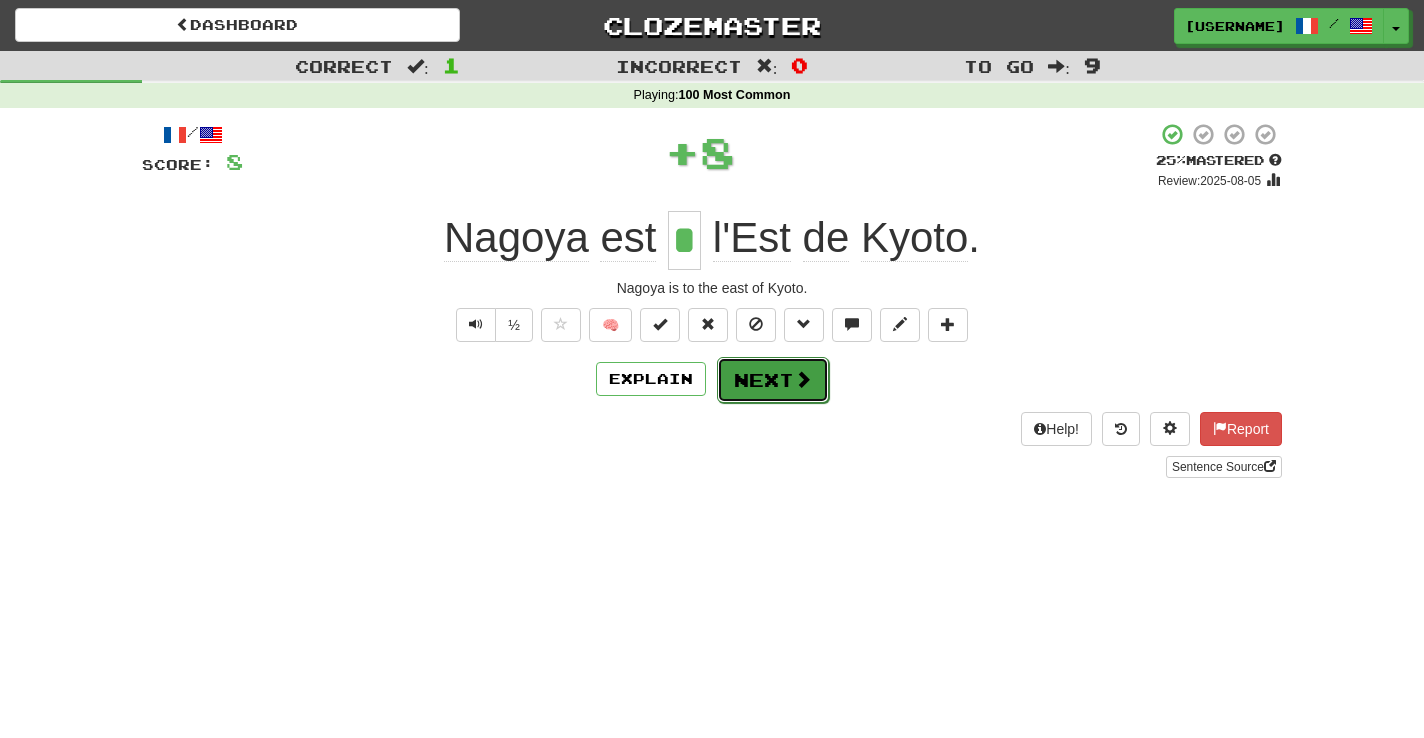 click on "Next" at bounding box center (773, 380) 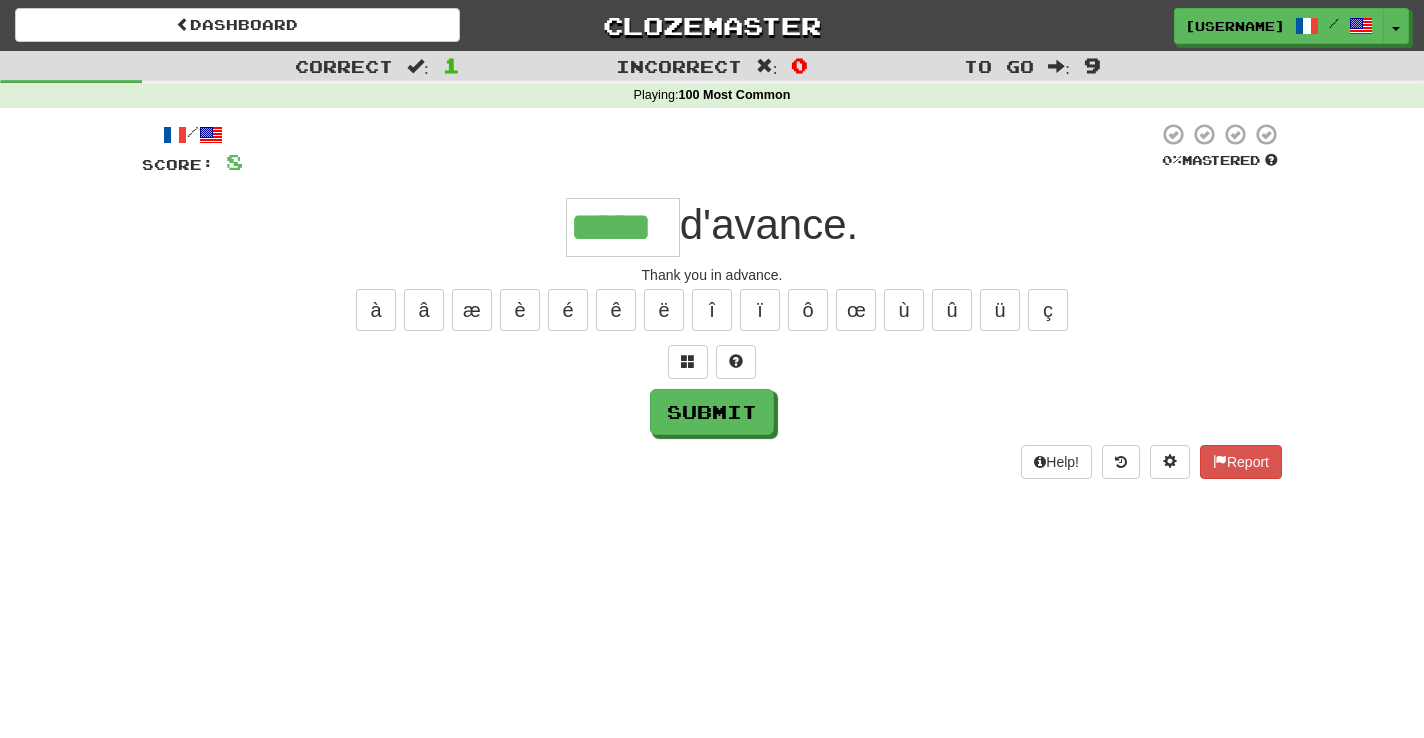 type on "*****" 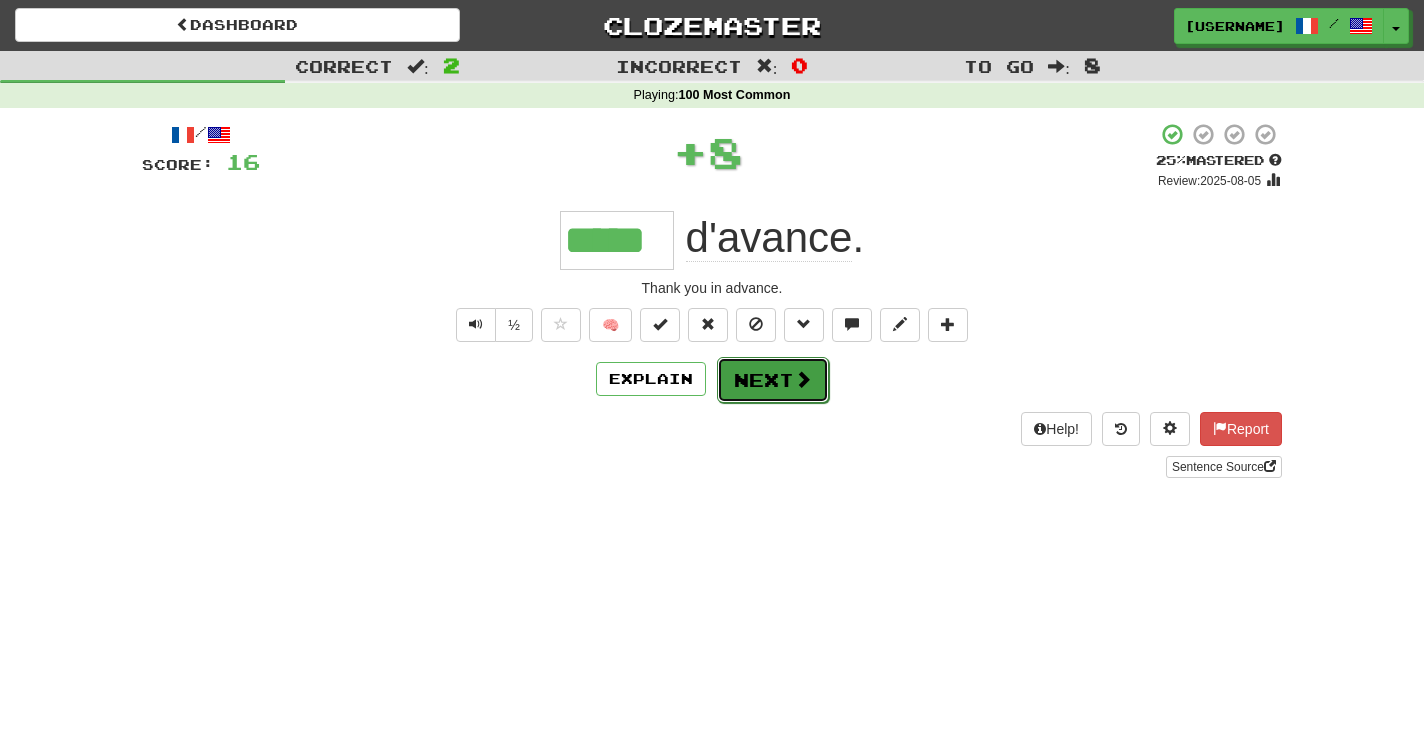 click on "Next" at bounding box center (773, 380) 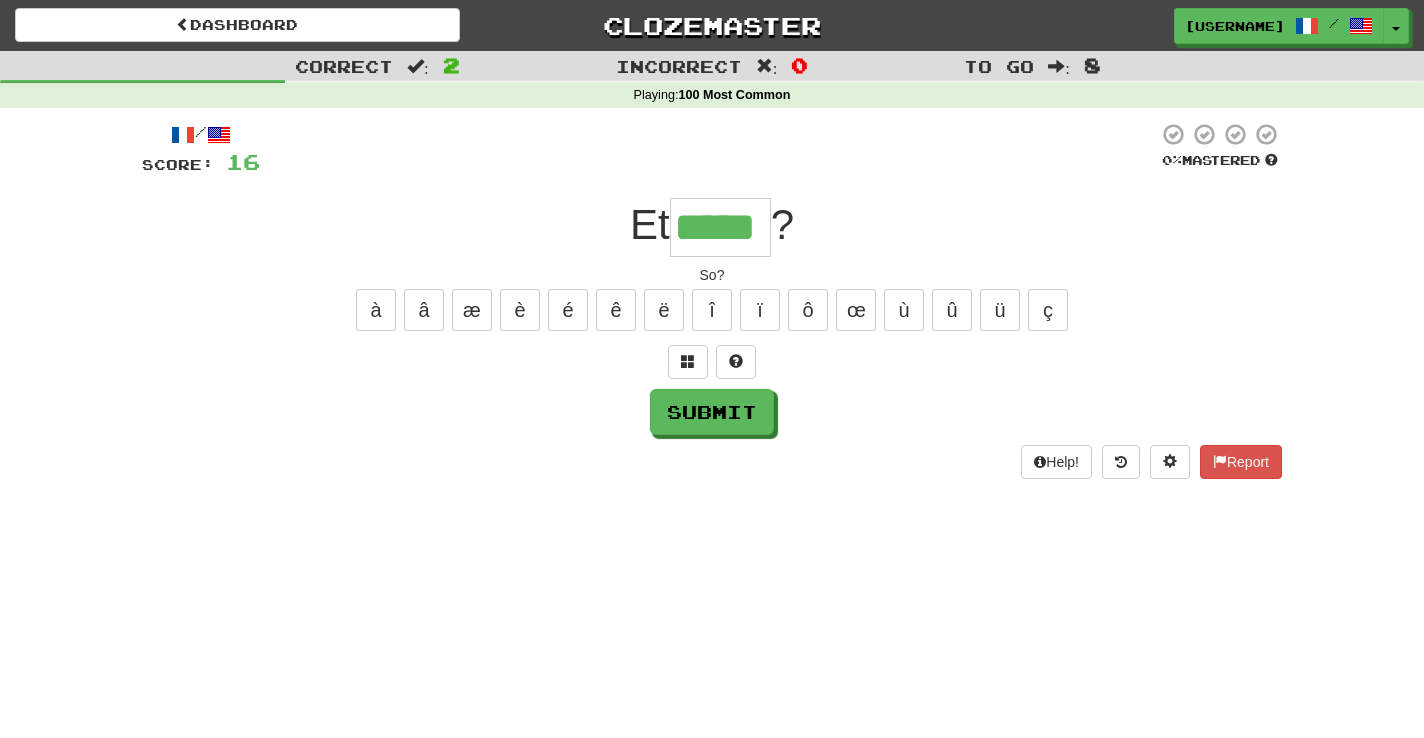 type on "*****" 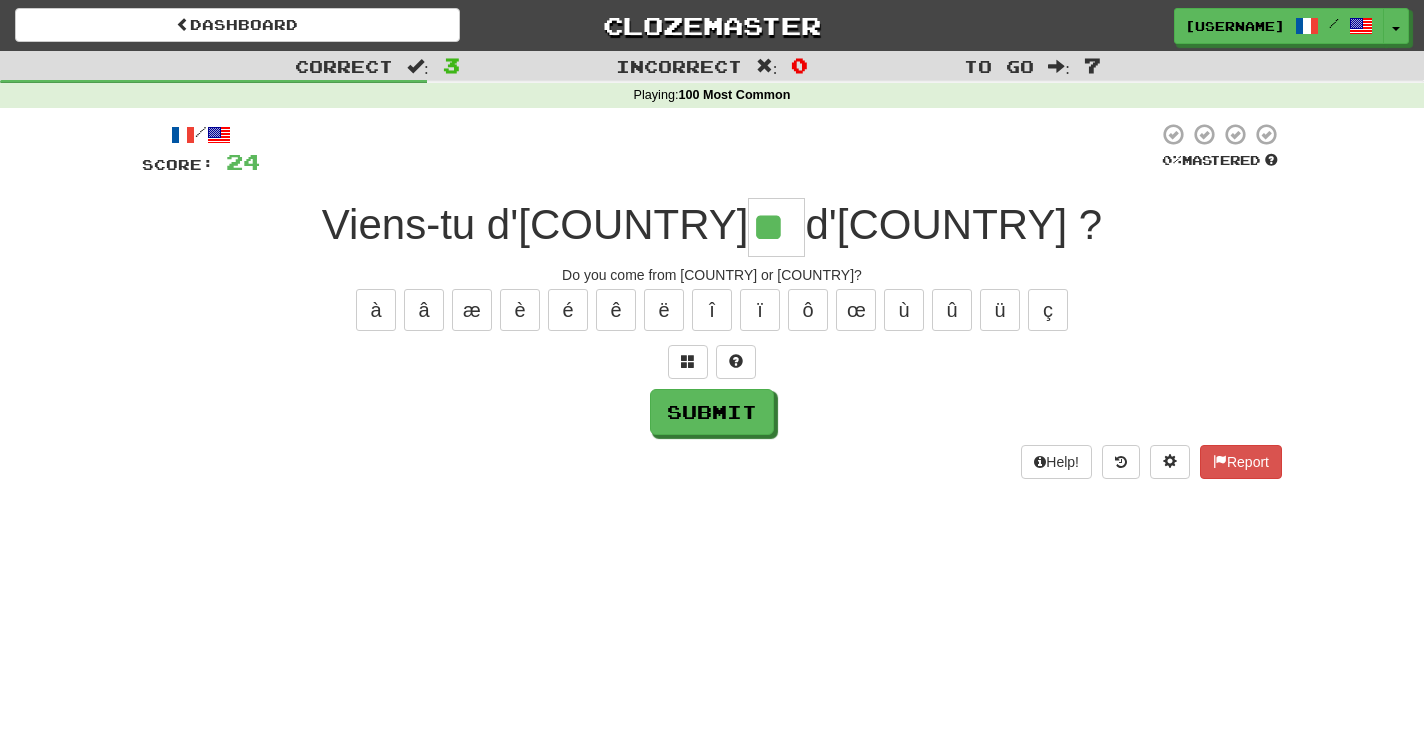 type on "**" 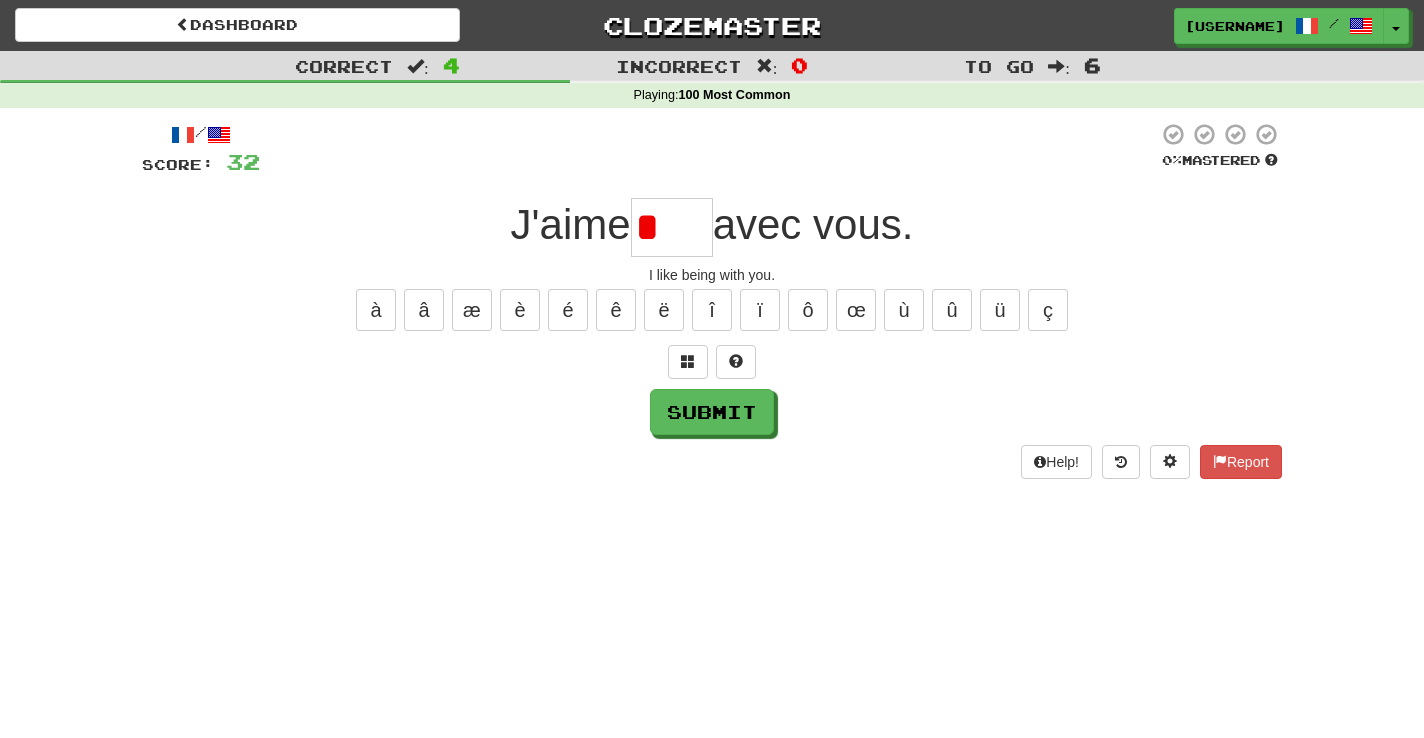 type on "*" 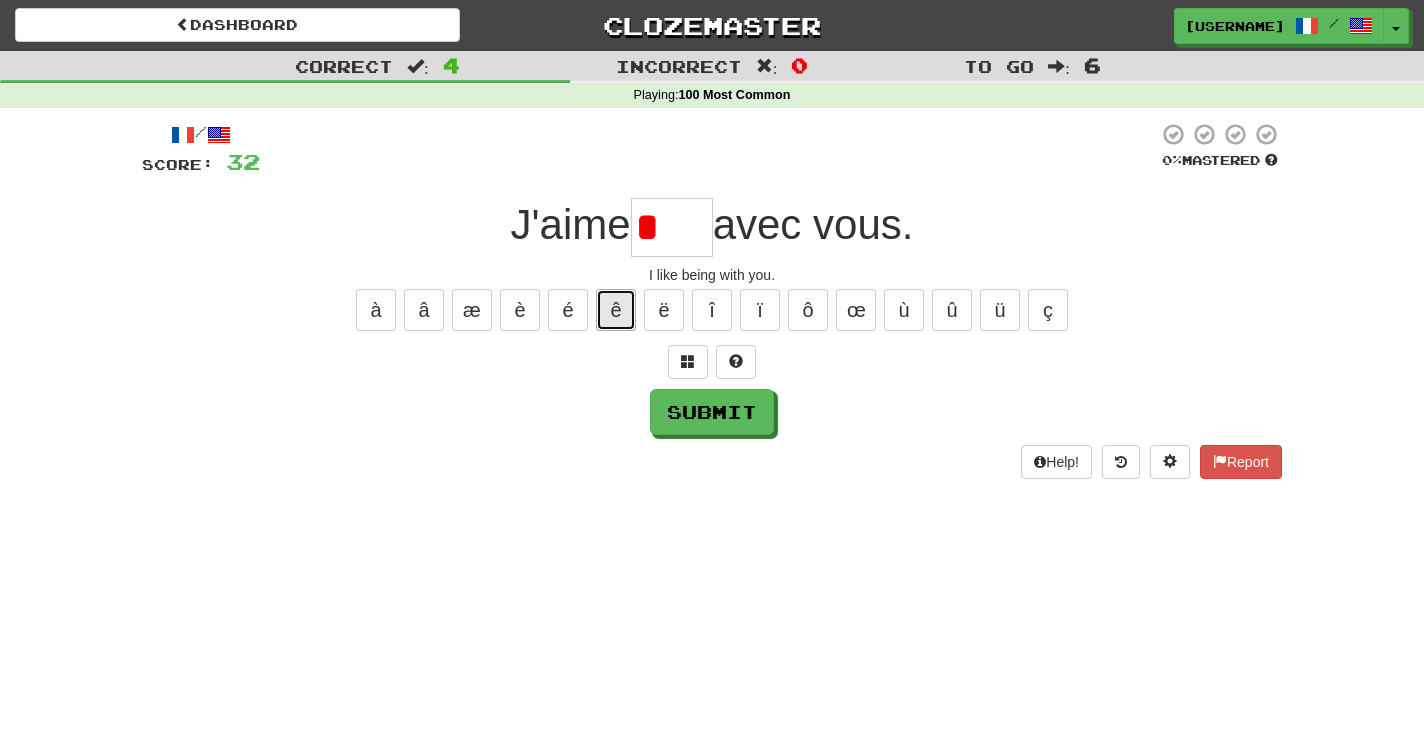 click on "ê" at bounding box center (616, 310) 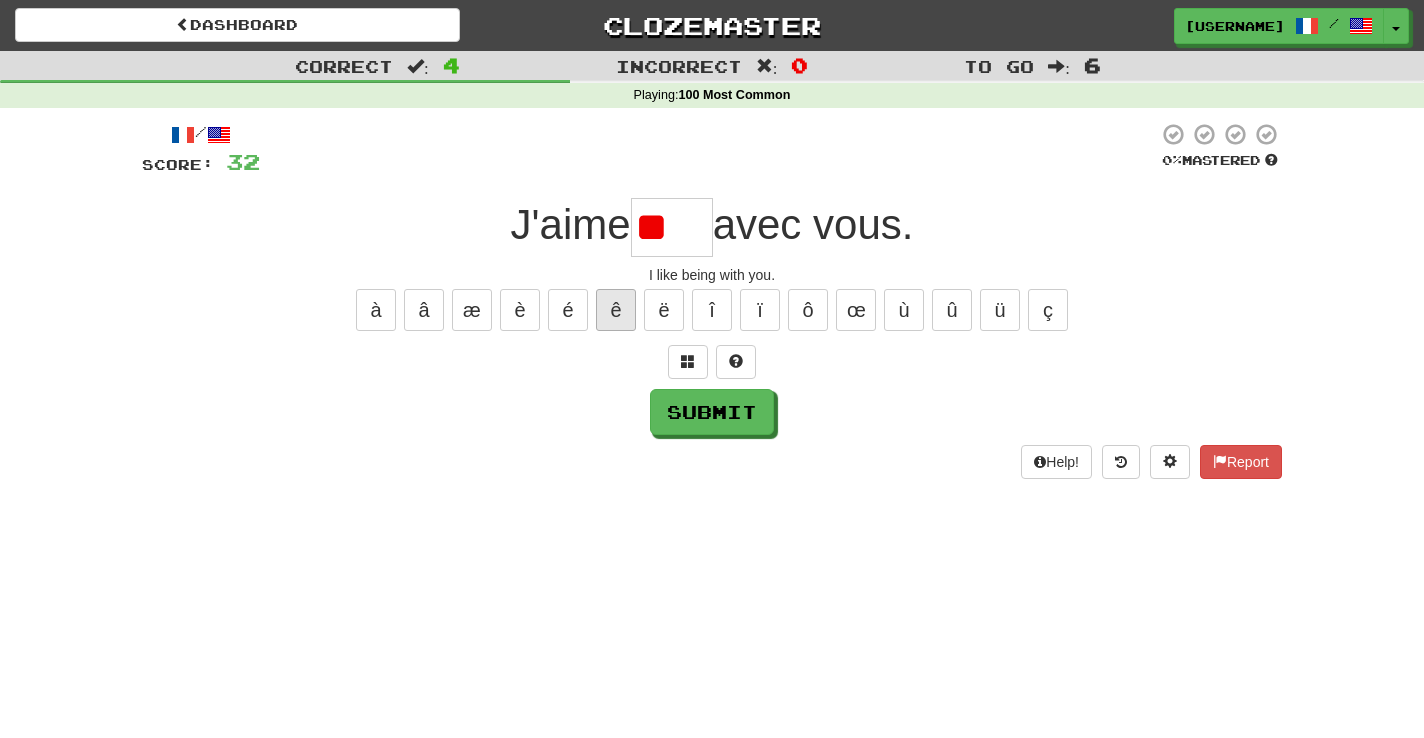 type on "*" 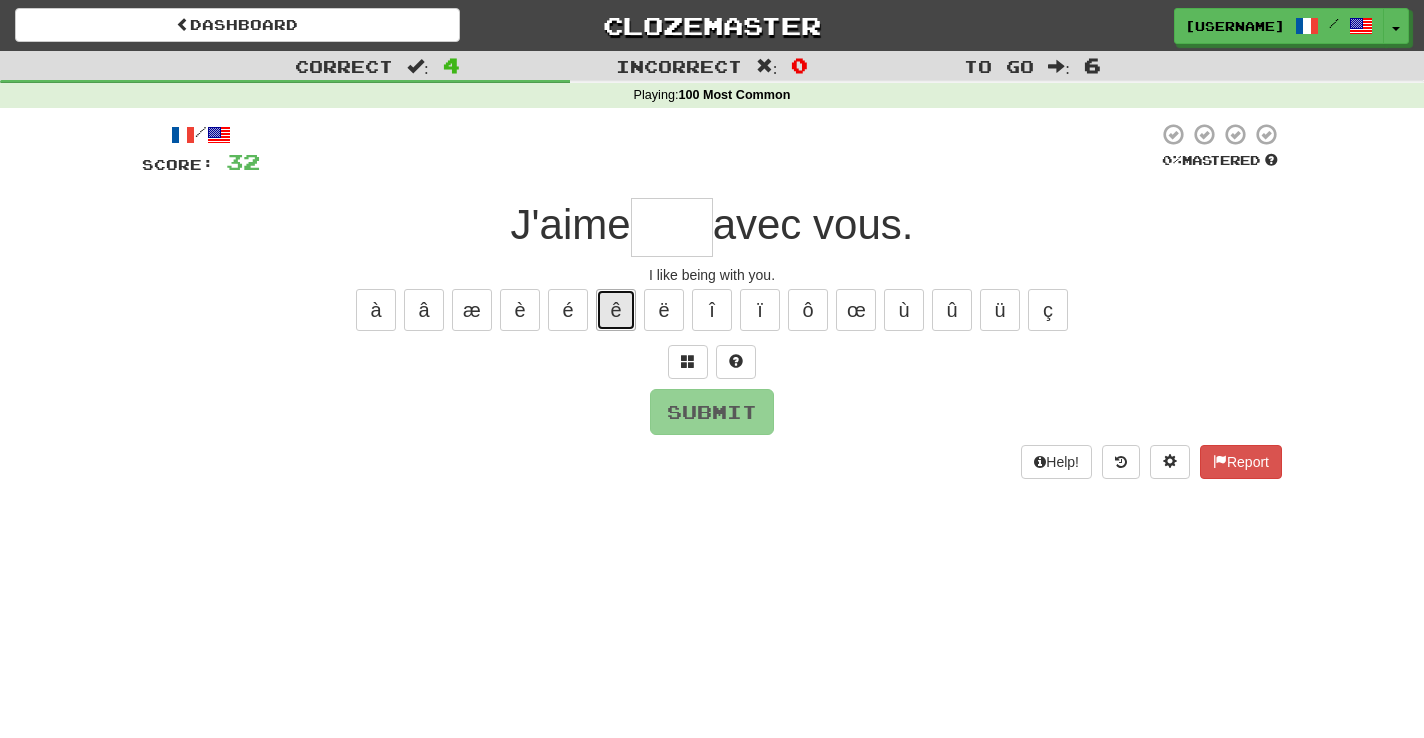 click on "ê" at bounding box center [616, 310] 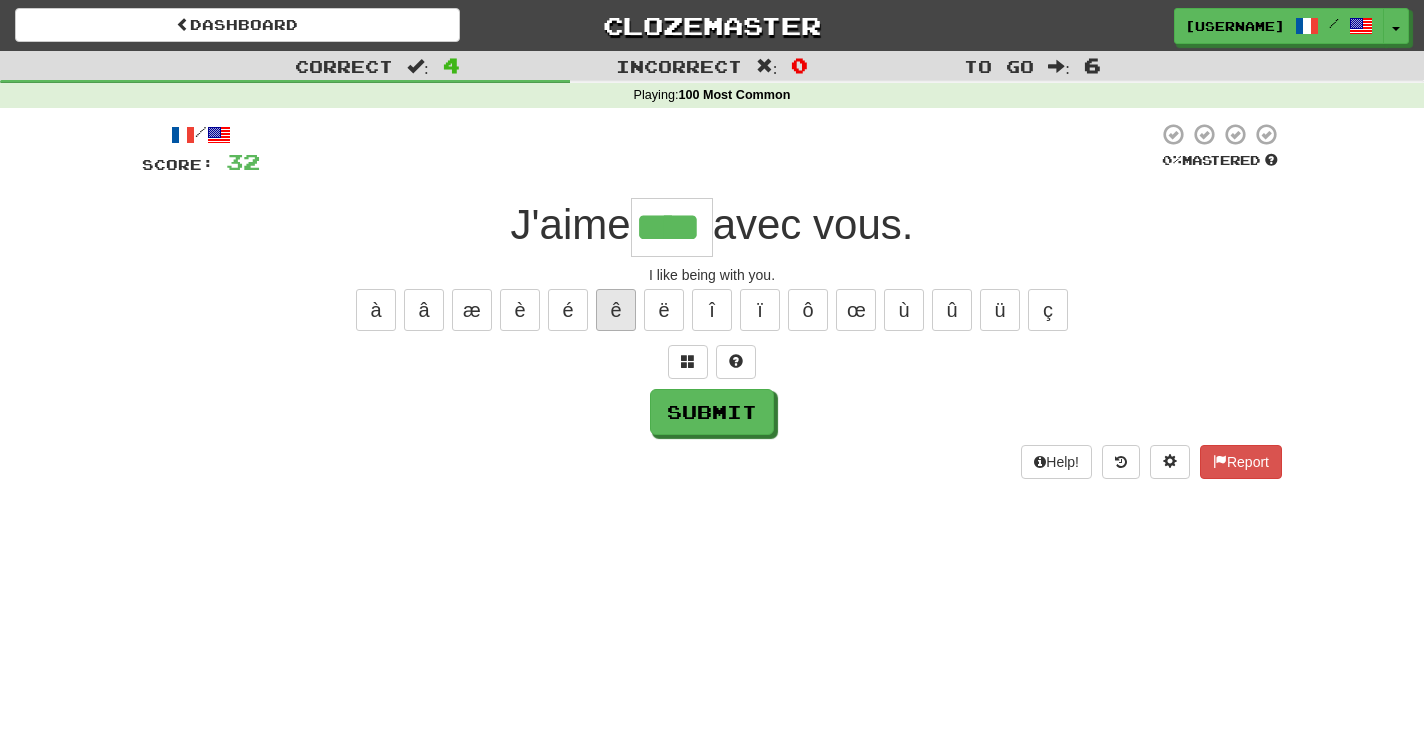 type on "****" 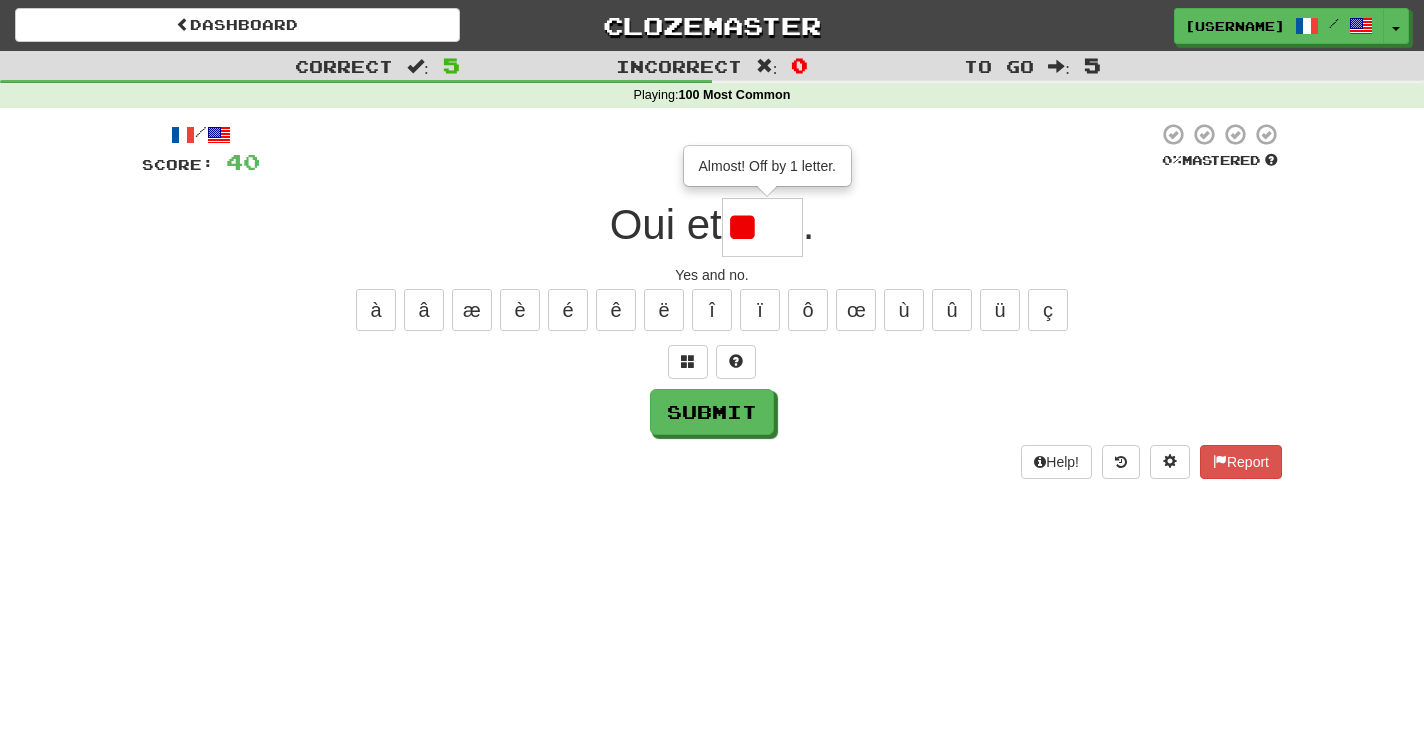 scroll, scrollTop: 0, scrollLeft: 0, axis: both 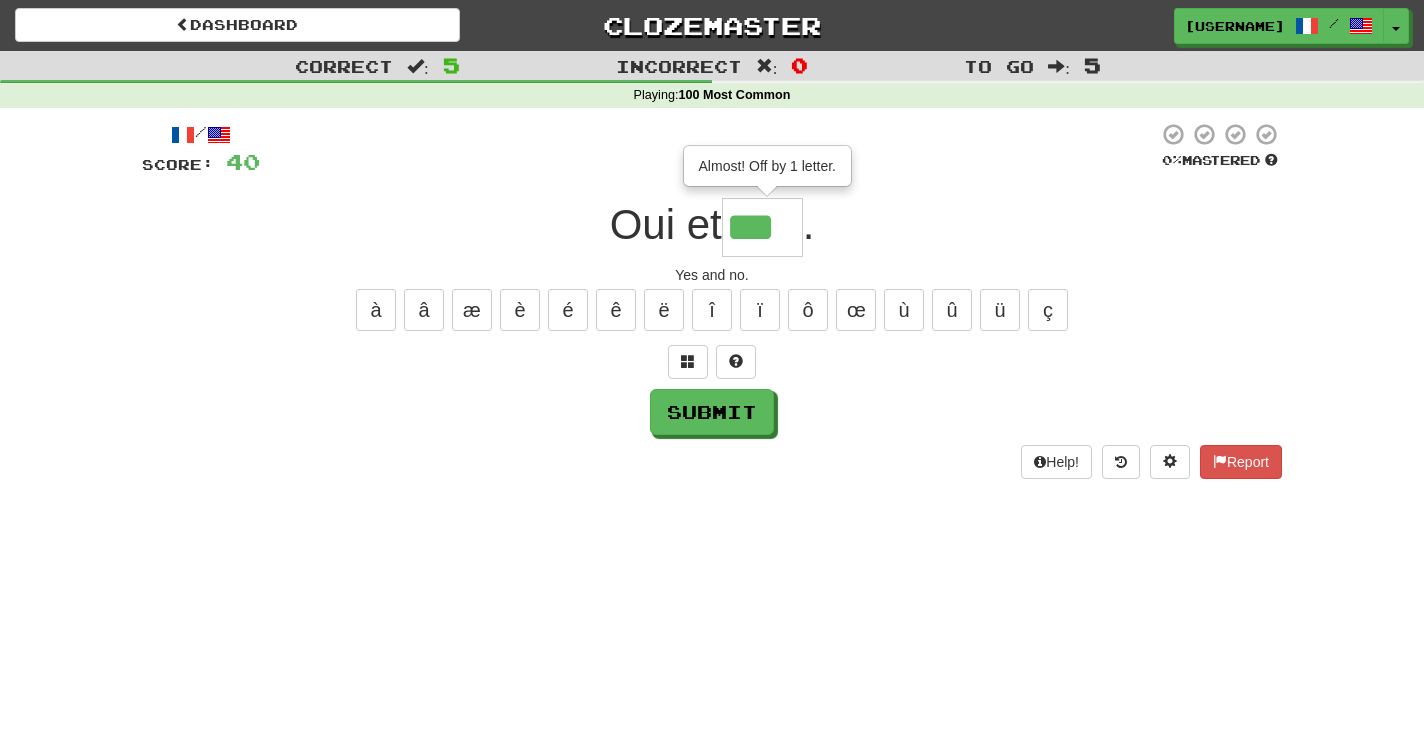 type on "***" 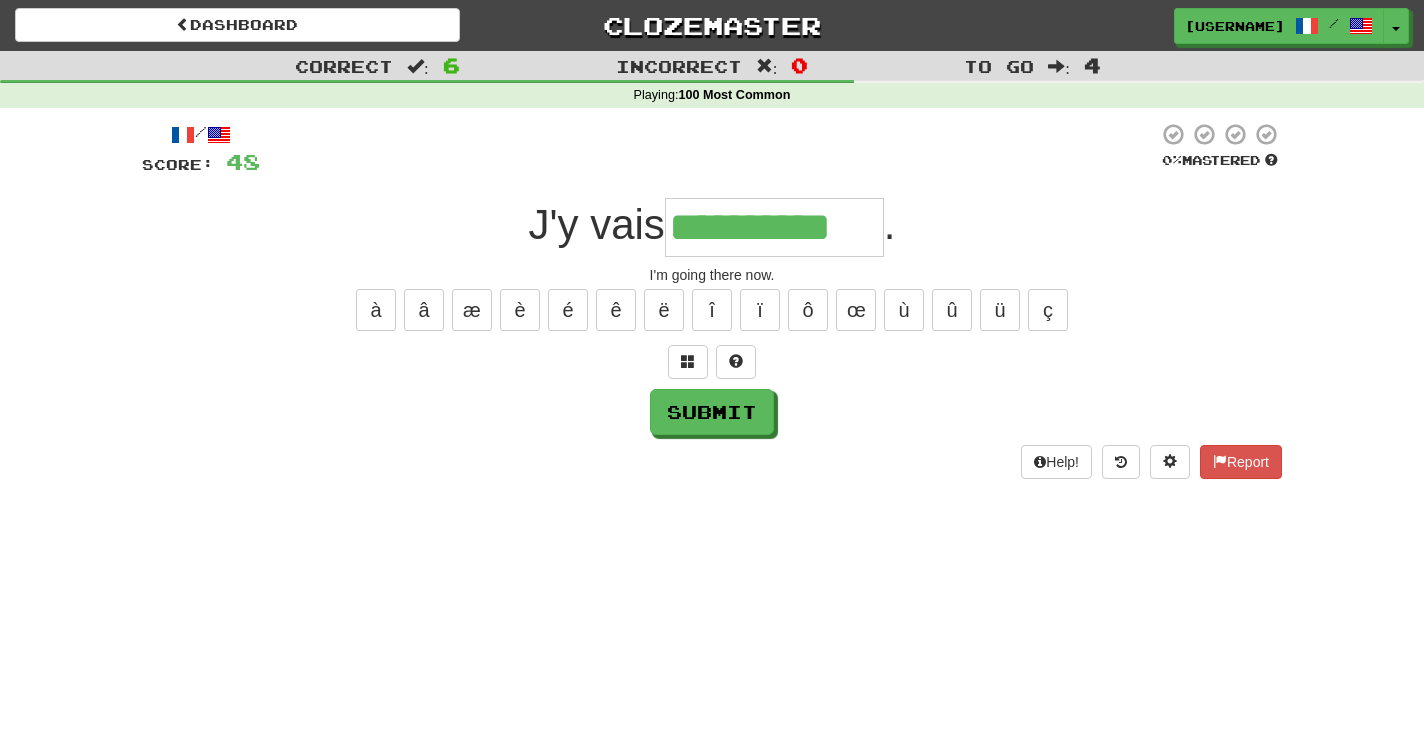 type on "**********" 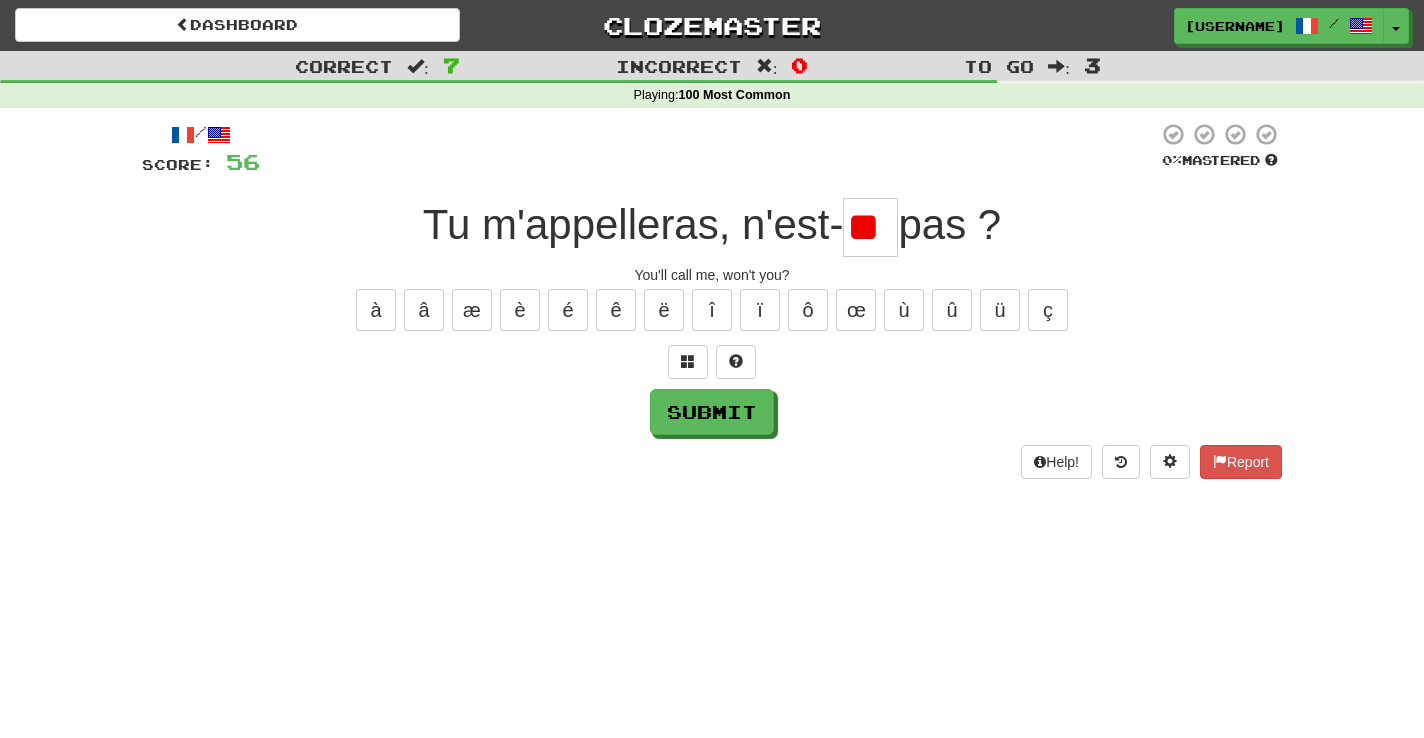 type on "*" 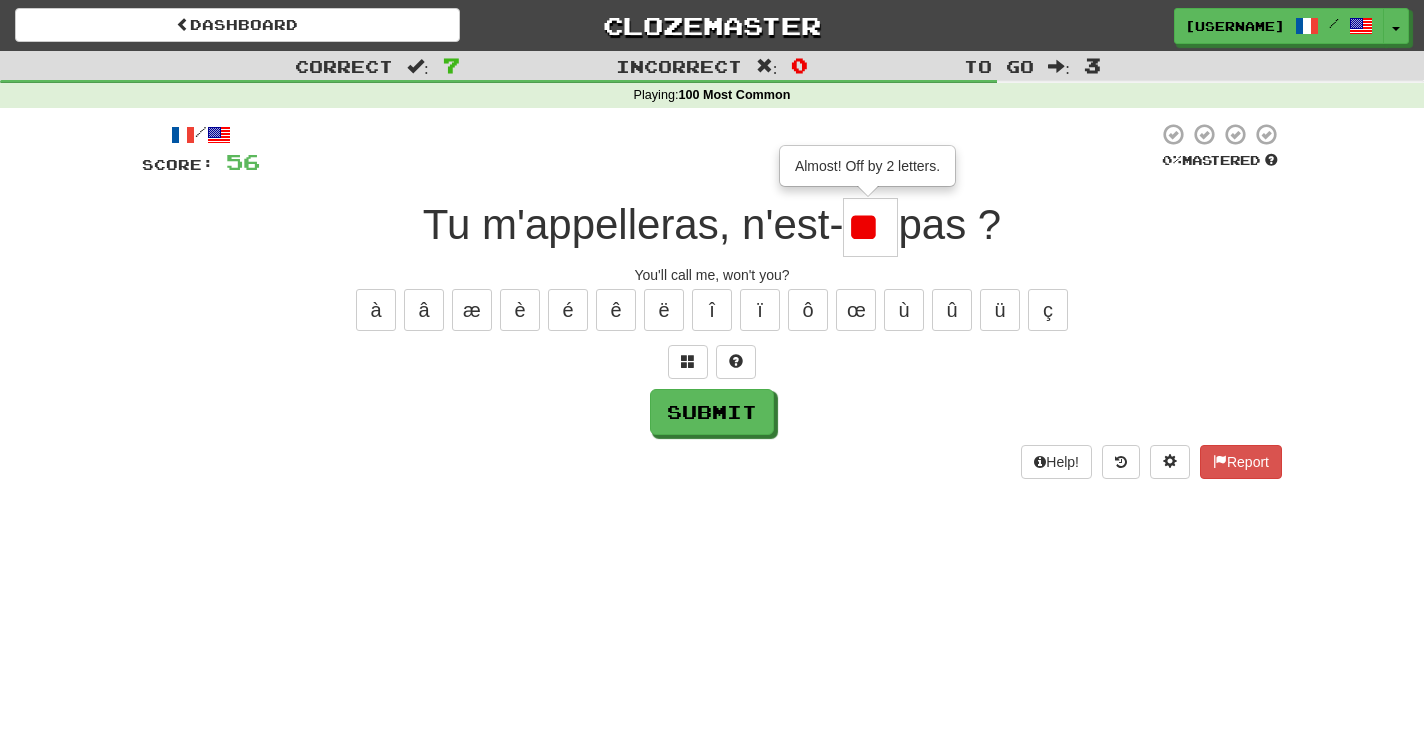 scroll, scrollTop: 0, scrollLeft: 0, axis: both 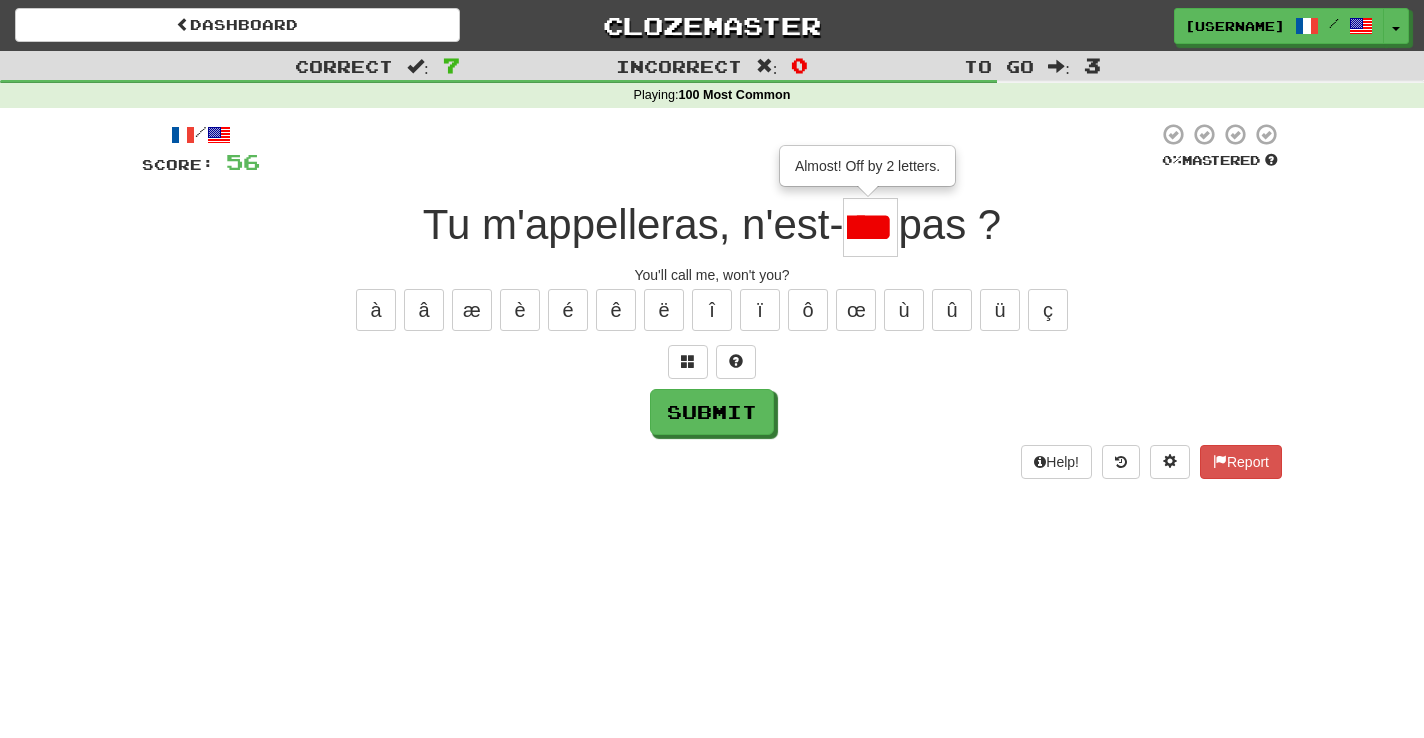 type on "**" 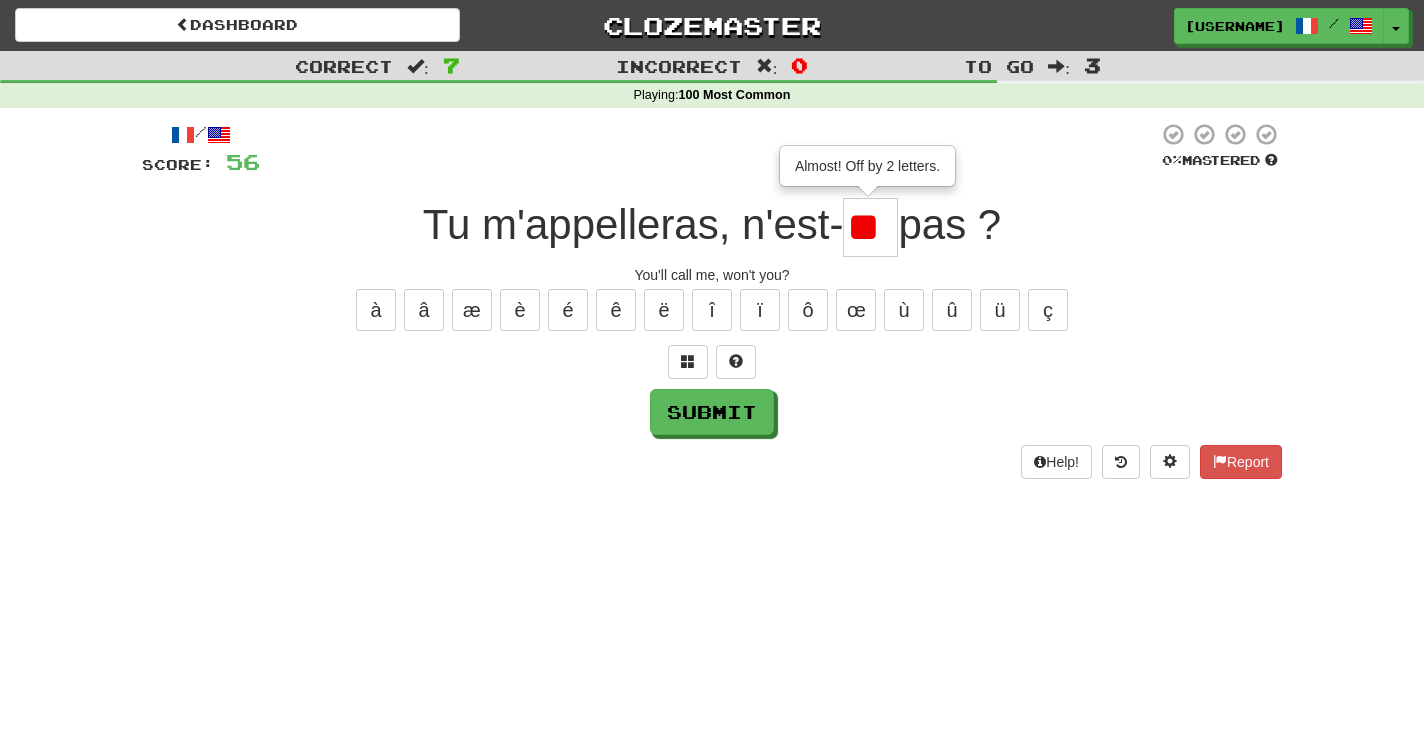 scroll, scrollTop: 0, scrollLeft: 0, axis: both 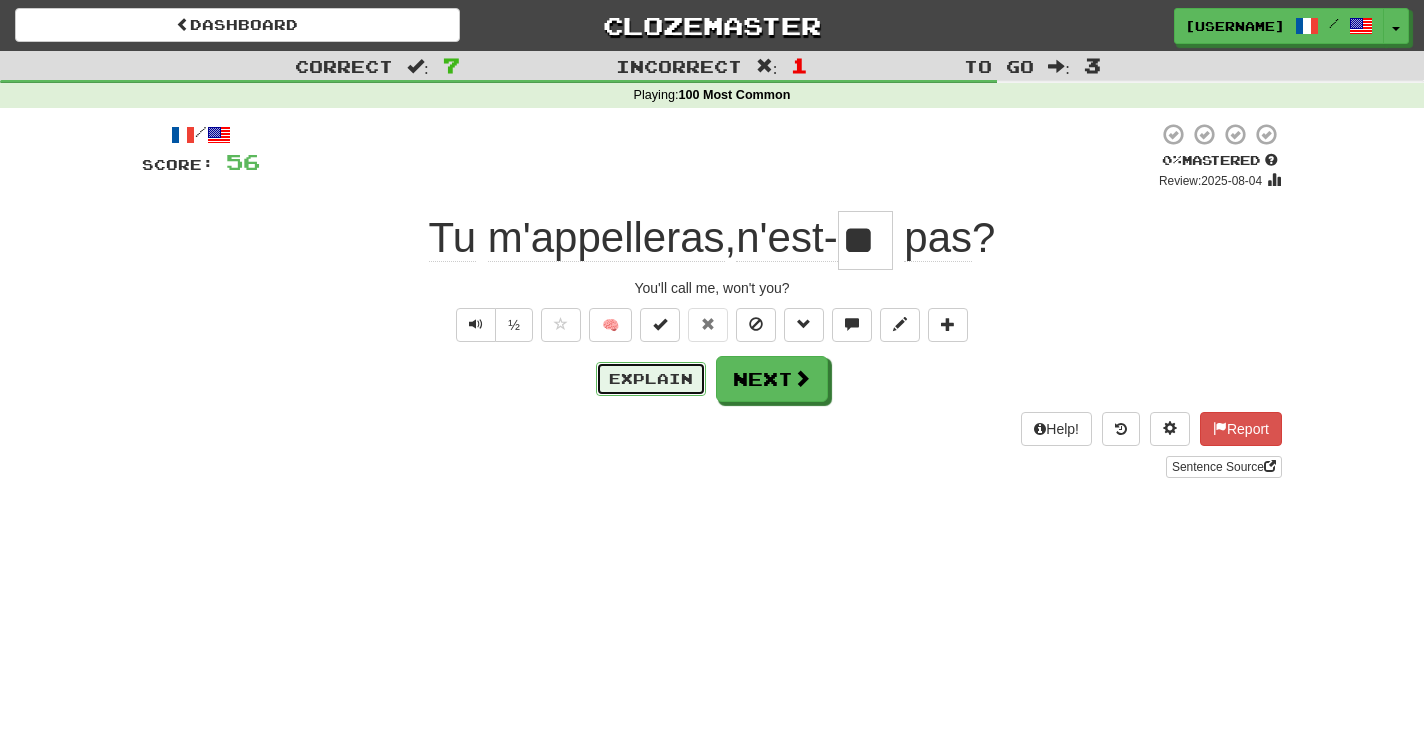 click on "Explain" at bounding box center [651, 379] 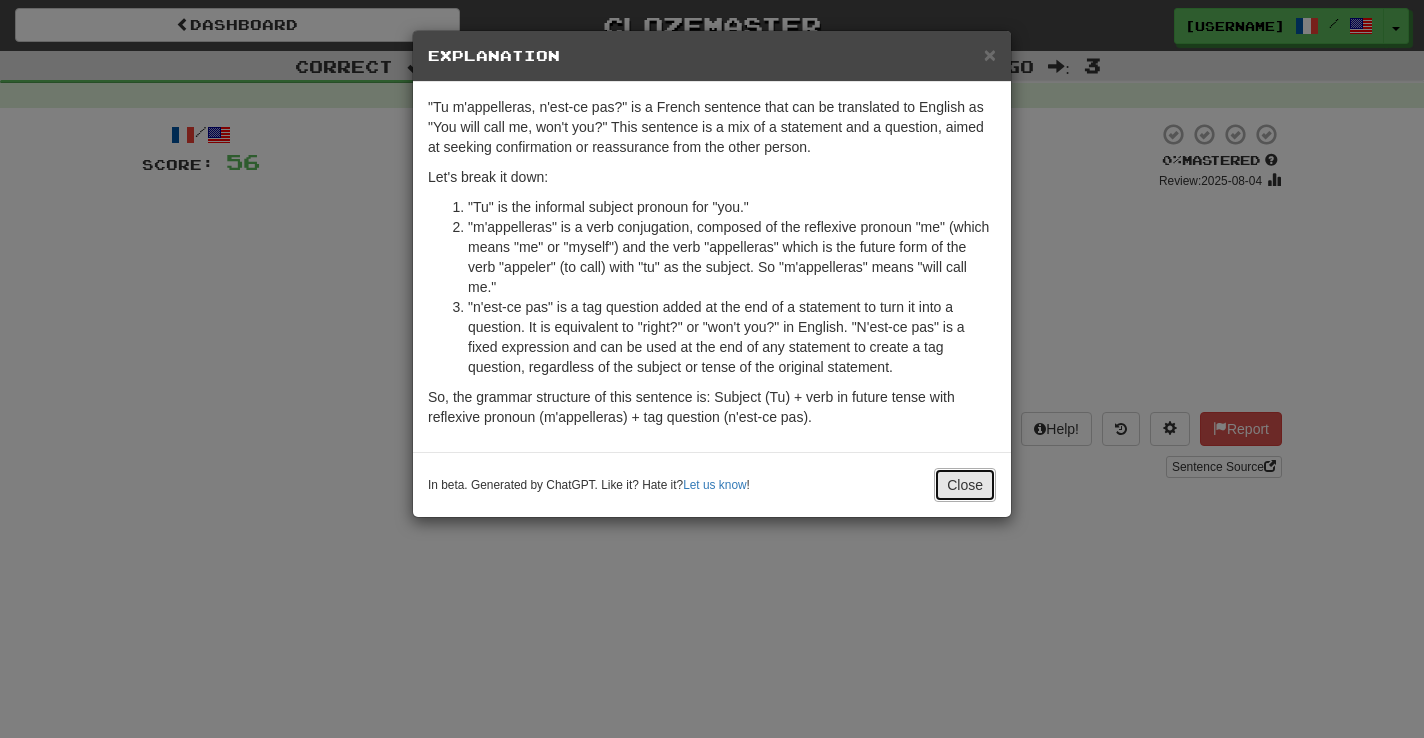click on "Close" at bounding box center [965, 485] 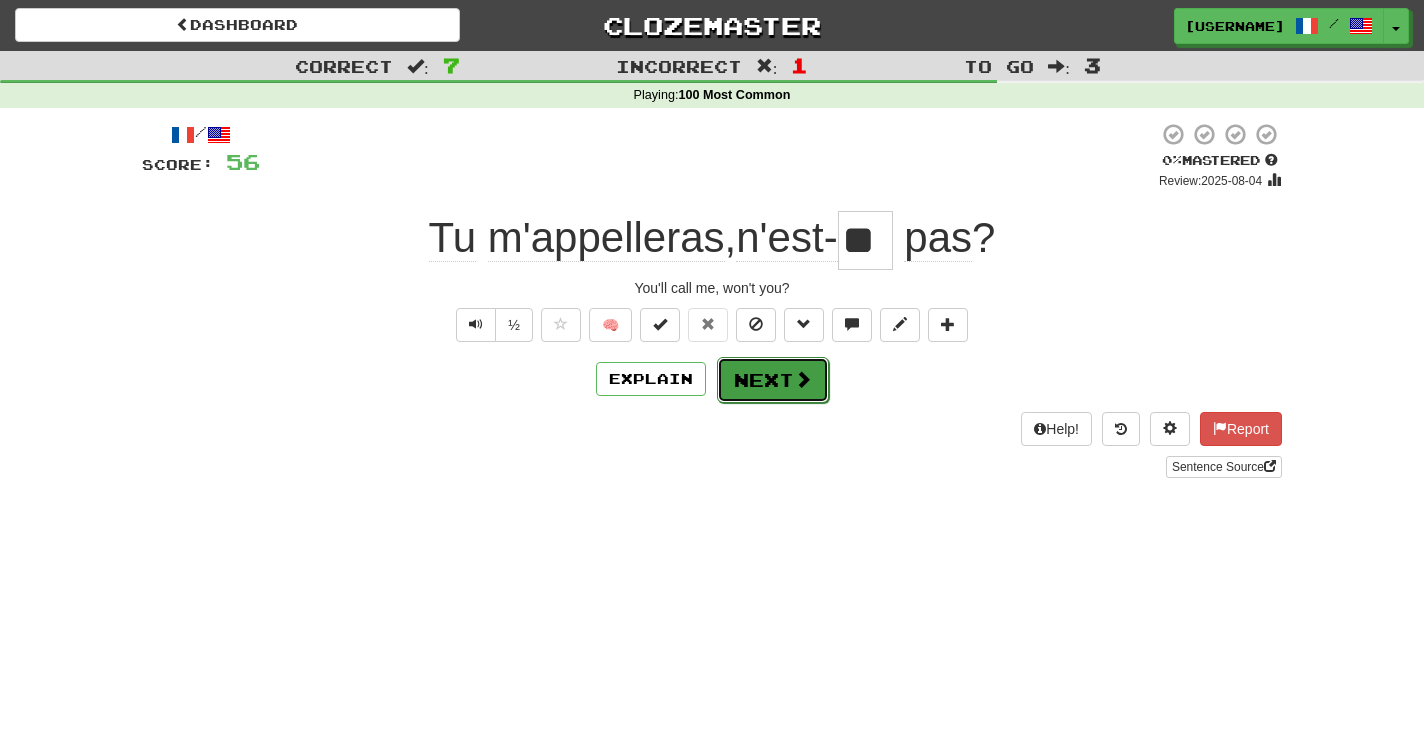 click on "Next" at bounding box center (773, 380) 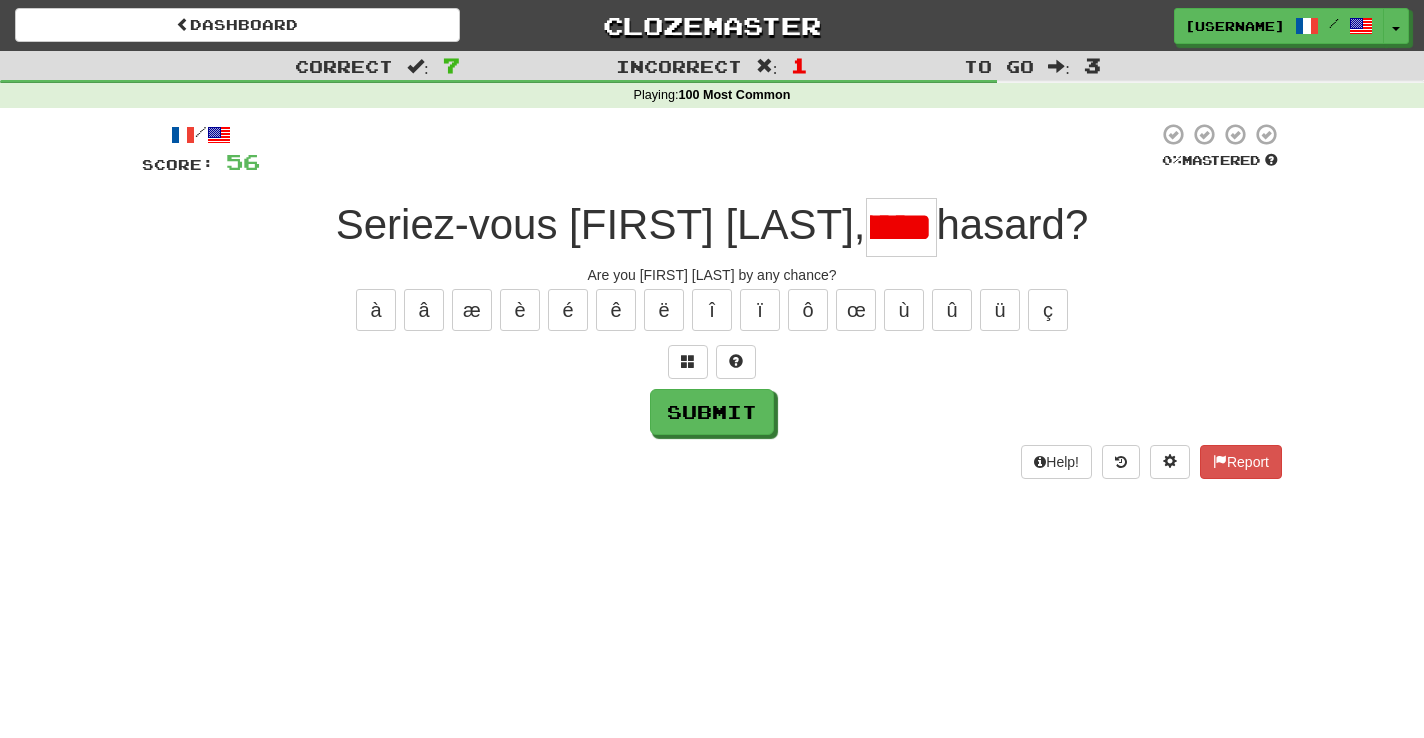 scroll, scrollTop: 0, scrollLeft: 147, axis: horizontal 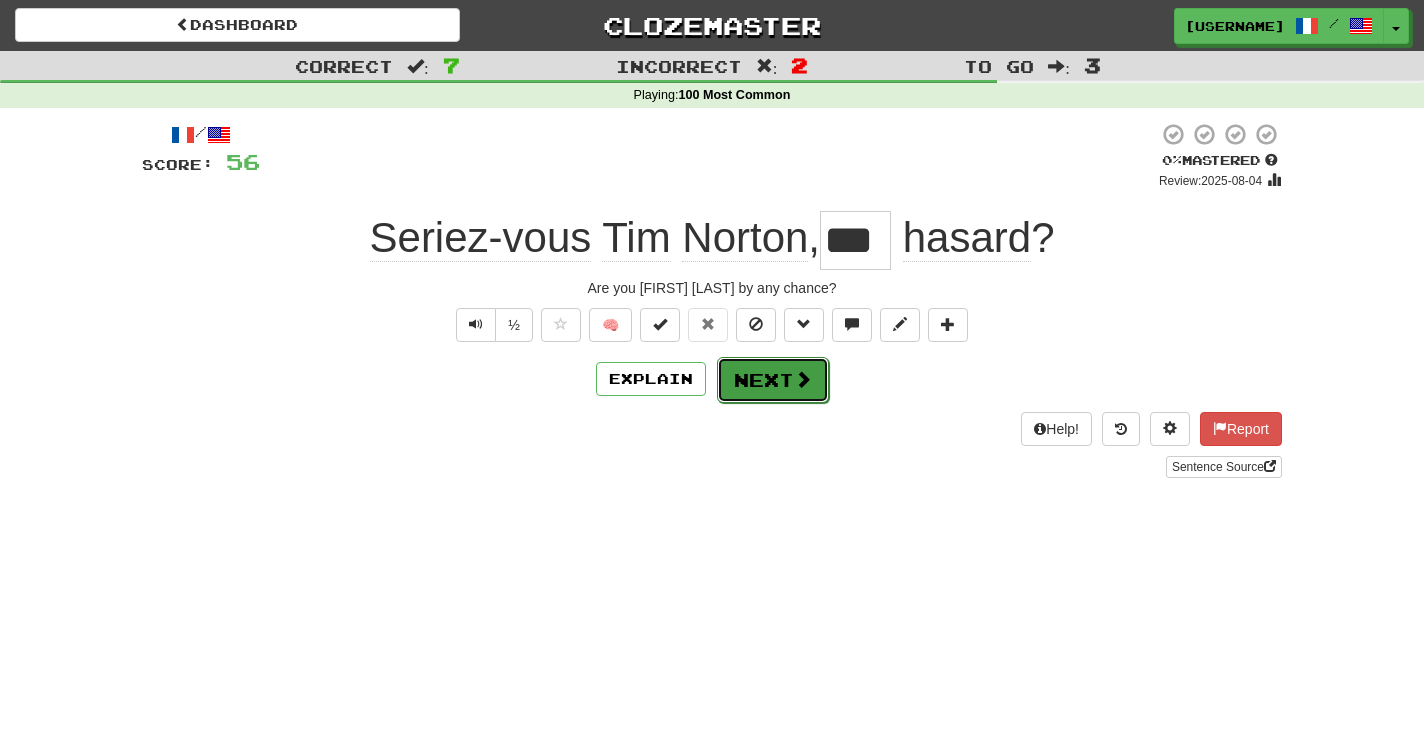 click on "Next" at bounding box center (773, 380) 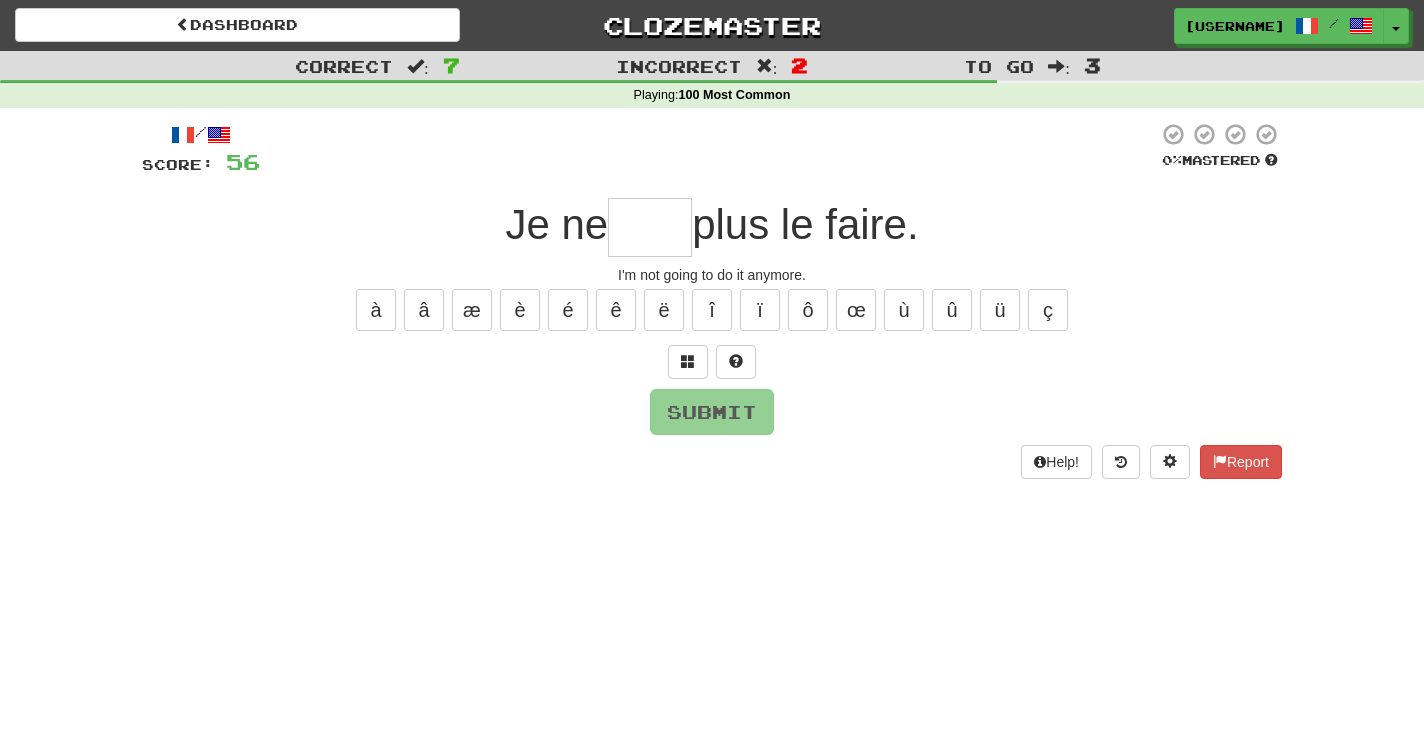 type on "*" 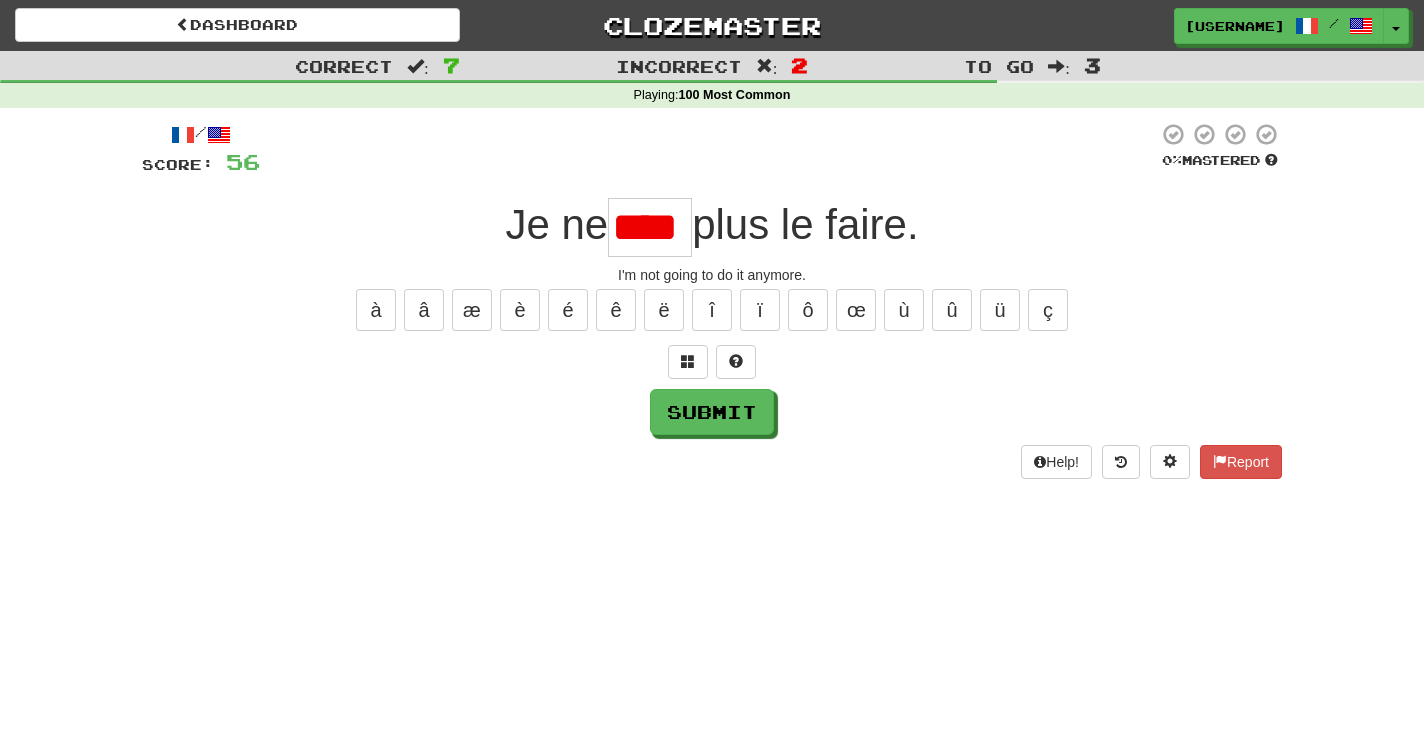 scroll, scrollTop: 0, scrollLeft: 0, axis: both 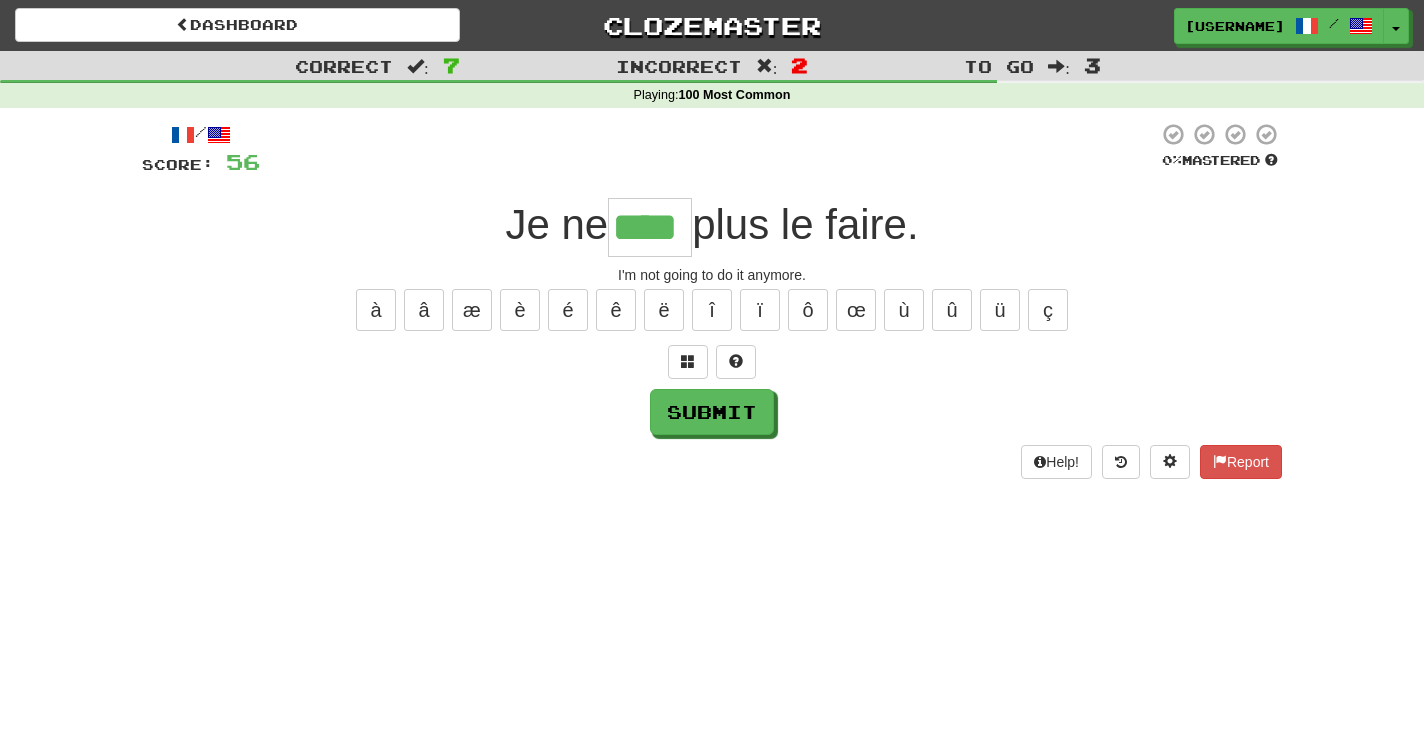 type on "****" 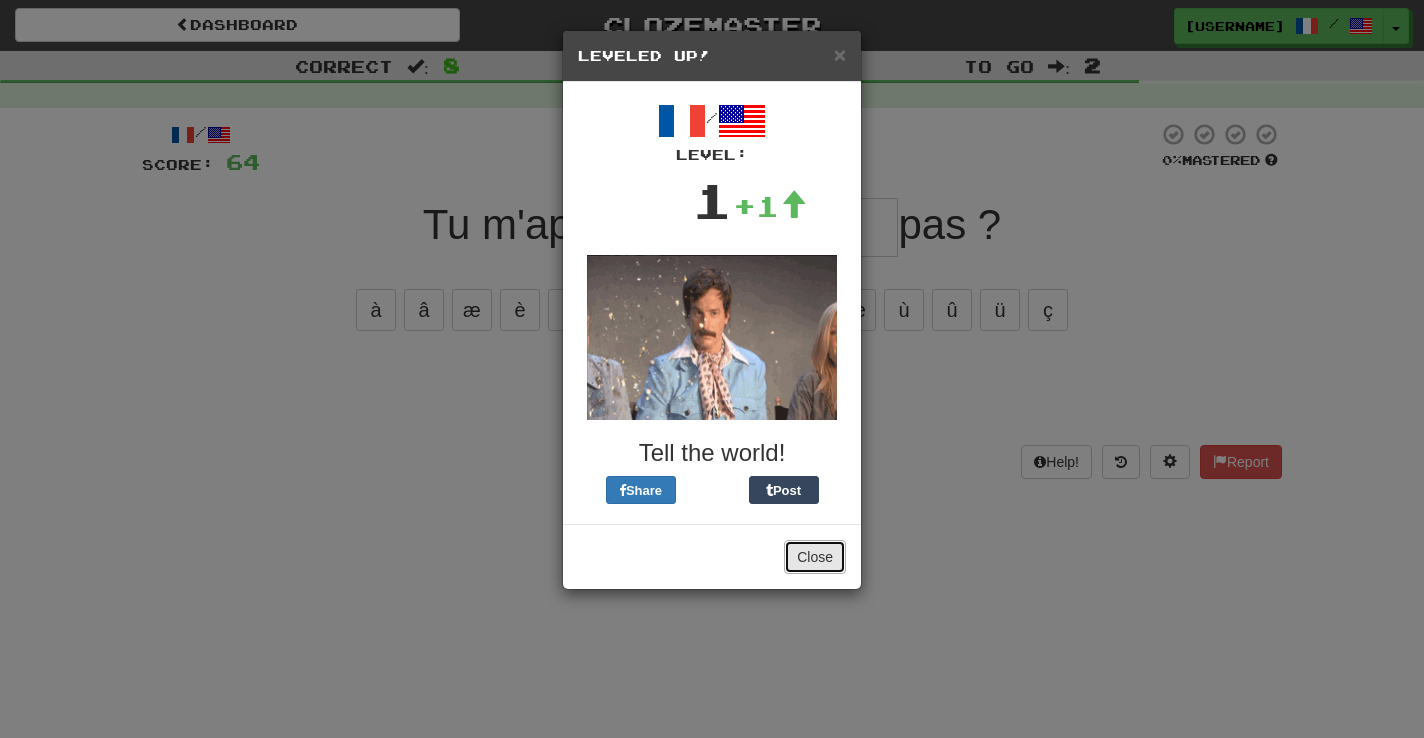 click on "Close" at bounding box center [815, 557] 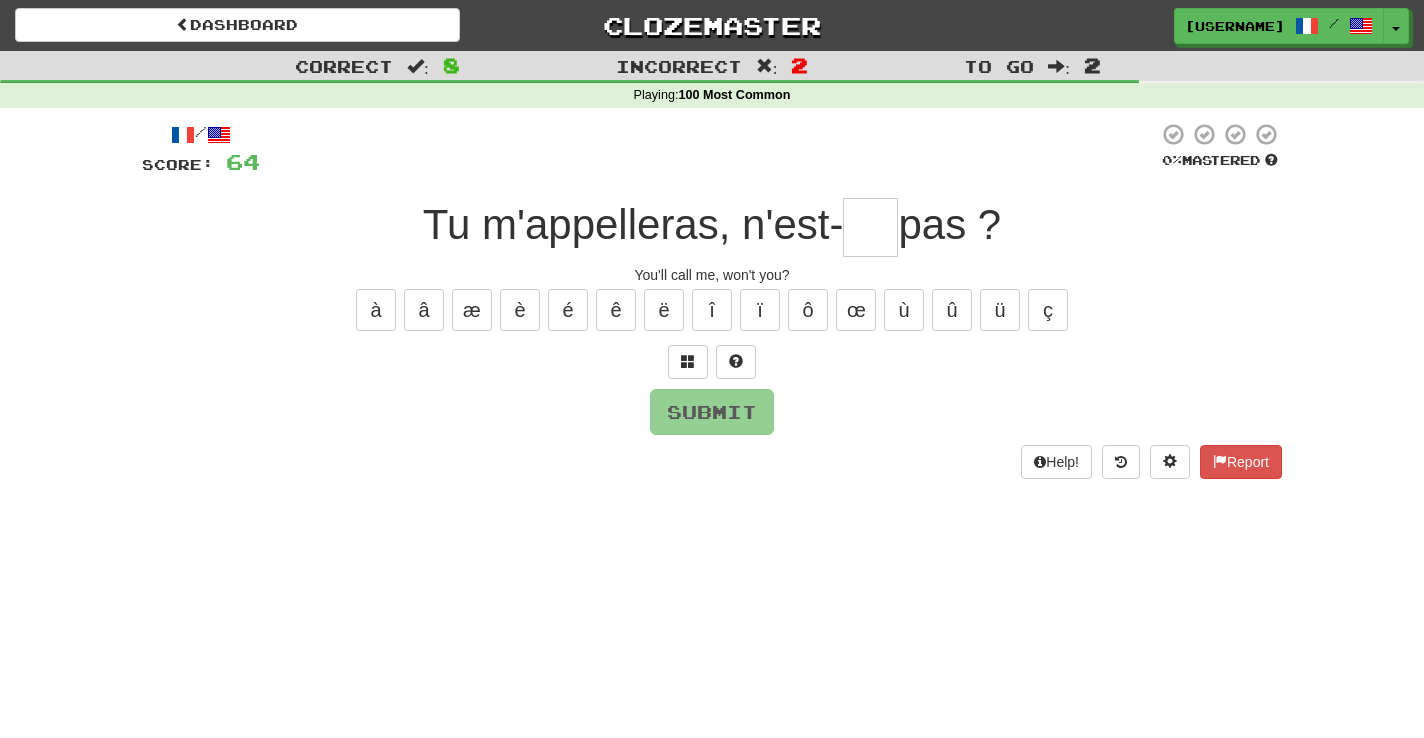 click at bounding box center [870, 227] 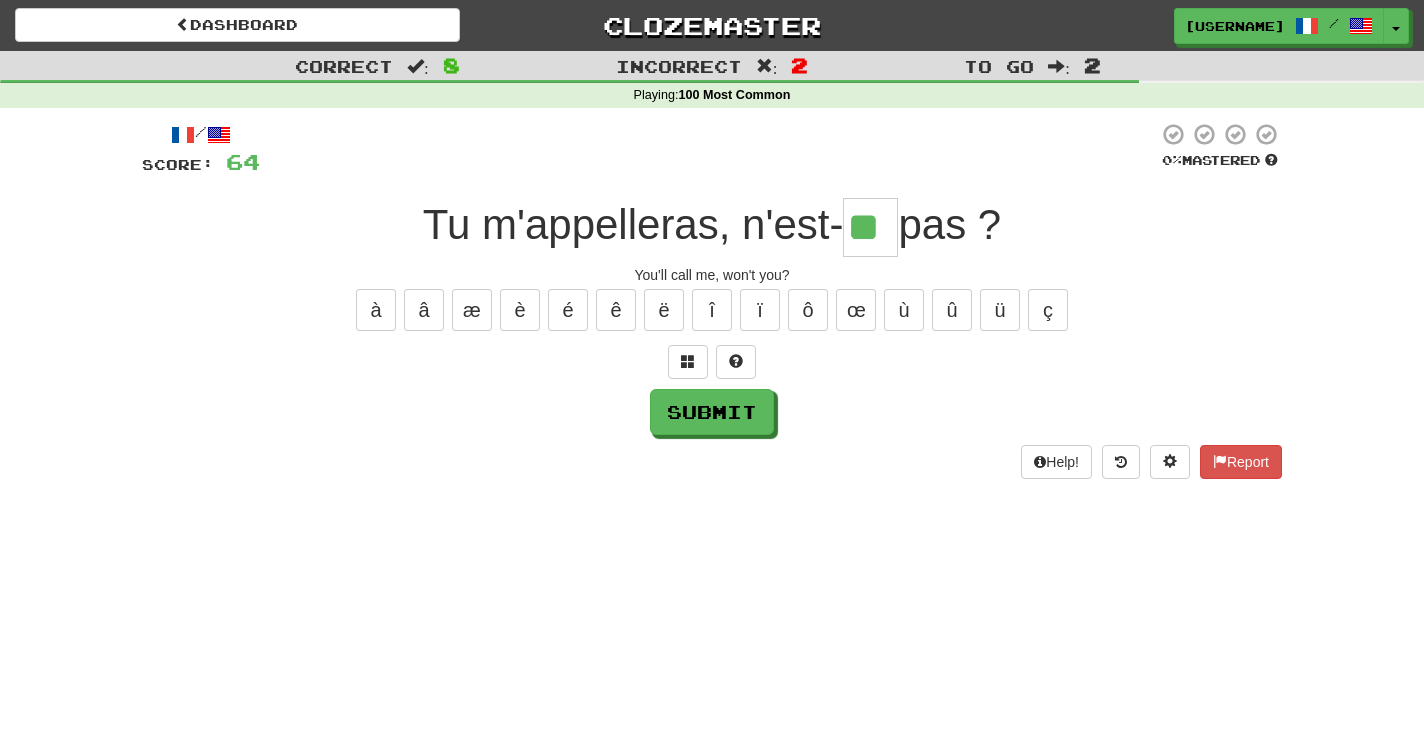 type on "**" 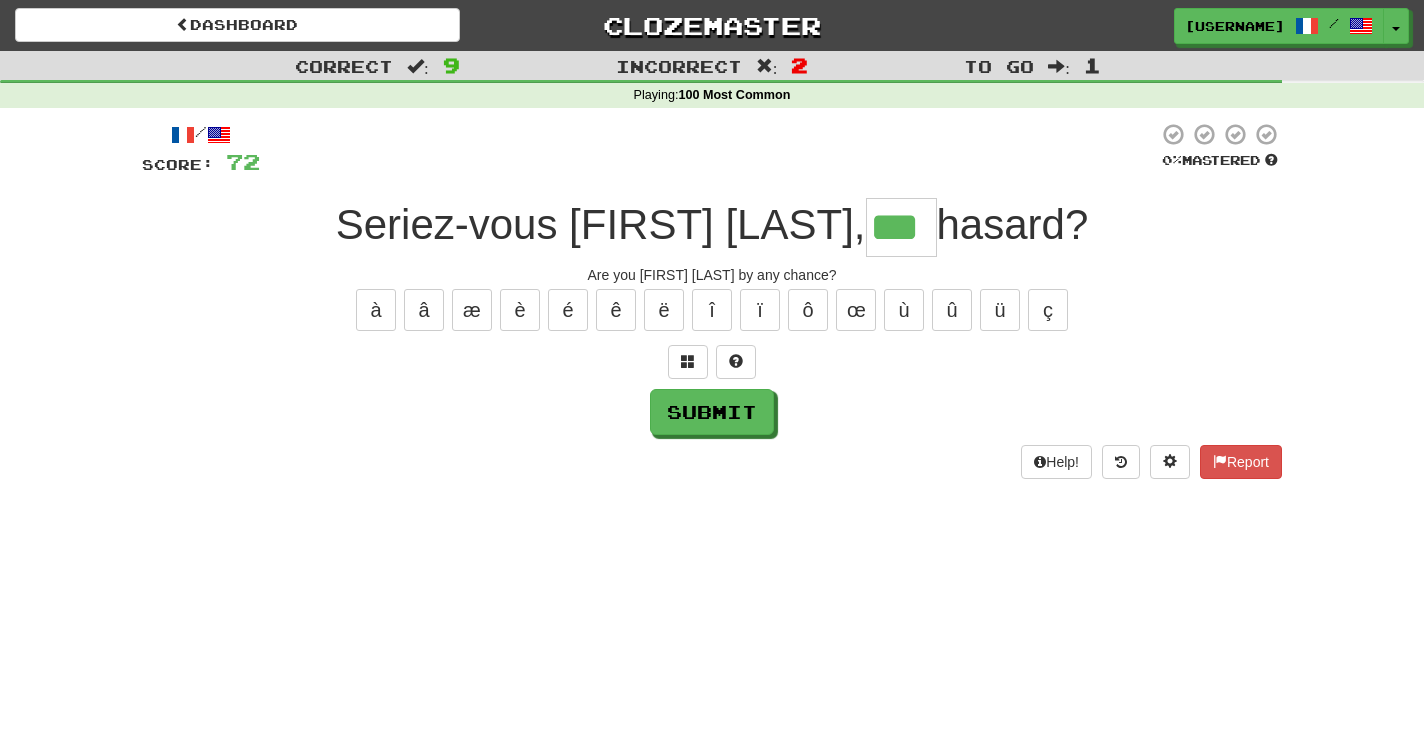 type on "***" 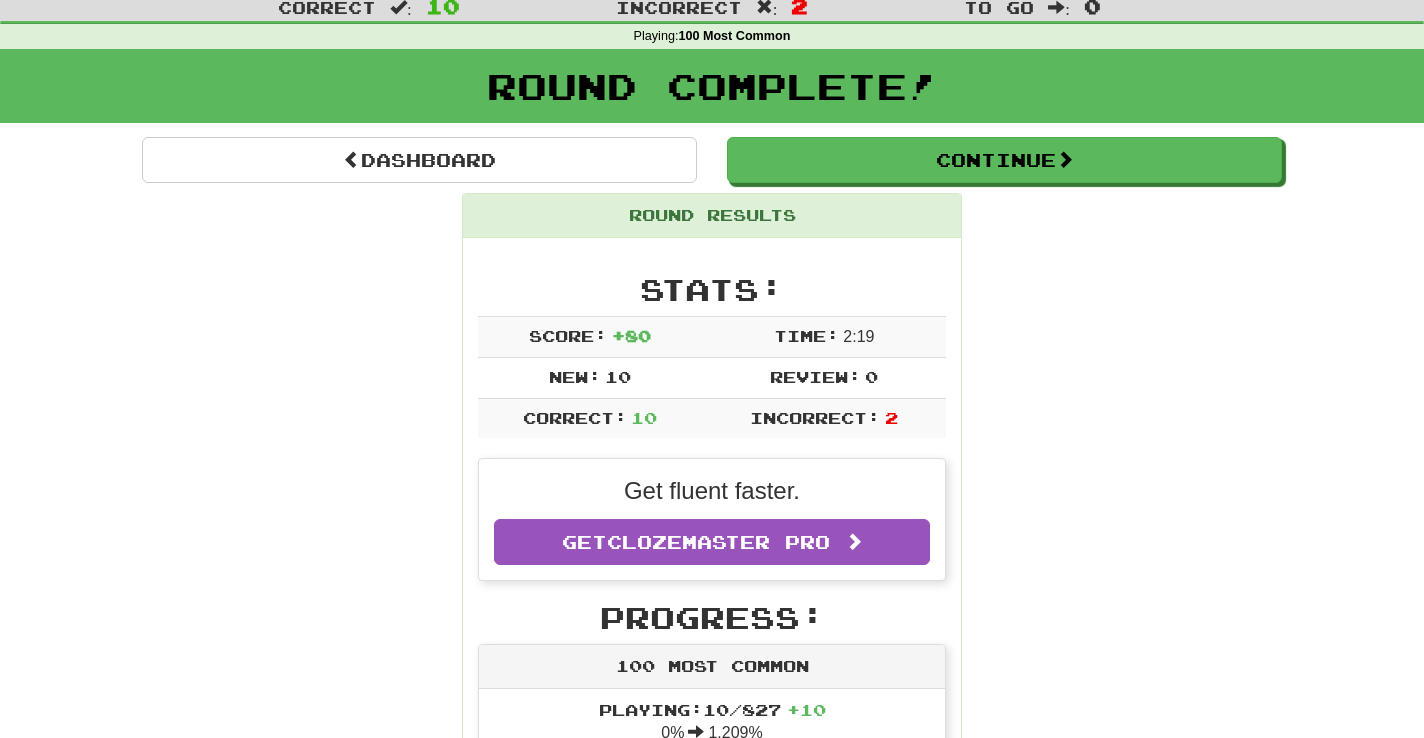 scroll, scrollTop: 21, scrollLeft: 0, axis: vertical 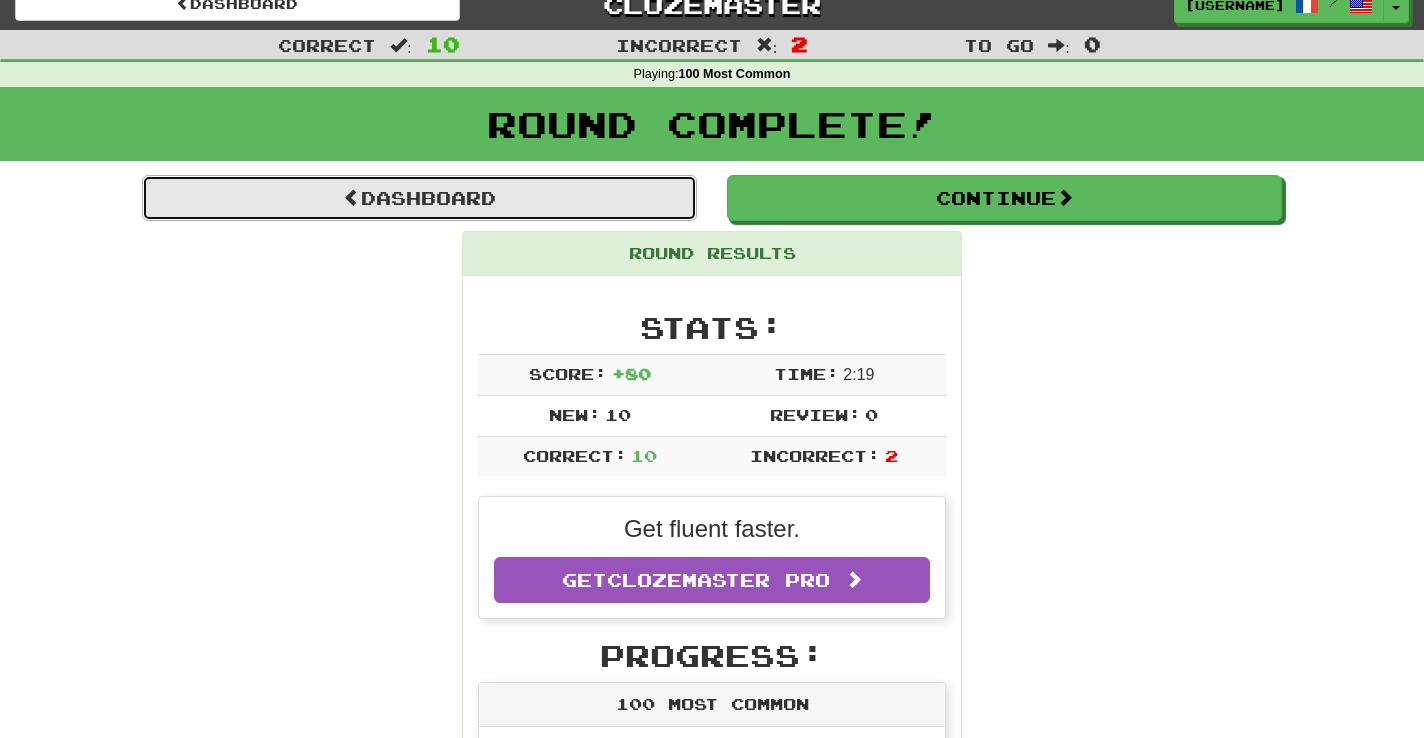 click on "Dashboard" at bounding box center [419, 198] 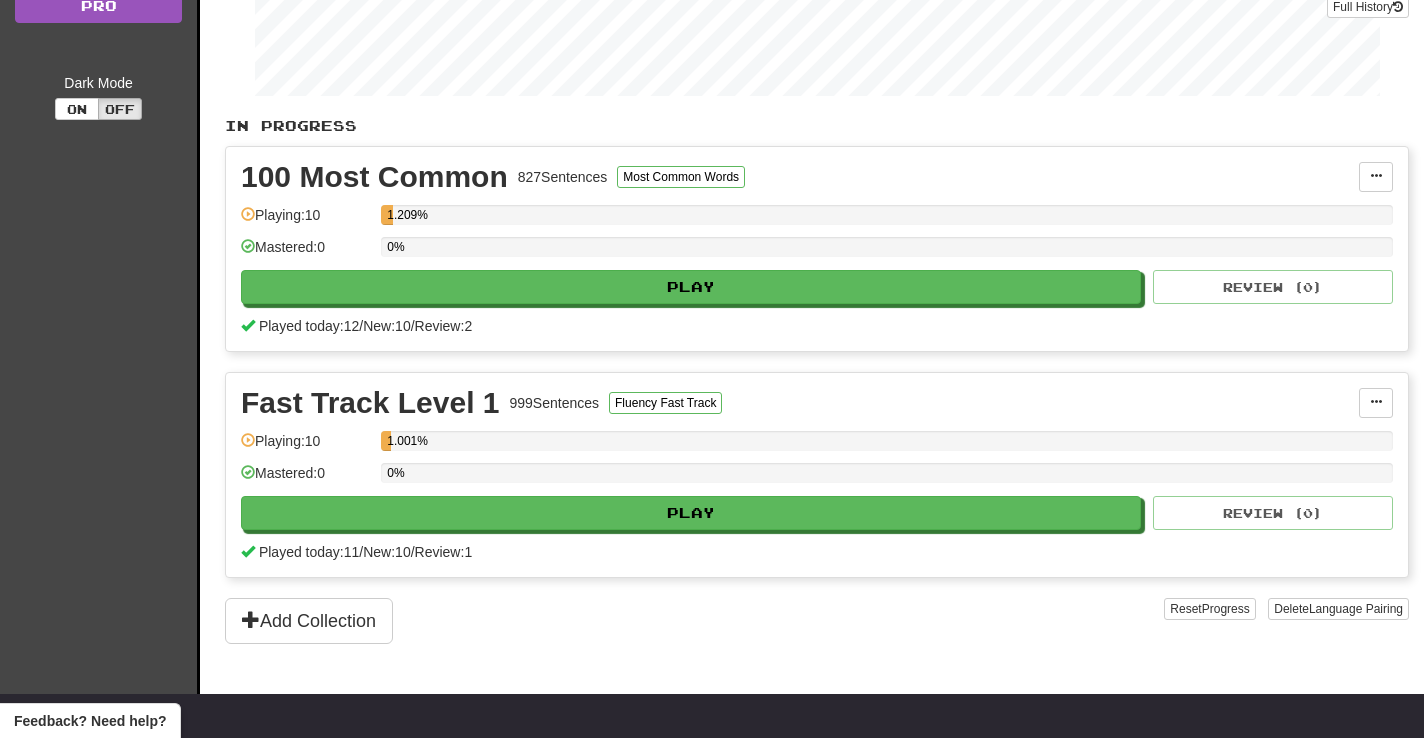 scroll, scrollTop: 314, scrollLeft: 0, axis: vertical 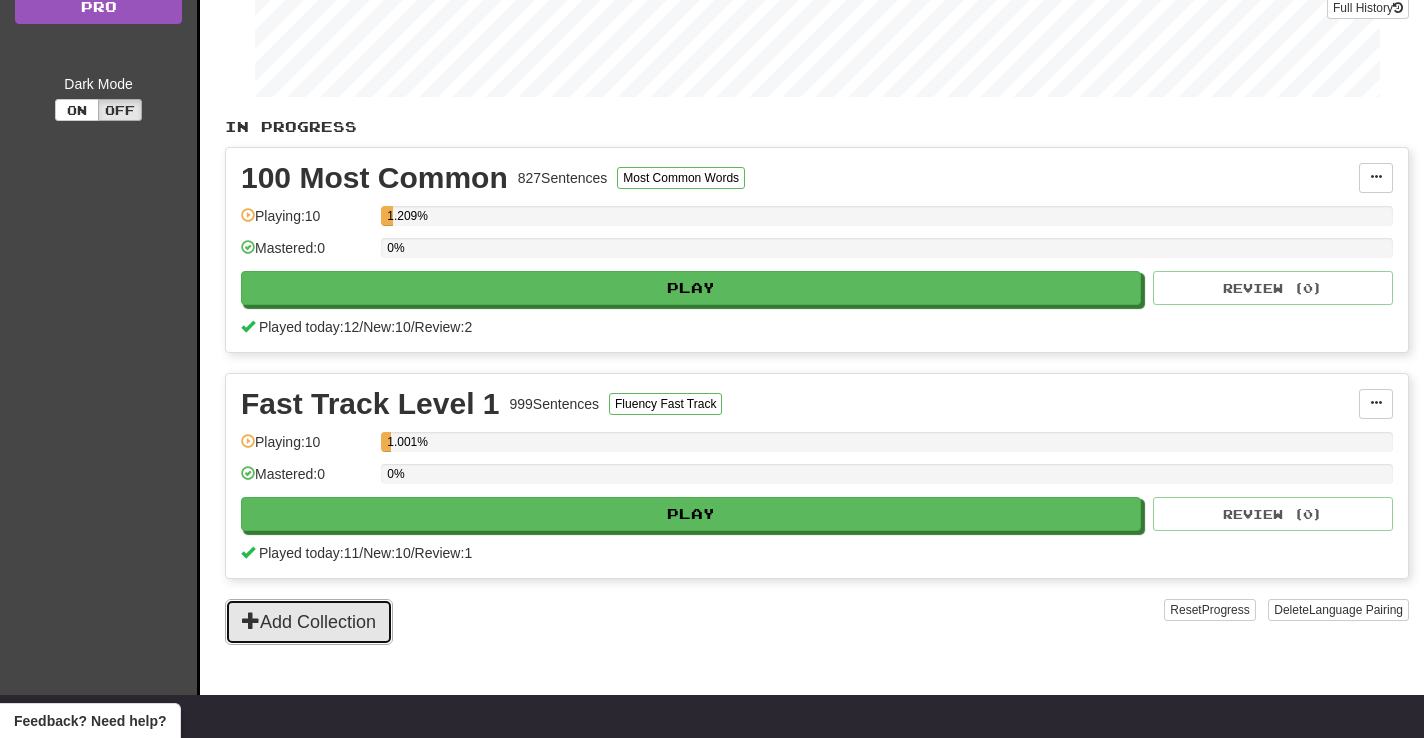 click on "Add Collection" at bounding box center (309, 622) 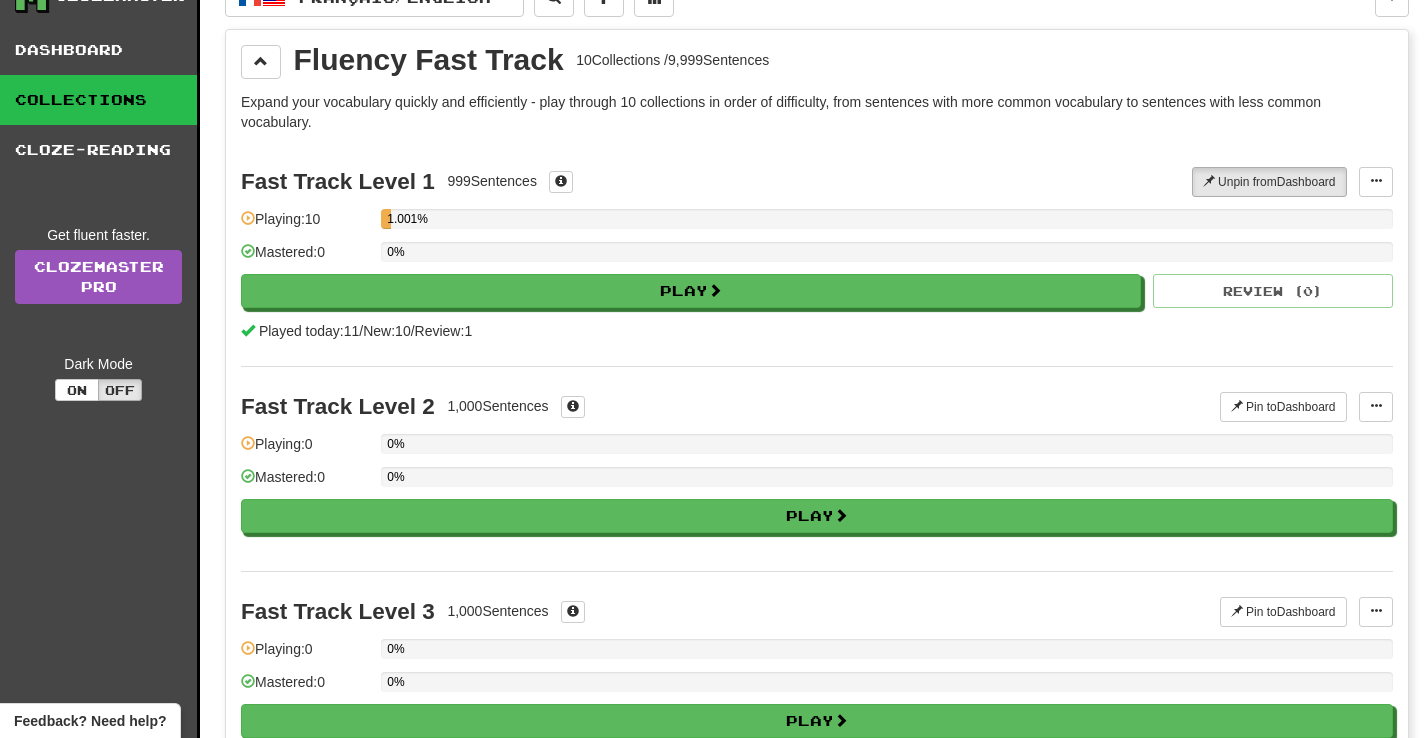 scroll, scrollTop: 35, scrollLeft: 0, axis: vertical 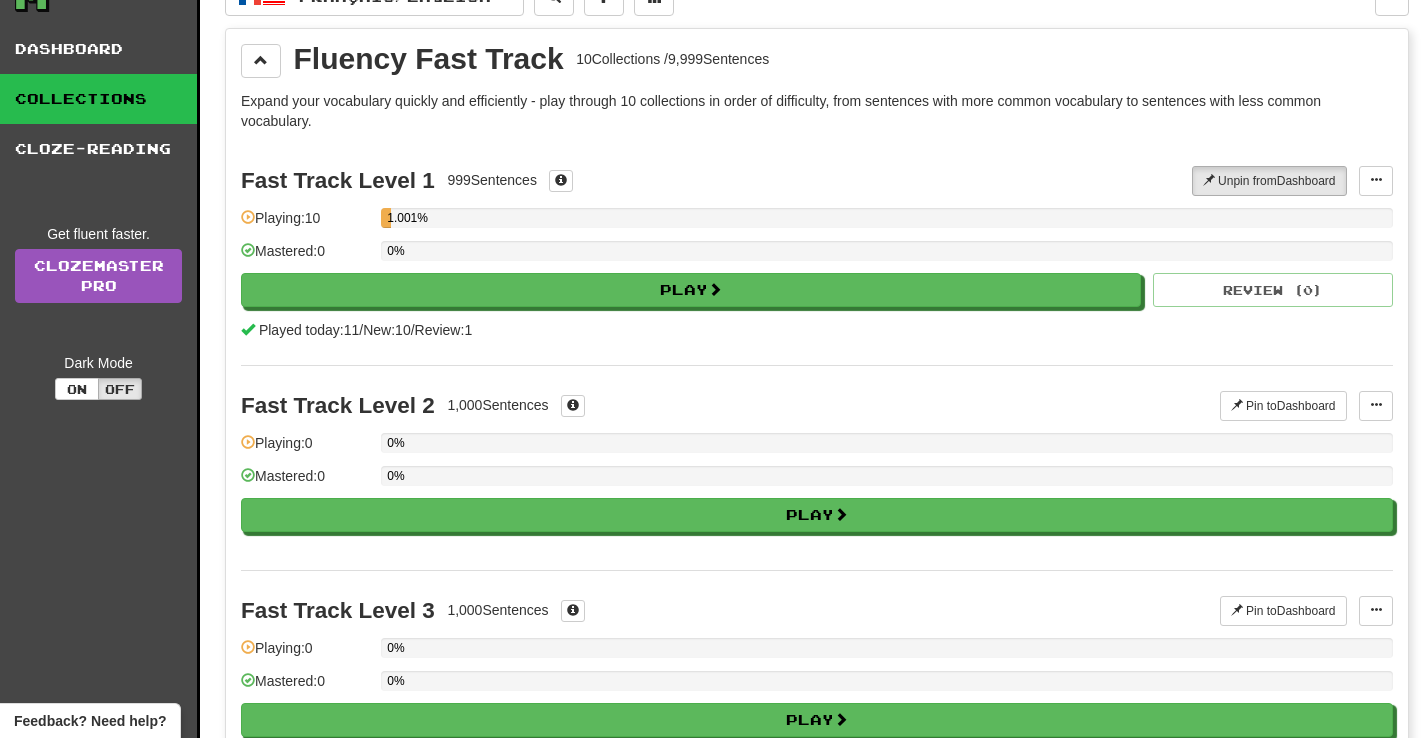 click on "Fluency Fast Track 10  Collections /  9,999  Sentences Expand your vocabulary quickly and efficiently - play through 10 collections in order of difficulty, from sentences with more common vocabulary to sentences with less common vocabulary. Fast Track Level 1 999  Sentences   Unpin from  Dashboard   Unpin from  Dashboard Manage Sentences  Playing:  10 1.001%  Mastered:  0 0% Play  Review ( 0 )   Played today:  11  /  New:  10  /  Review:  1 Fast Track Level 2 1,000  Sentences   Pin to  Dashboard   Pin to  Dashboard Manage Sentences  Playing:  0 0%  Mastered:  0 0% Play  Fast Track Level 3 1,000  Sentences   Pin to  Dashboard   Pin to  Dashboard Manage Sentences  Playing:  0 0%  Mastered:  0 0% Play  Fast Track Level 4 1,000  Sentences   Pin to  Dashboard   Pin to  Dashboard Manage Sentences  Playing:  0 0%  Mastered:  0 0% Play  Fast Track Level 5 1,000  Sentences   Pin to  Dashboard   Pin to  Dashboard Manage Sentences  Playing:  0 0%  Mastered:  0 0% Play  Fast Track Level 6 1,000  Sentences   Pin to   0 0%" at bounding box center (817, 1127) 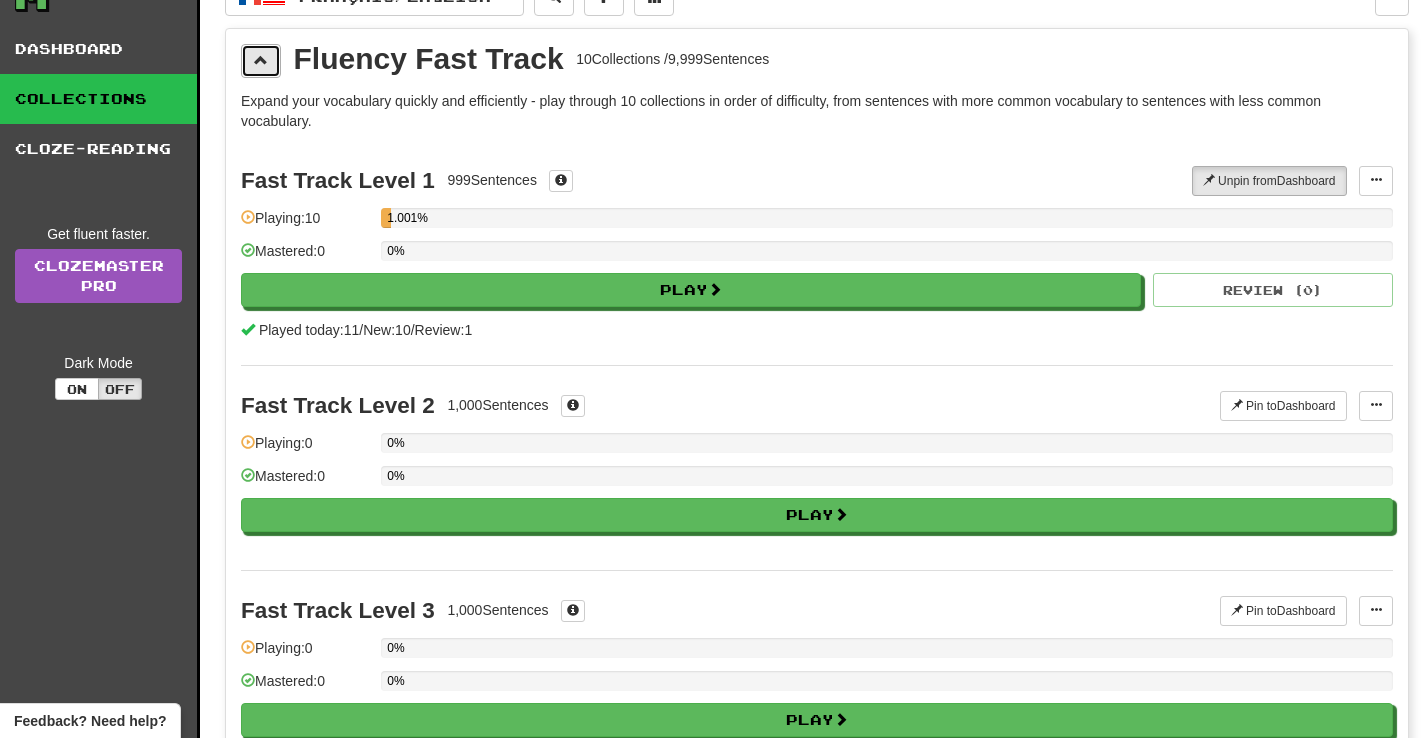 click at bounding box center (261, 60) 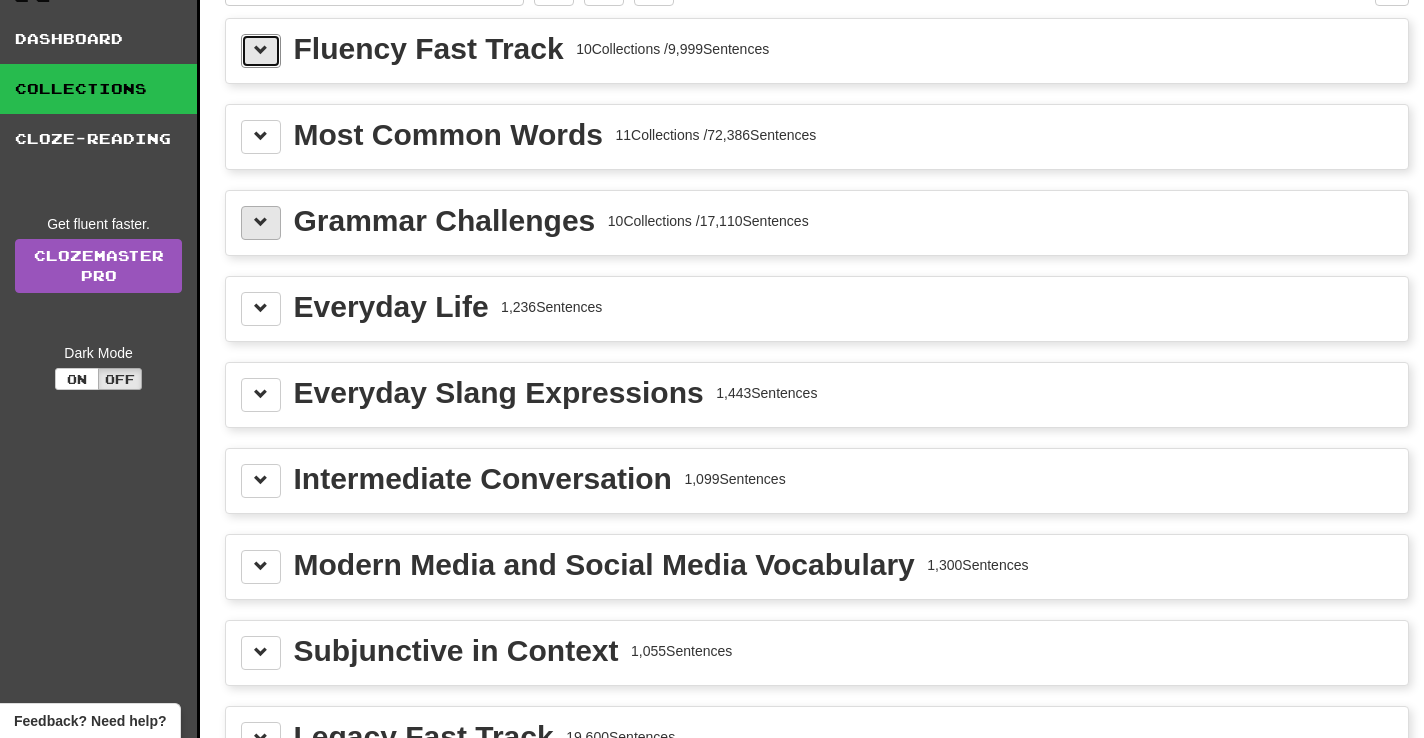 scroll, scrollTop: 0, scrollLeft: 0, axis: both 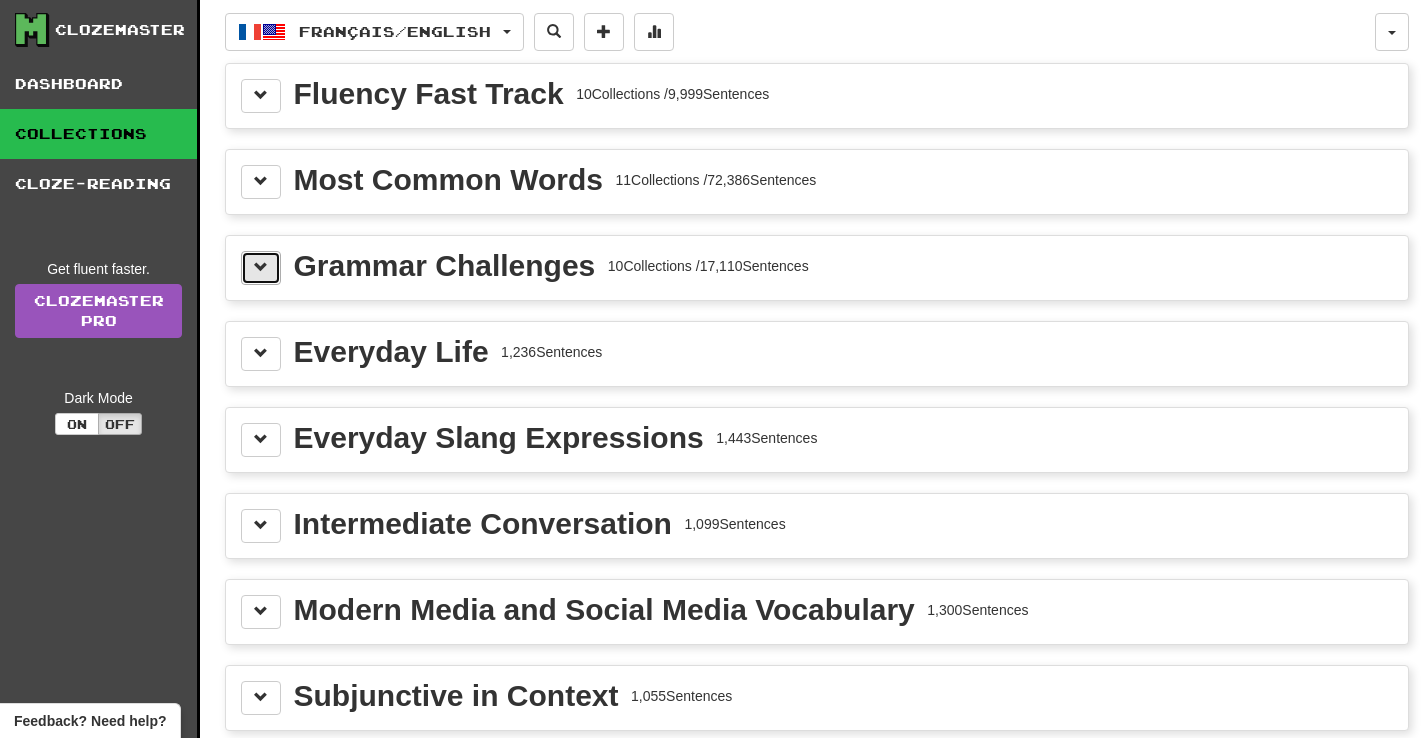 click at bounding box center [261, 268] 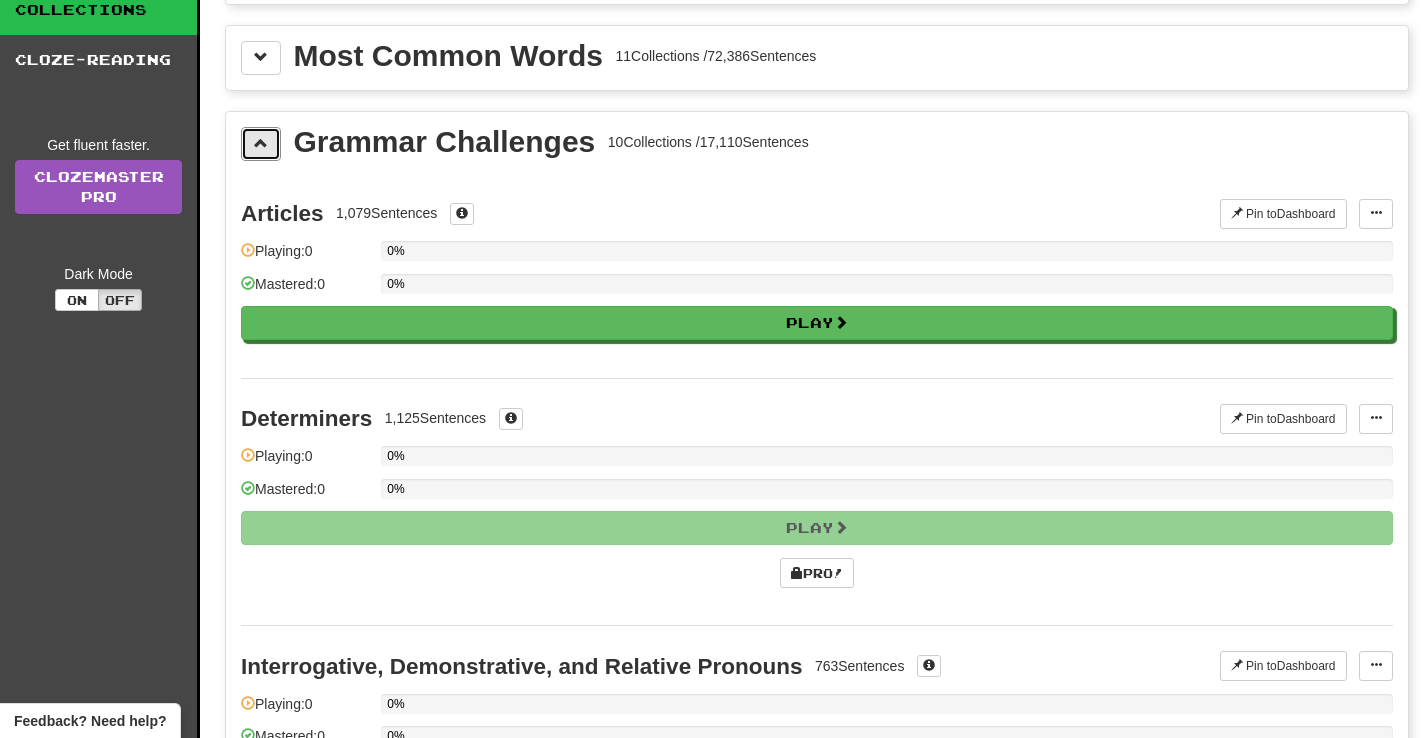 scroll, scrollTop: 168, scrollLeft: 0, axis: vertical 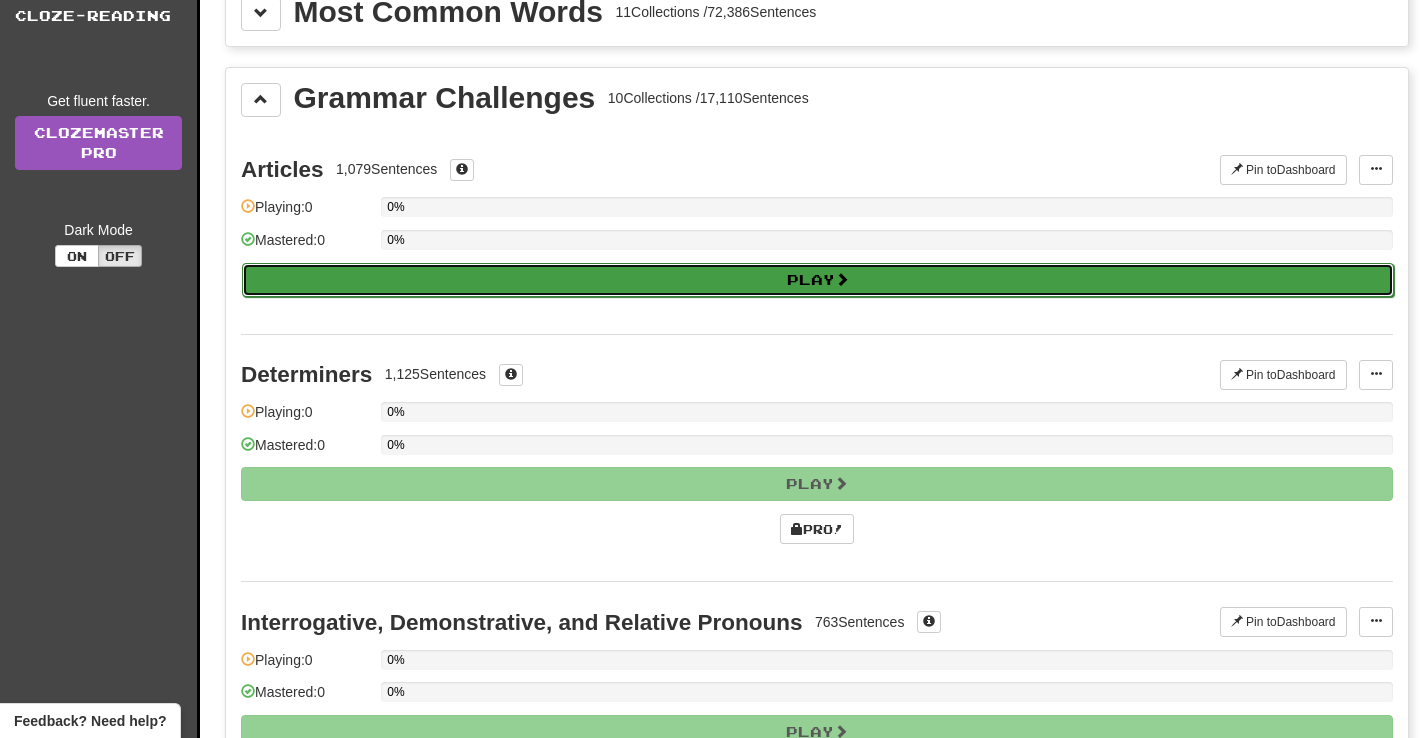 click on "Play" at bounding box center [818, 280] 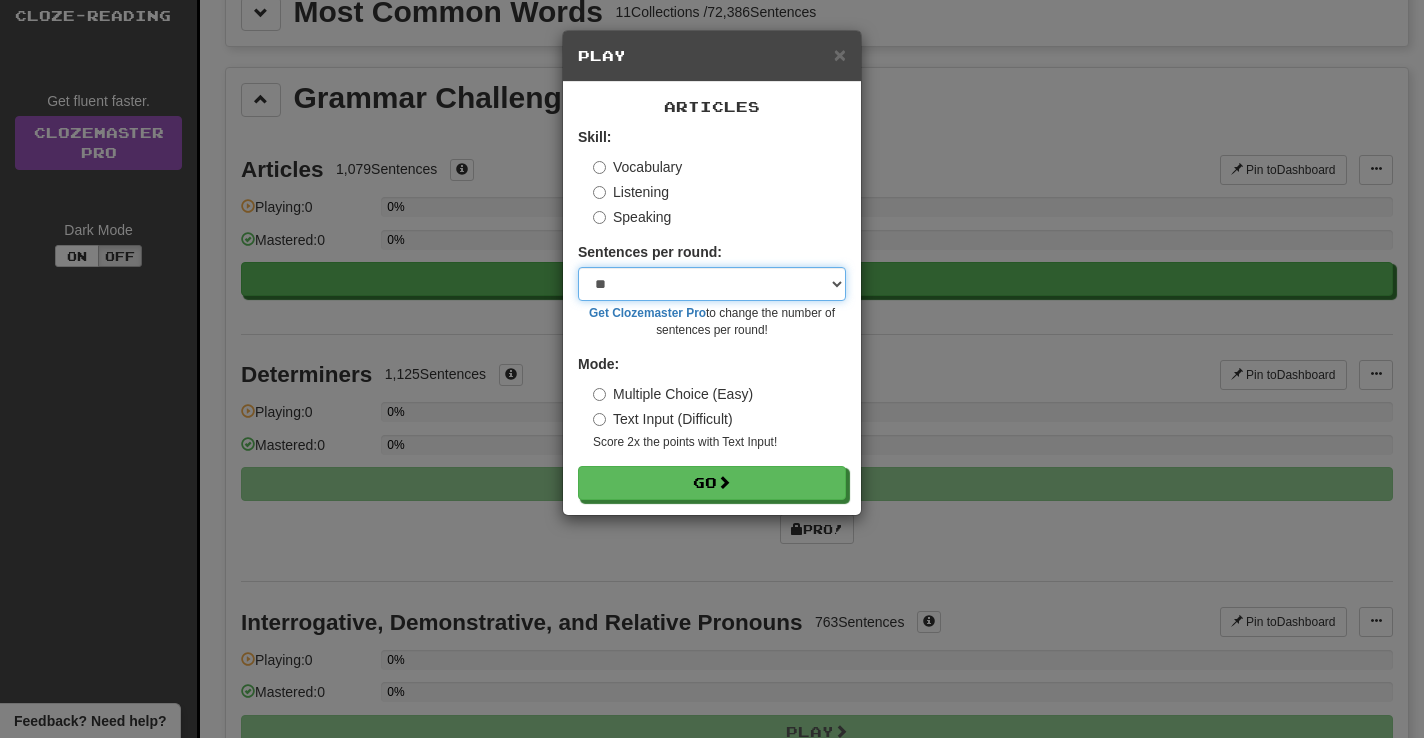 click on "* ** ** ** ** ** *** ********" at bounding box center (712, 284) 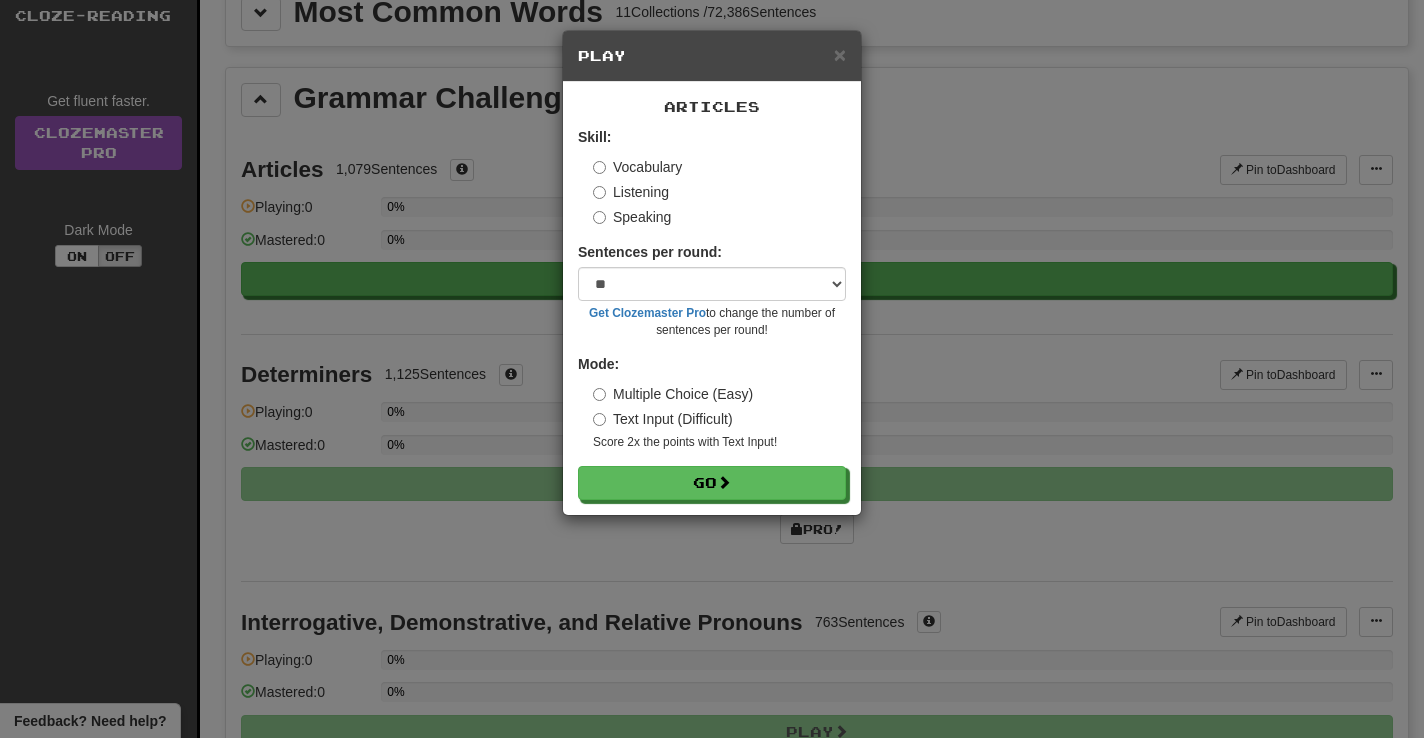 click on "Listening" at bounding box center [631, 192] 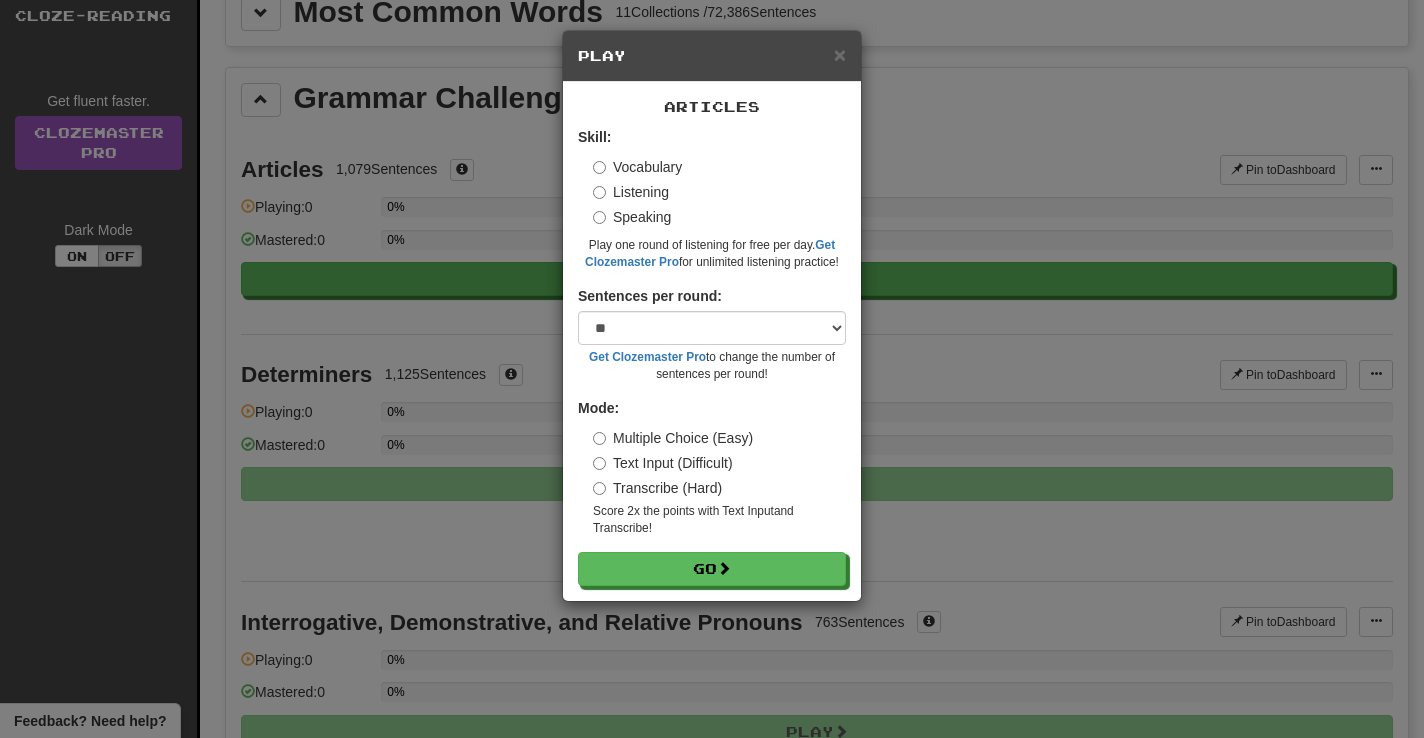 click on "Vocabulary" at bounding box center [637, 167] 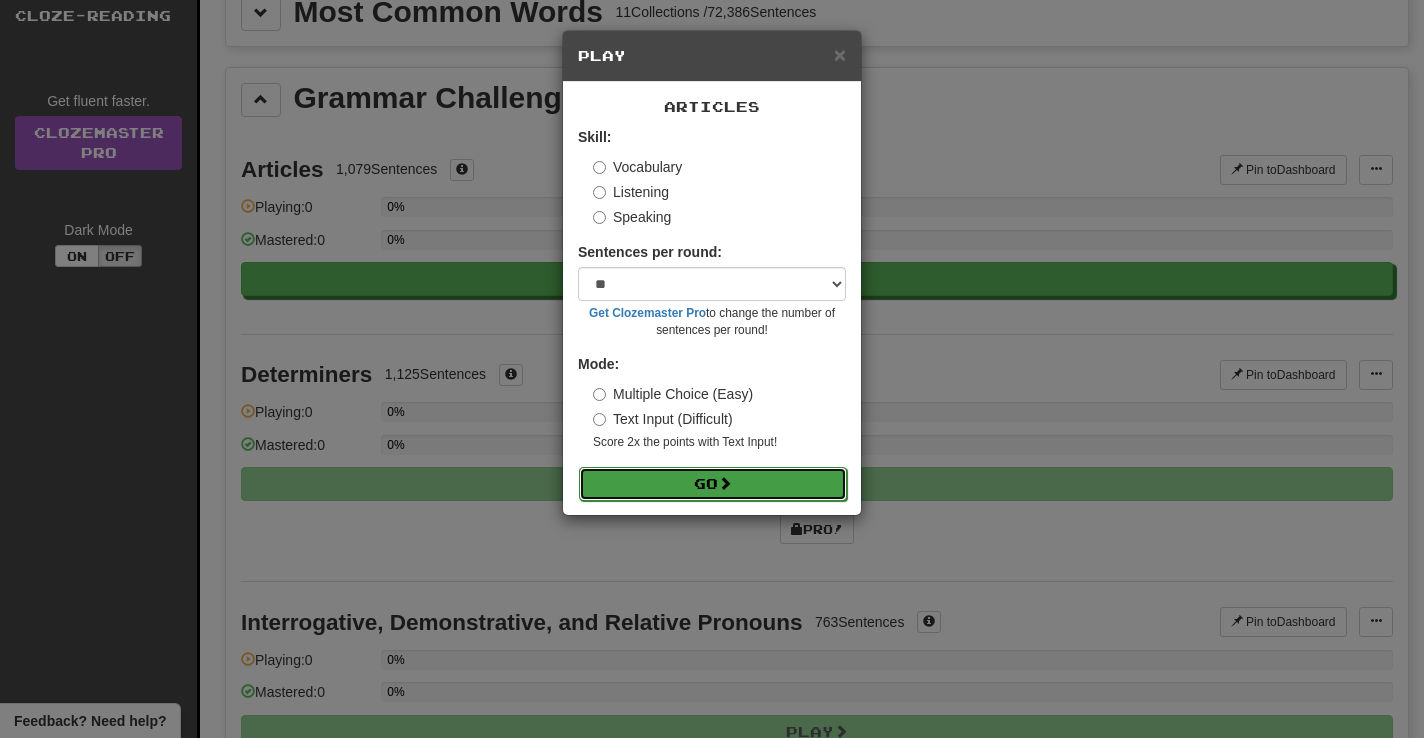 click on "Go" at bounding box center (713, 484) 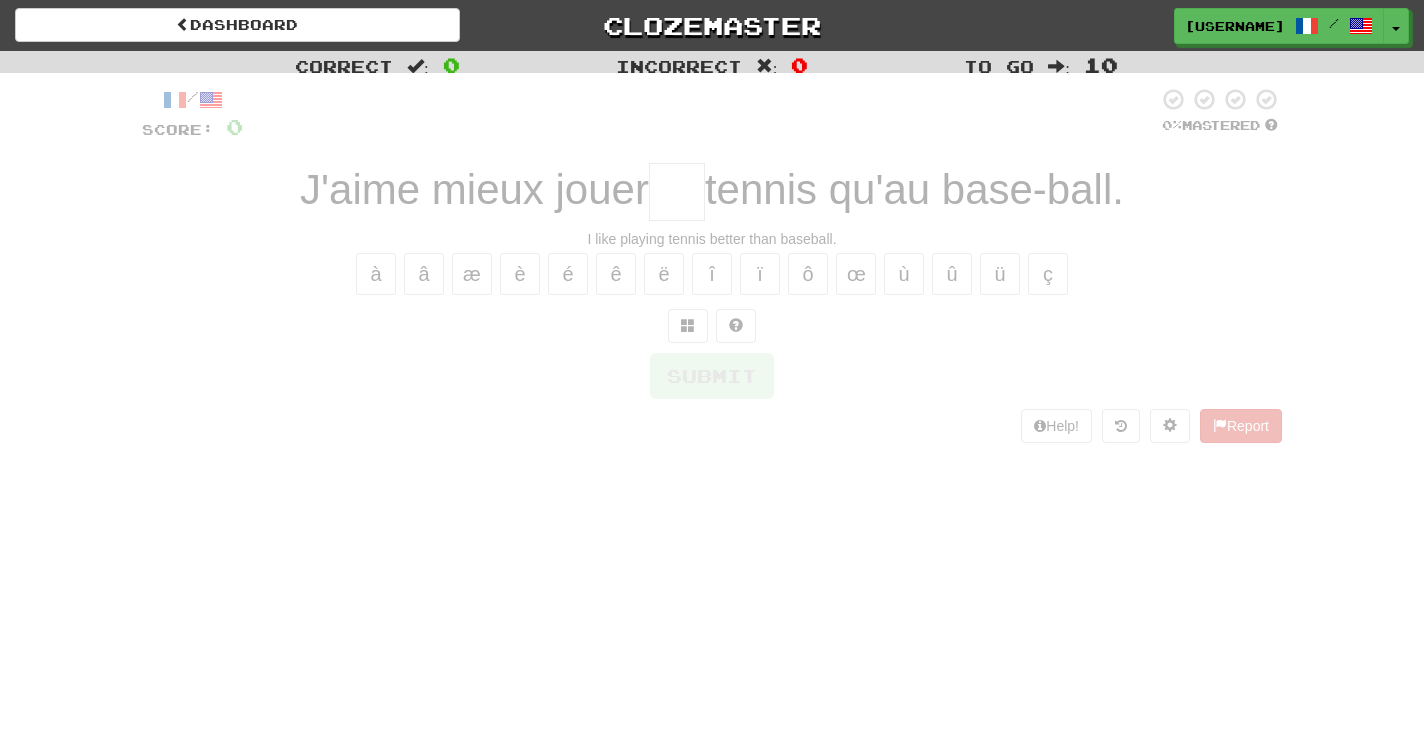 scroll, scrollTop: 0, scrollLeft: 0, axis: both 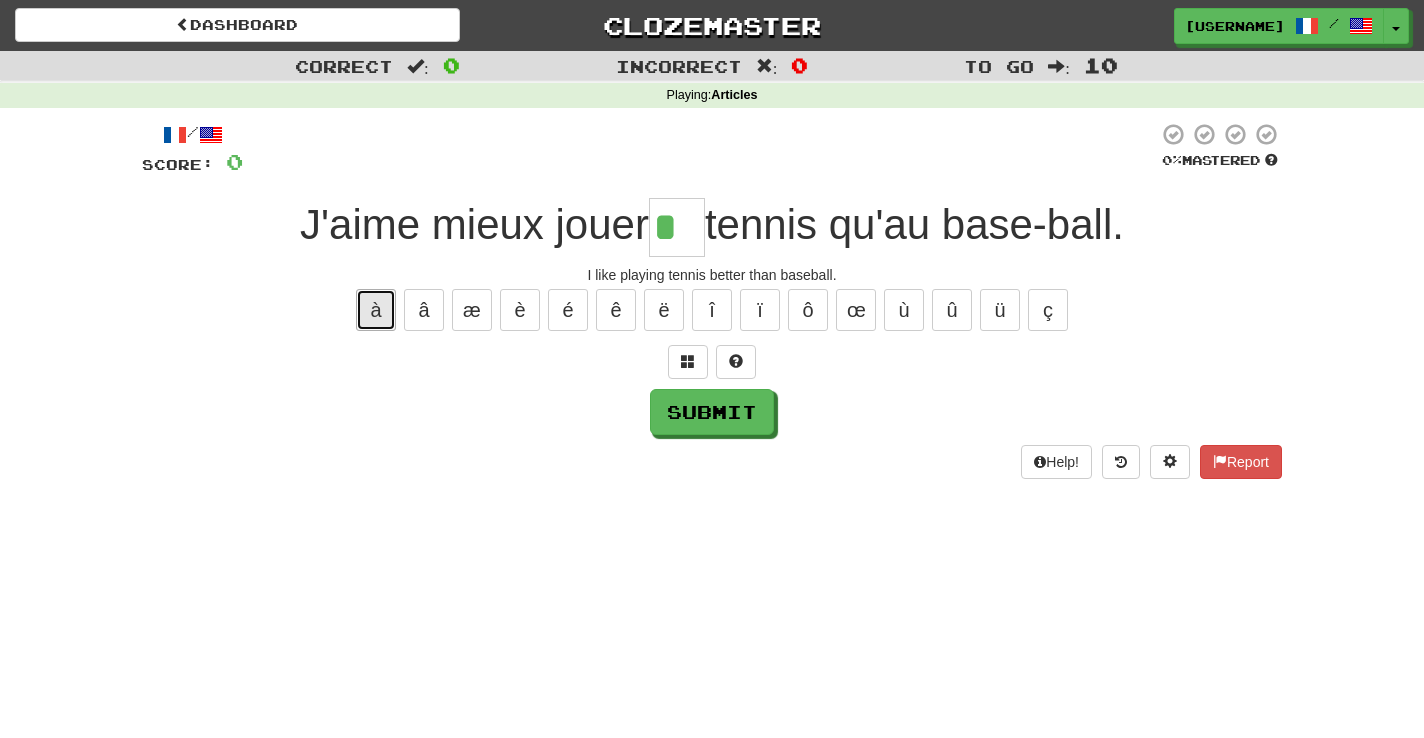 click on "à" at bounding box center (376, 310) 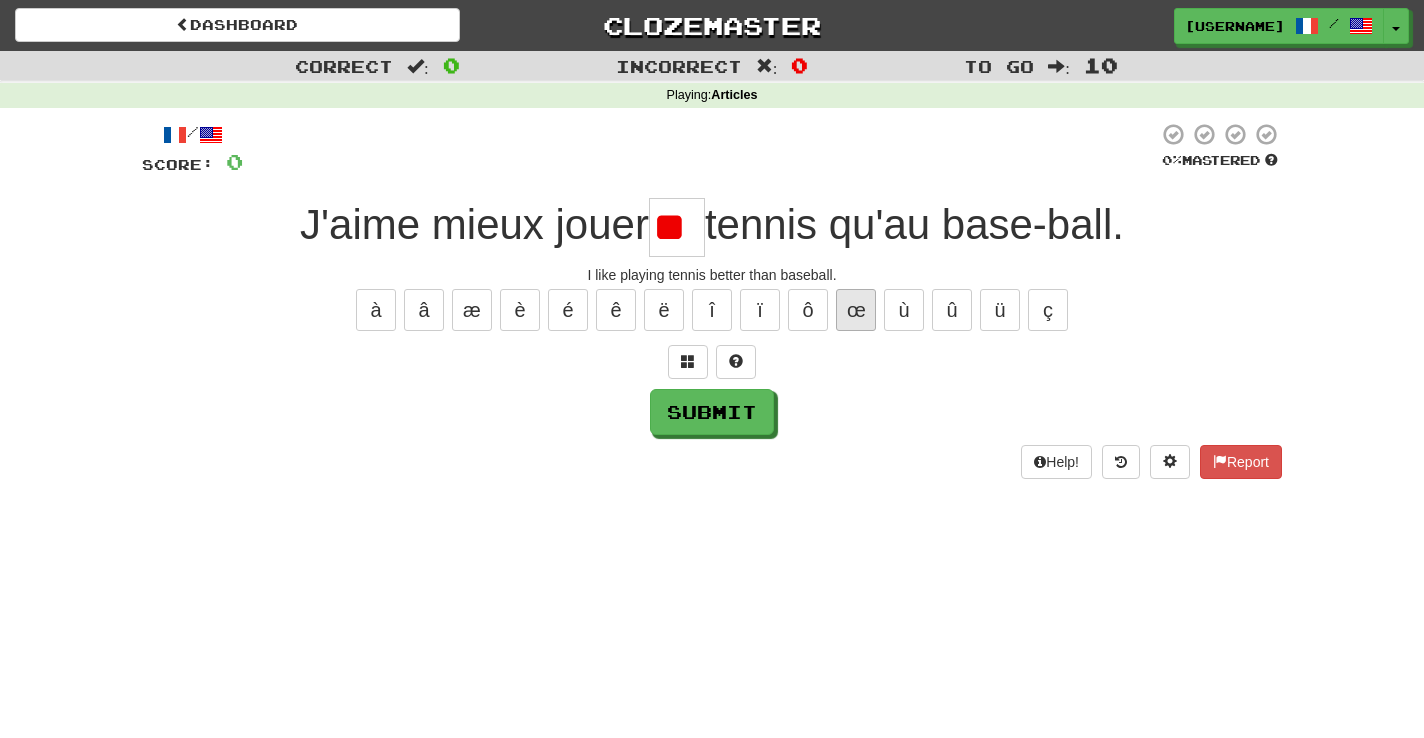 type on "*" 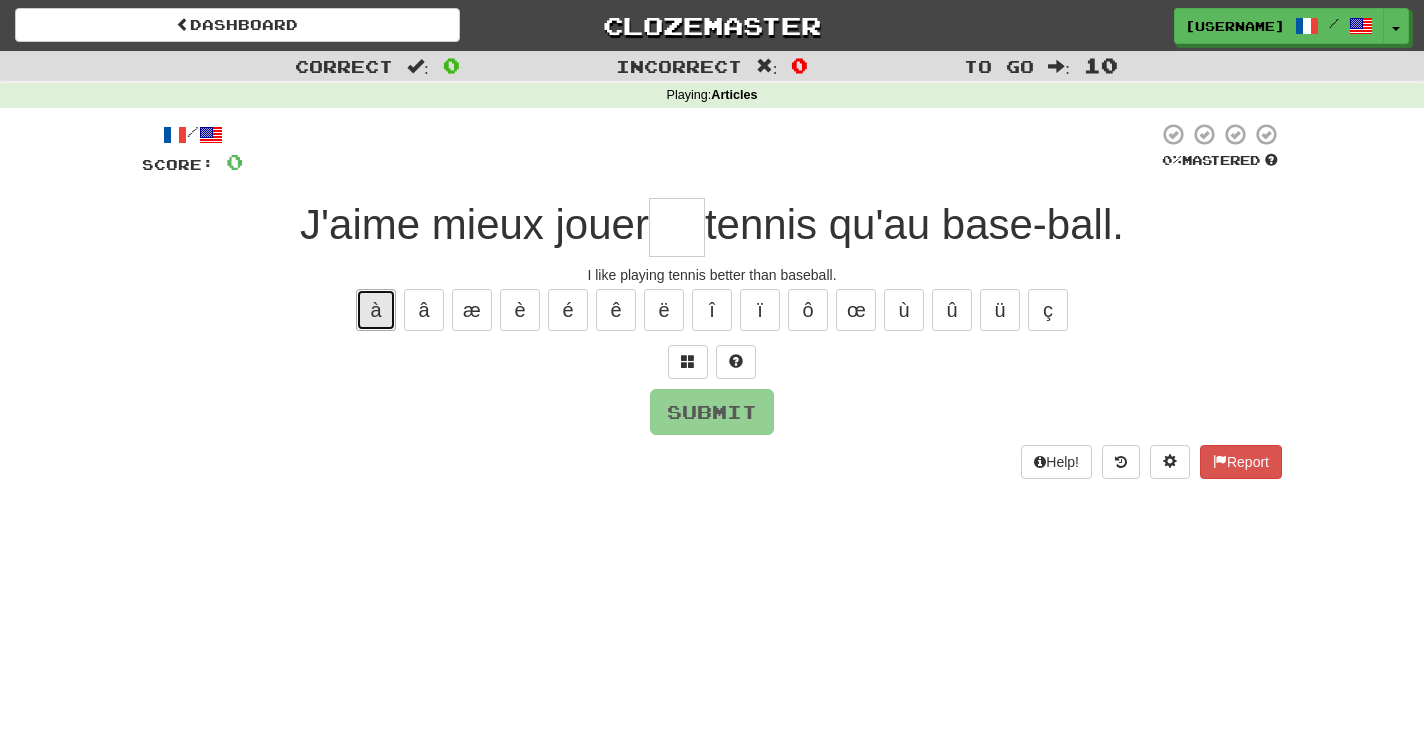 click on "à" at bounding box center [376, 310] 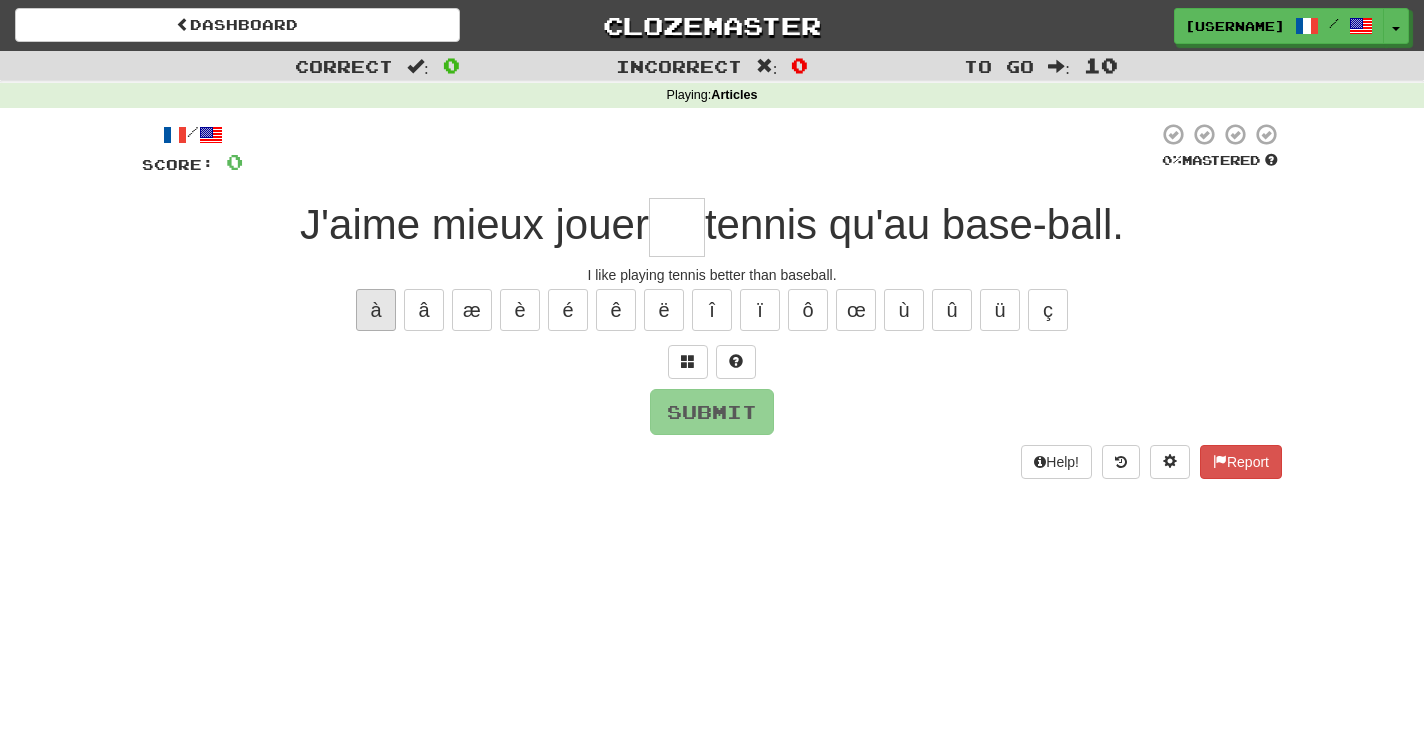 type on "*" 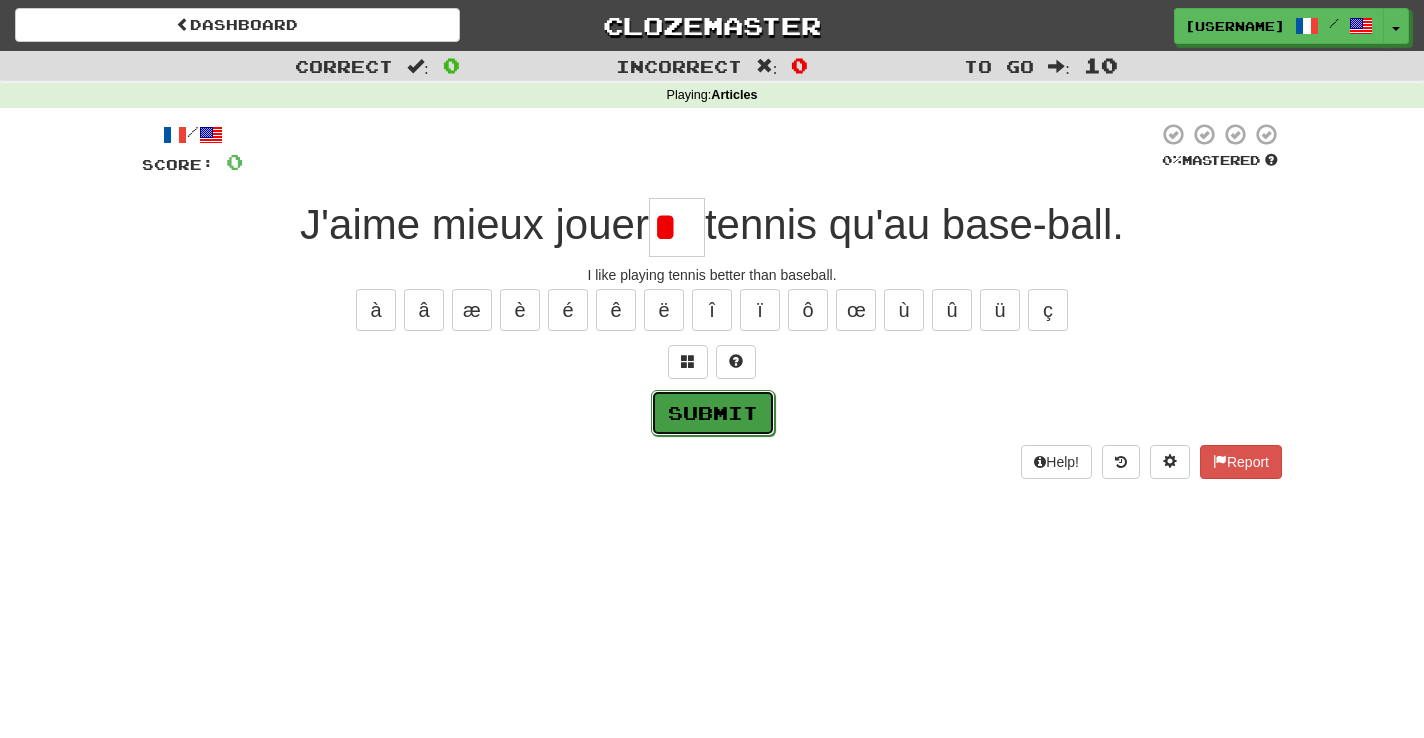 click on "Submit" at bounding box center (713, 413) 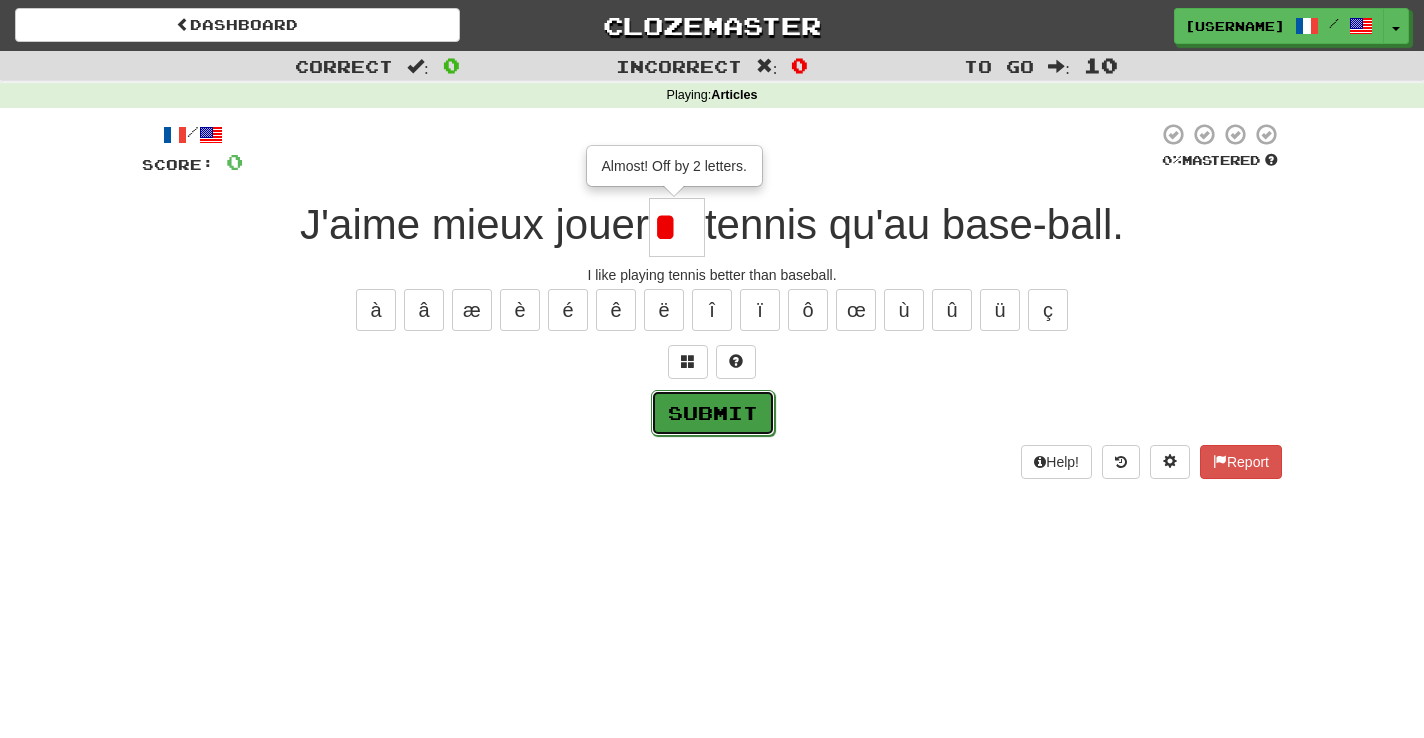 type 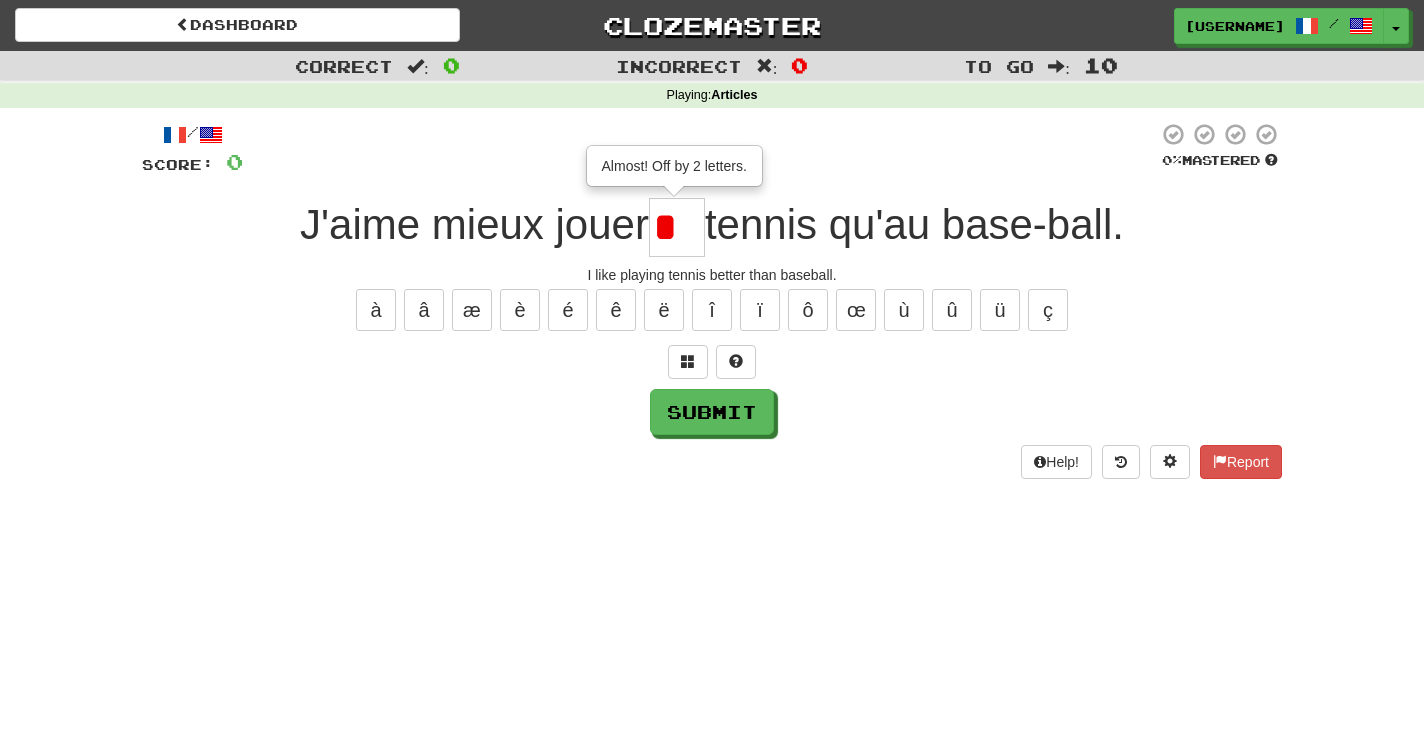 click on "*" at bounding box center (677, 227) 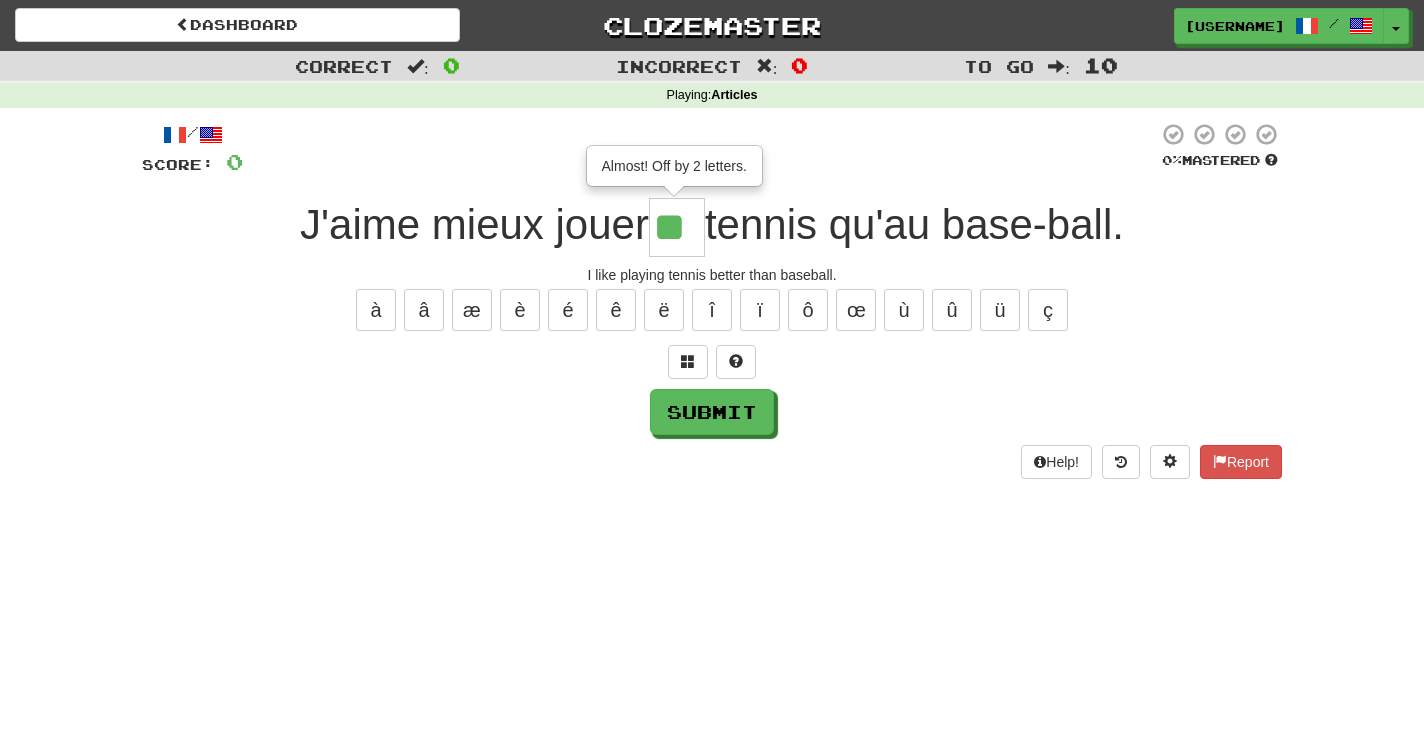 type on "**" 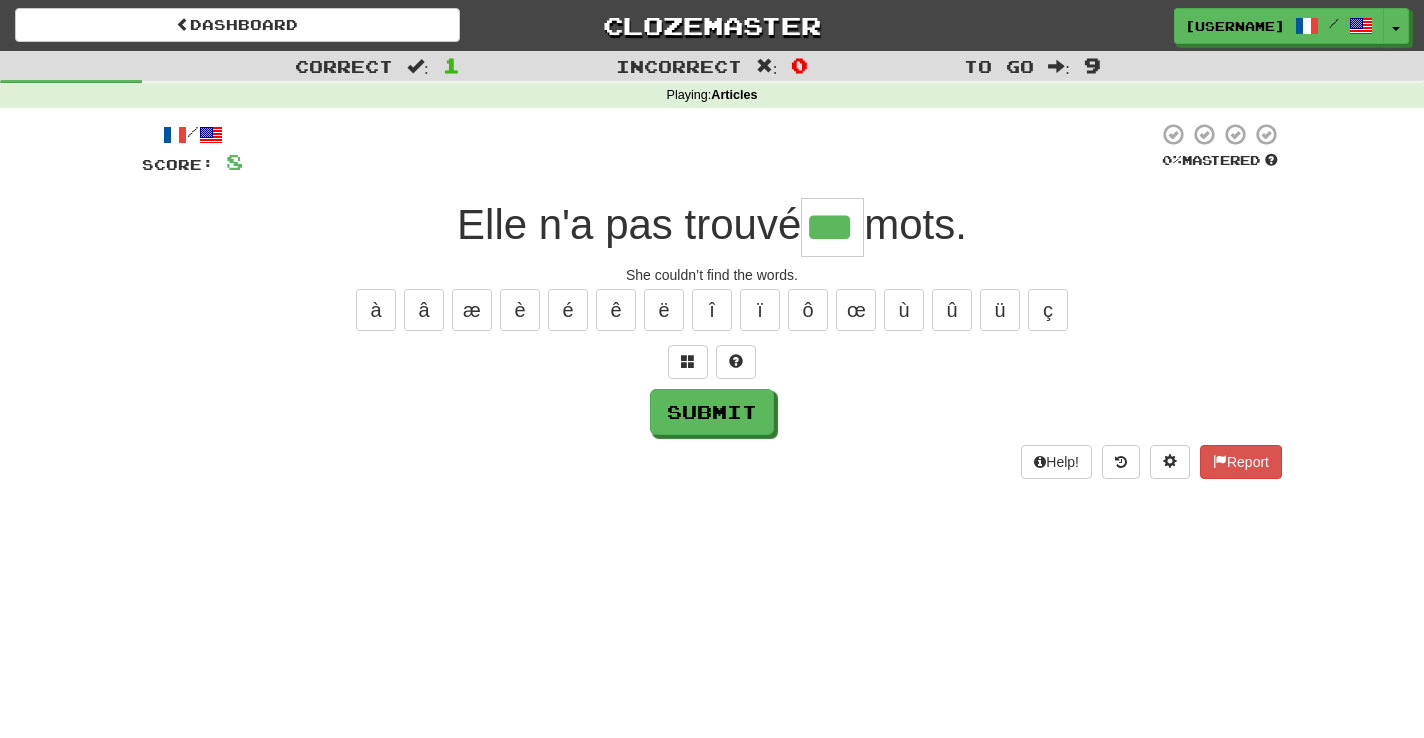 type on "***" 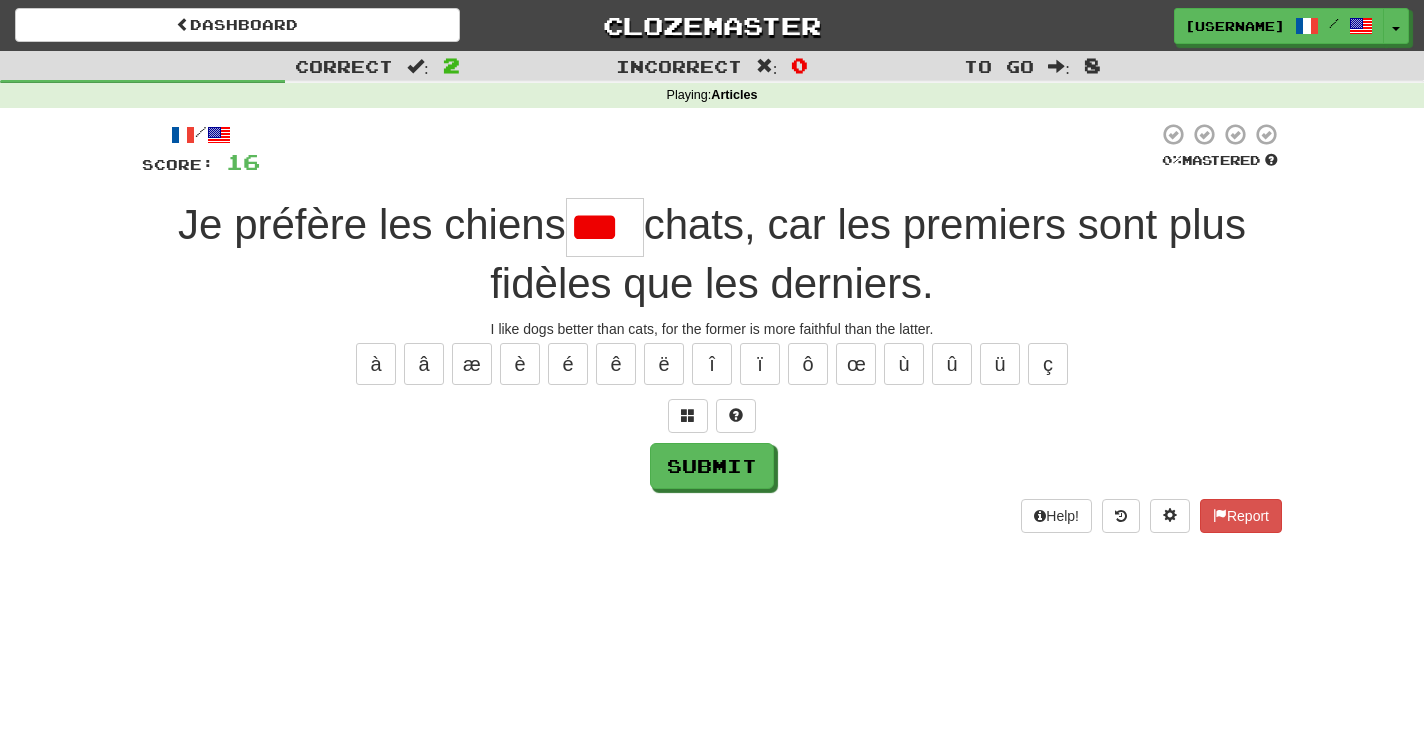 scroll, scrollTop: 0, scrollLeft: 1, axis: horizontal 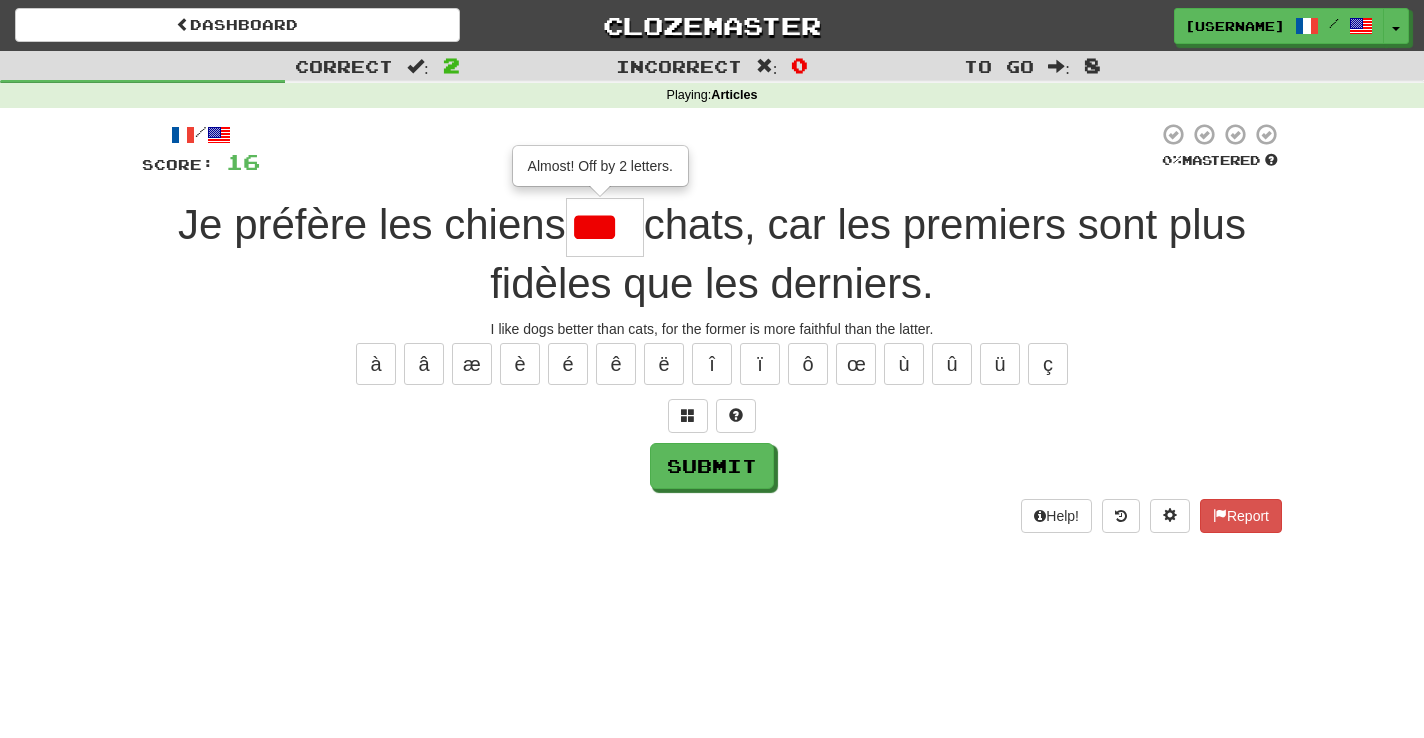 type on "***" 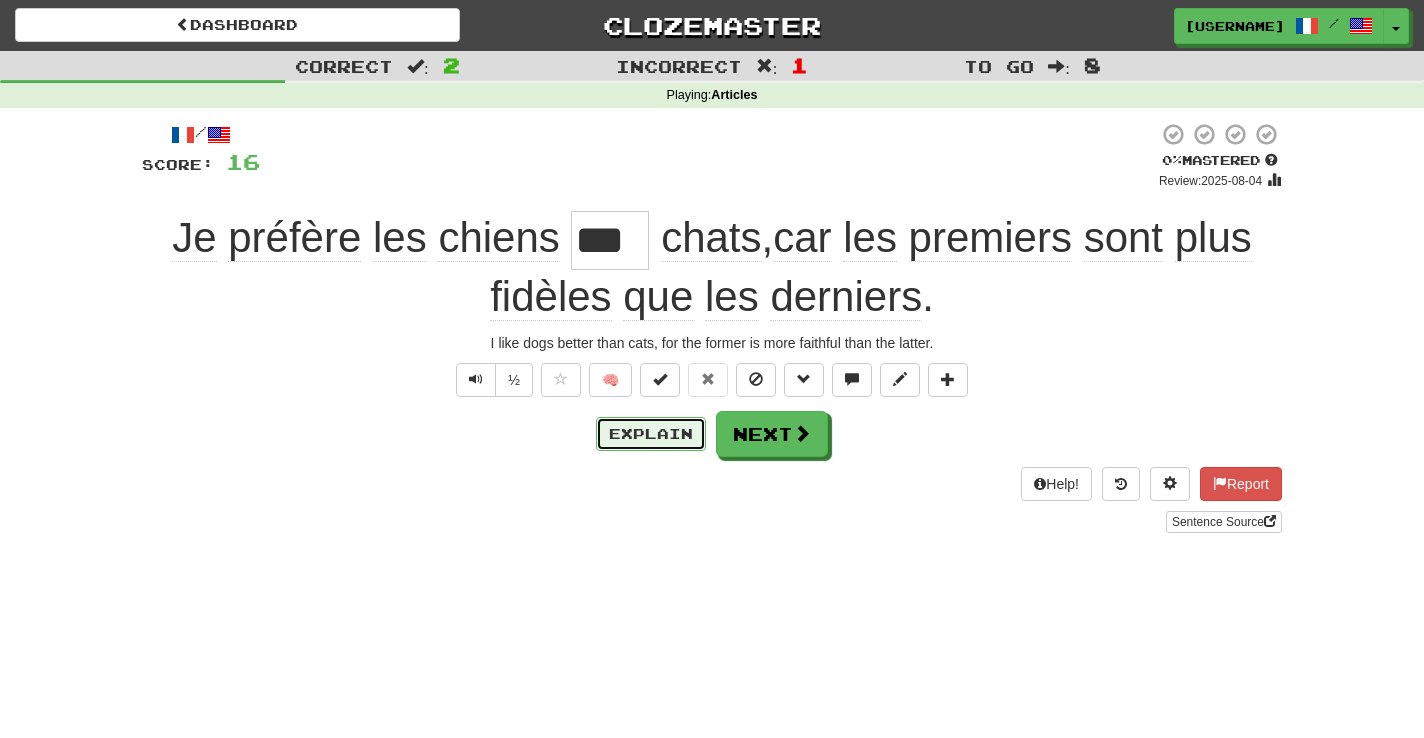 click on "Explain" at bounding box center [651, 434] 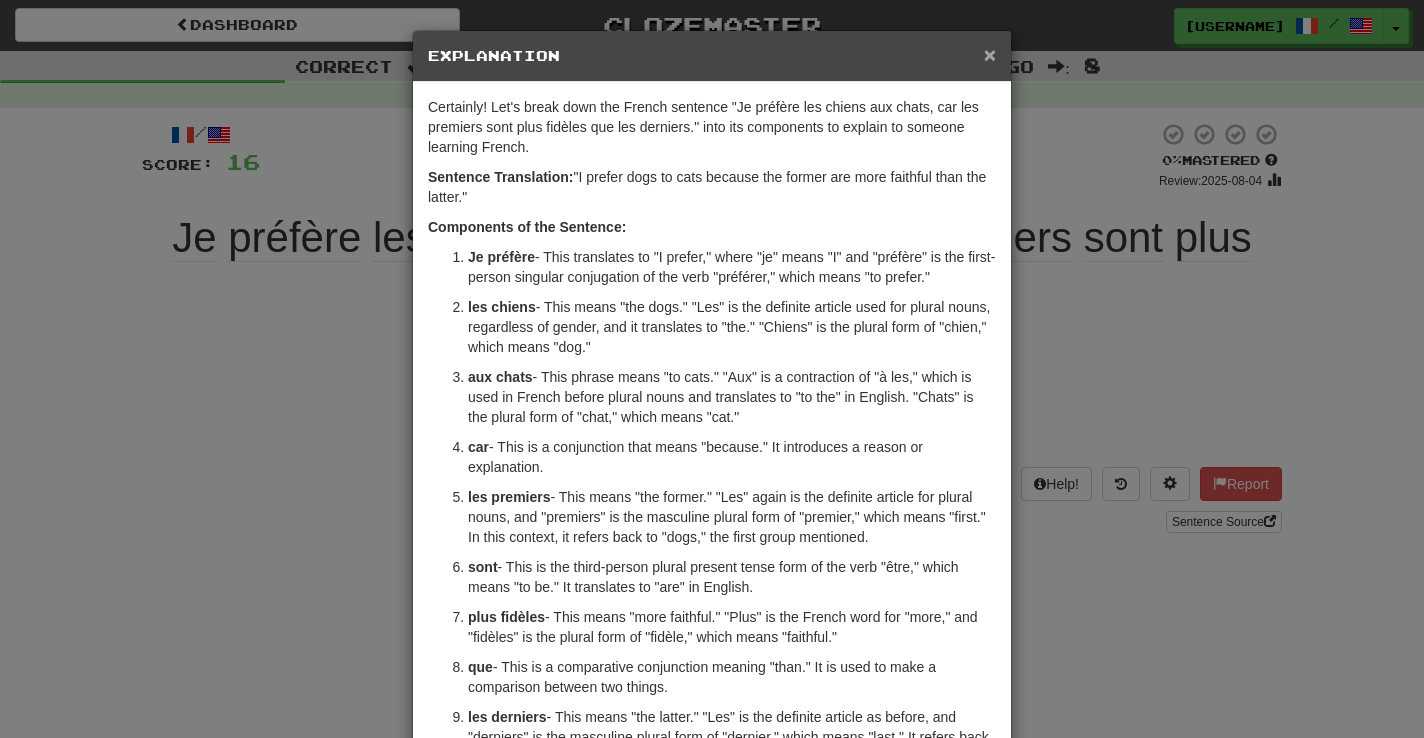 click on "×" at bounding box center [990, 54] 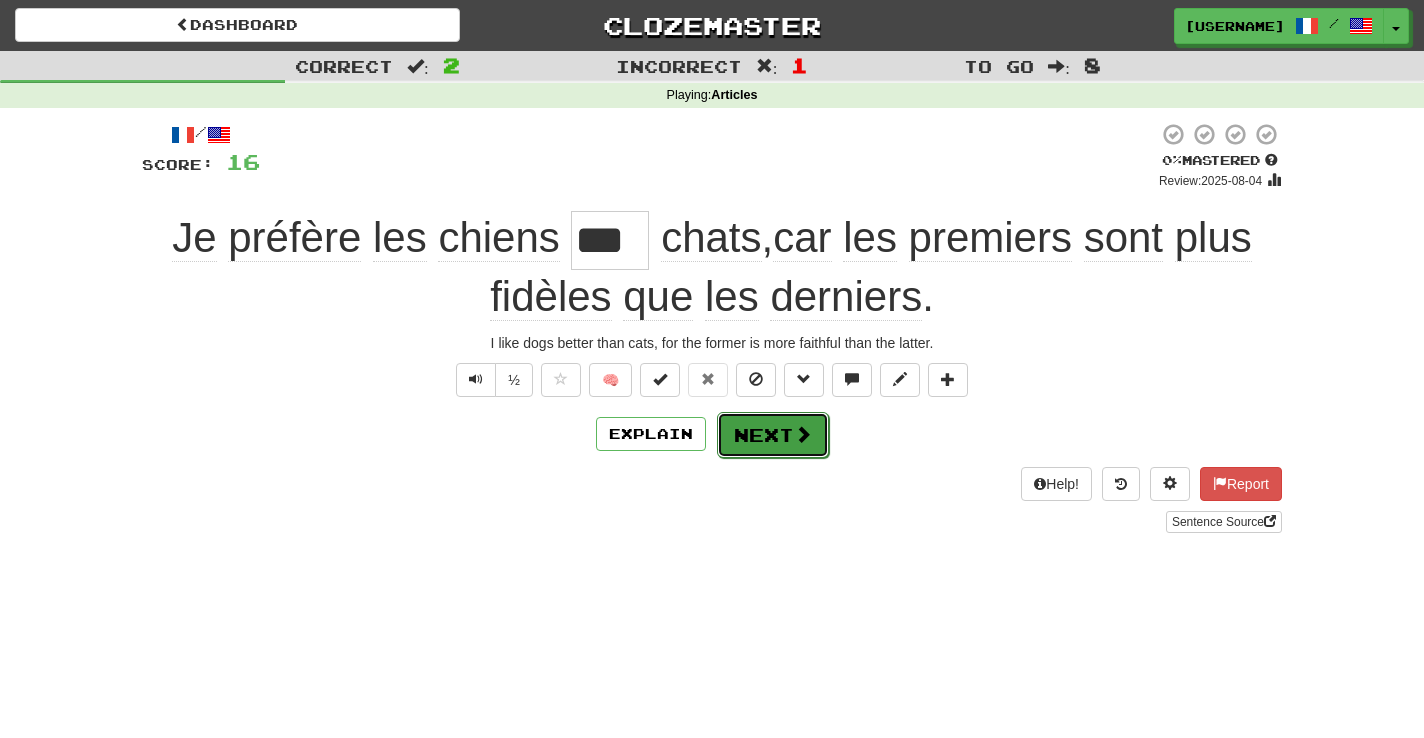 click on "Next" at bounding box center [773, 435] 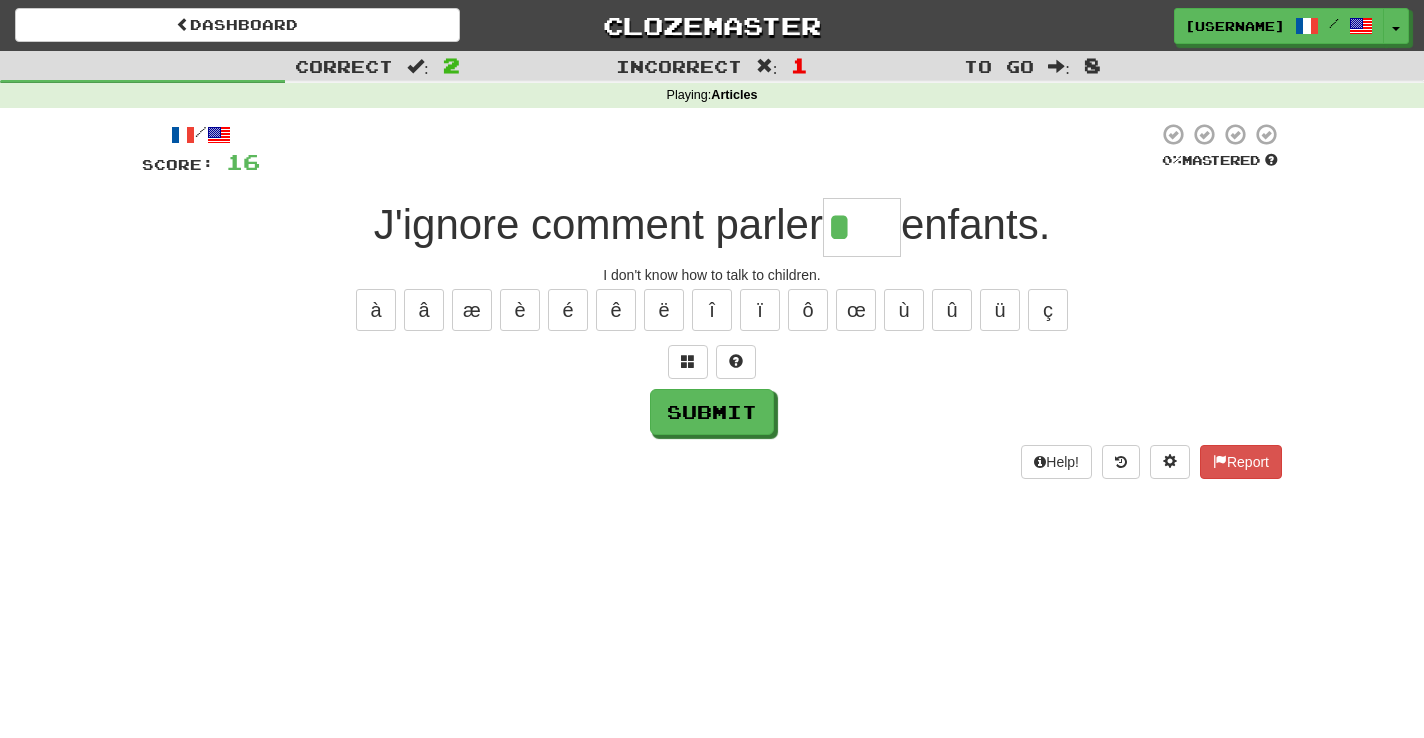 type on "*" 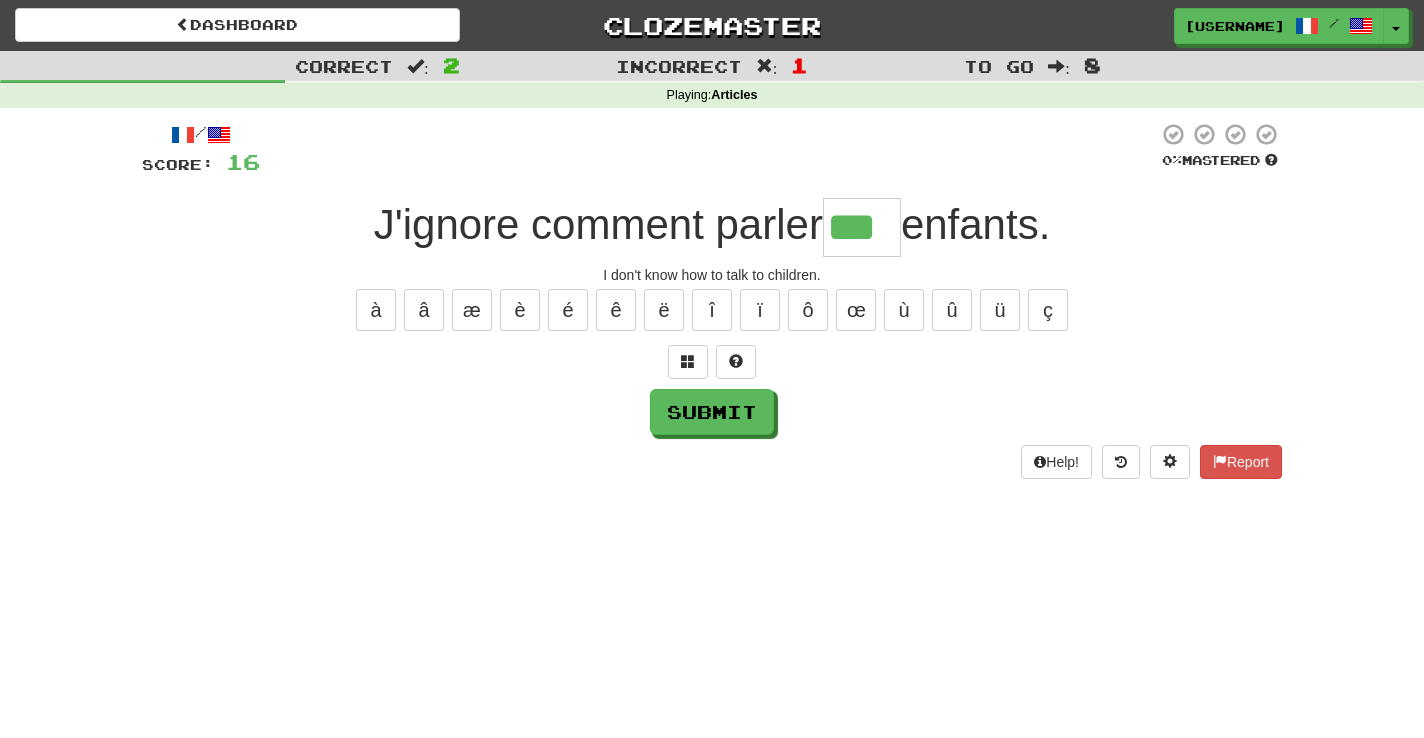 type on "***" 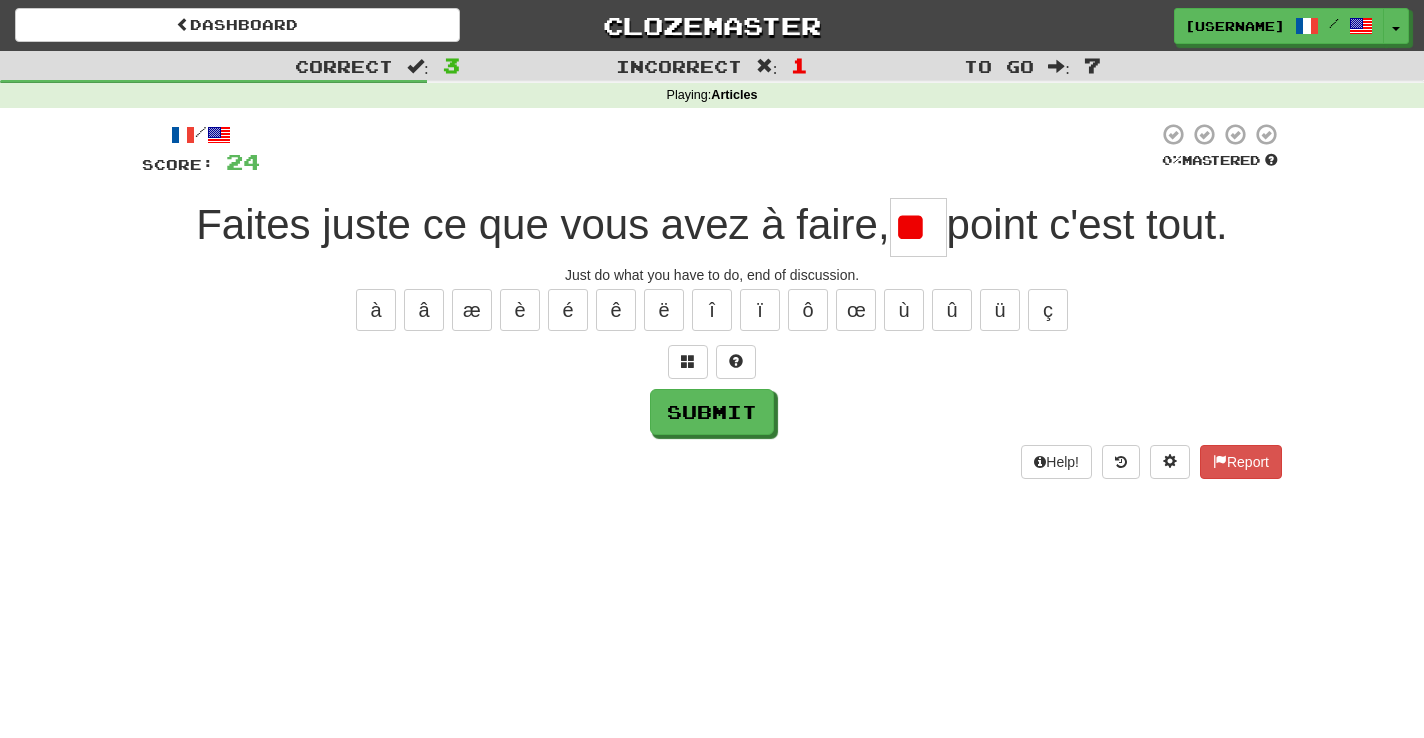 type on "*" 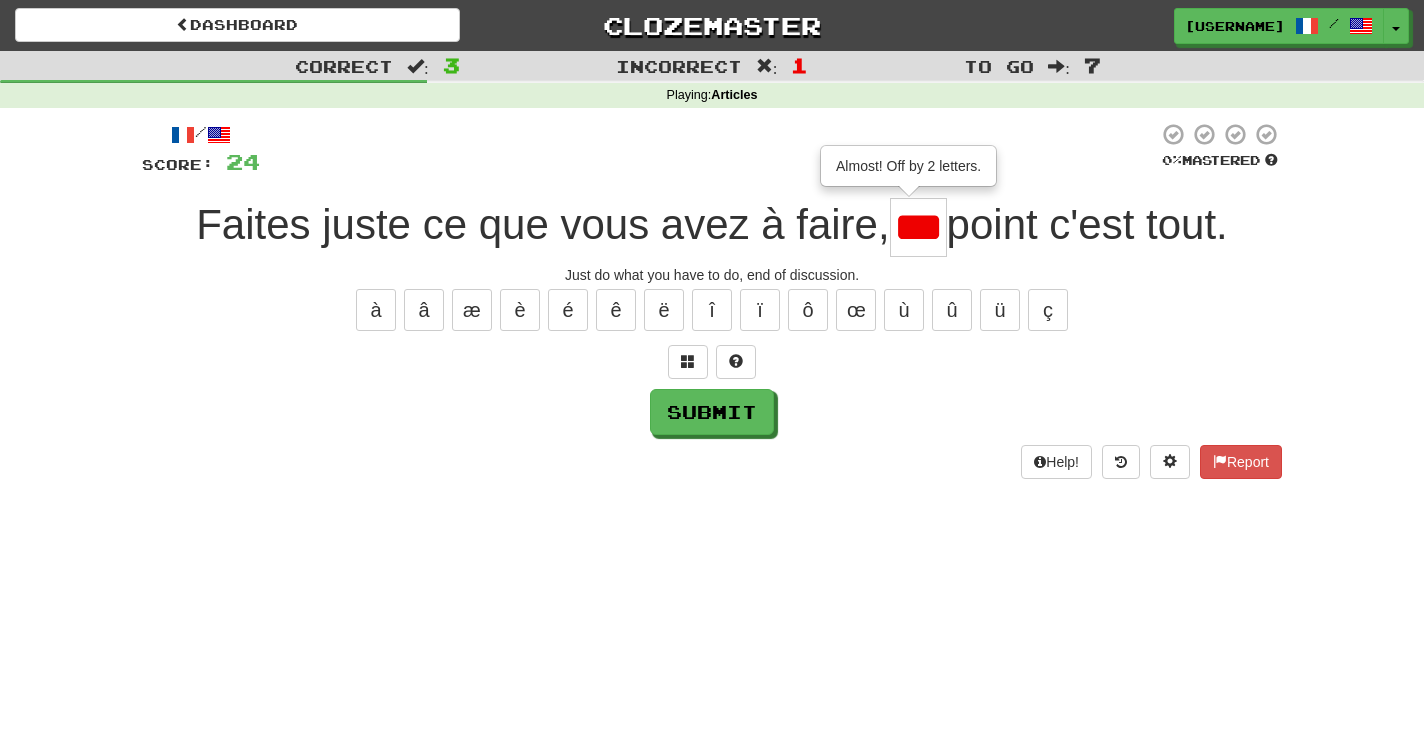 type on "**" 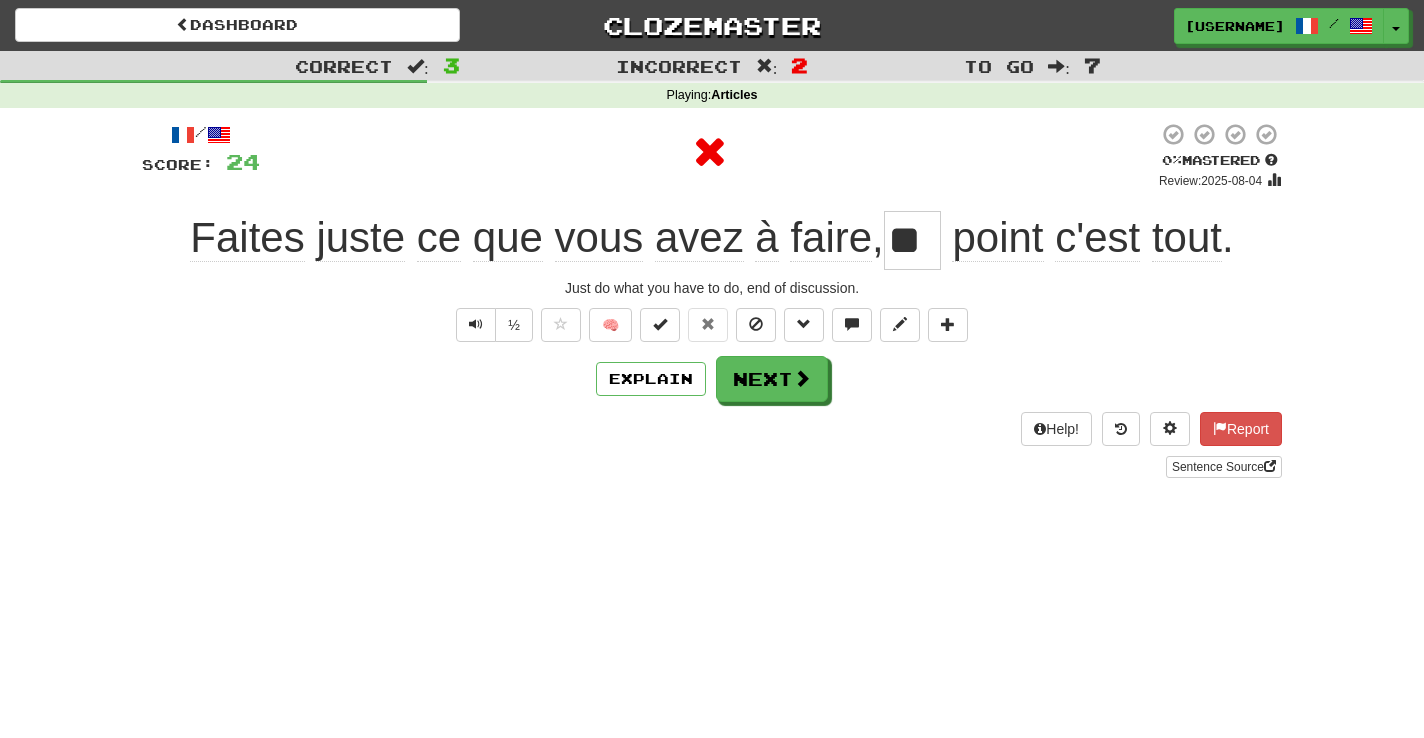 click on "Dashboard
Clozemaster
OldGlitter865
/
Toggle Dropdown
Dashboard
Leaderboard
Activity Feed
Notifications
Profile
Discussions
Français
/
English
Streak:
1
Review:
0
Points Today: 120
Languages
Account
Logout
OldGlitter865
/
Toggle Dropdown
Dashboard
Leaderboard
Activity Feed
Notifications
Profile
Discussions
Français
/
English
Streak:
1
Review:
0
Points Today: 120
Languages
Account
Logout
clozemaster
Correct   :   3 Incorrect   :   2 To go   :   7 Playing :  Articles  /  Score:   24 0 %  Mastered Review:  2025-08-04 Faites   juste   ce   que   vous   avez   à   faire ,  **   point   c'est   tout . ½ 🧠 Explain Next" at bounding box center [712, 369] 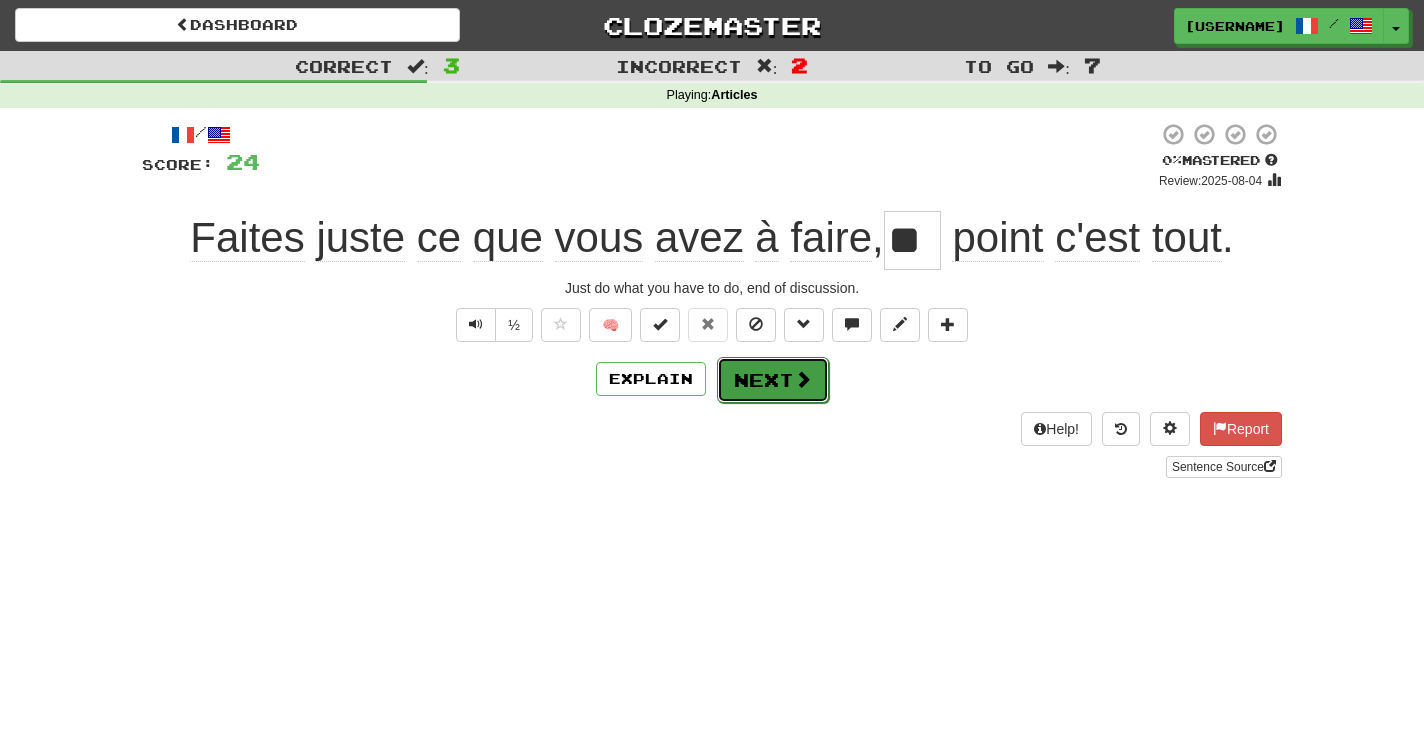click at bounding box center (803, 379) 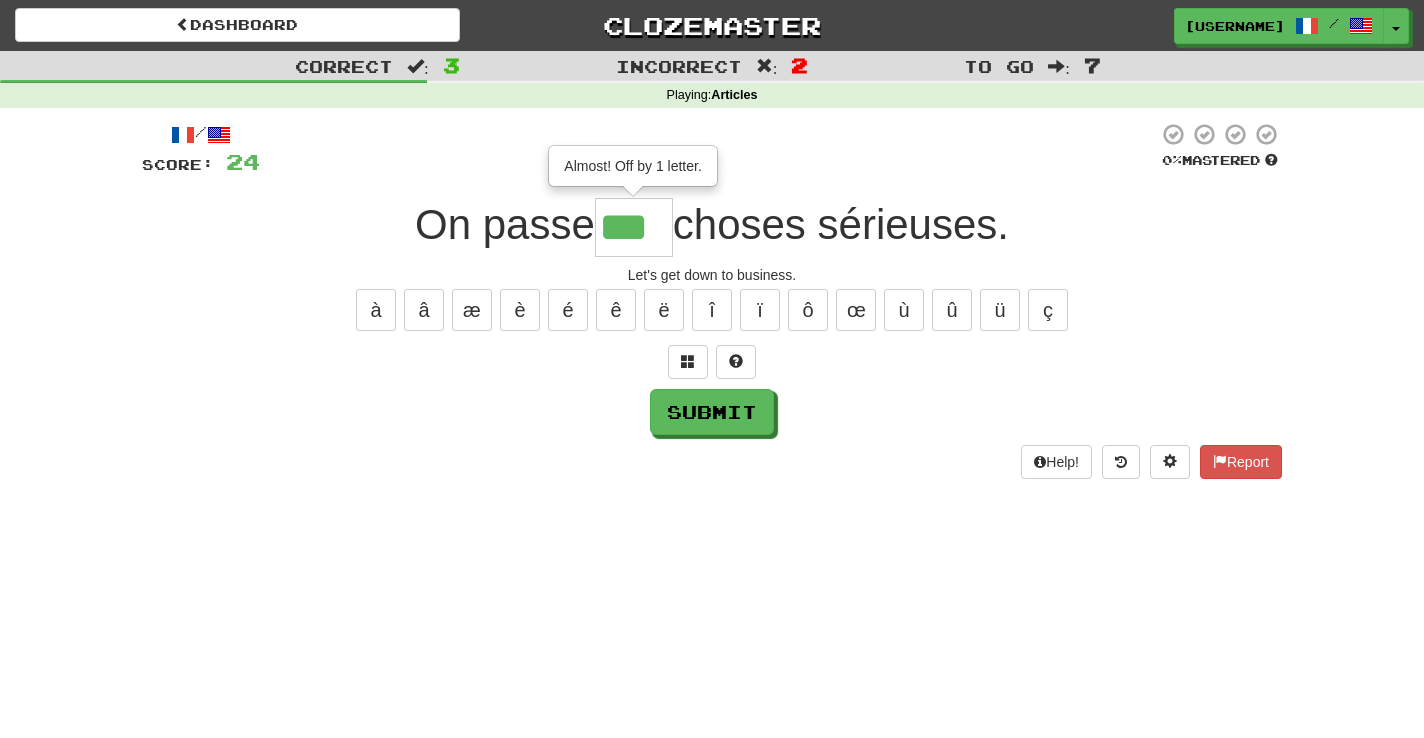 type on "***" 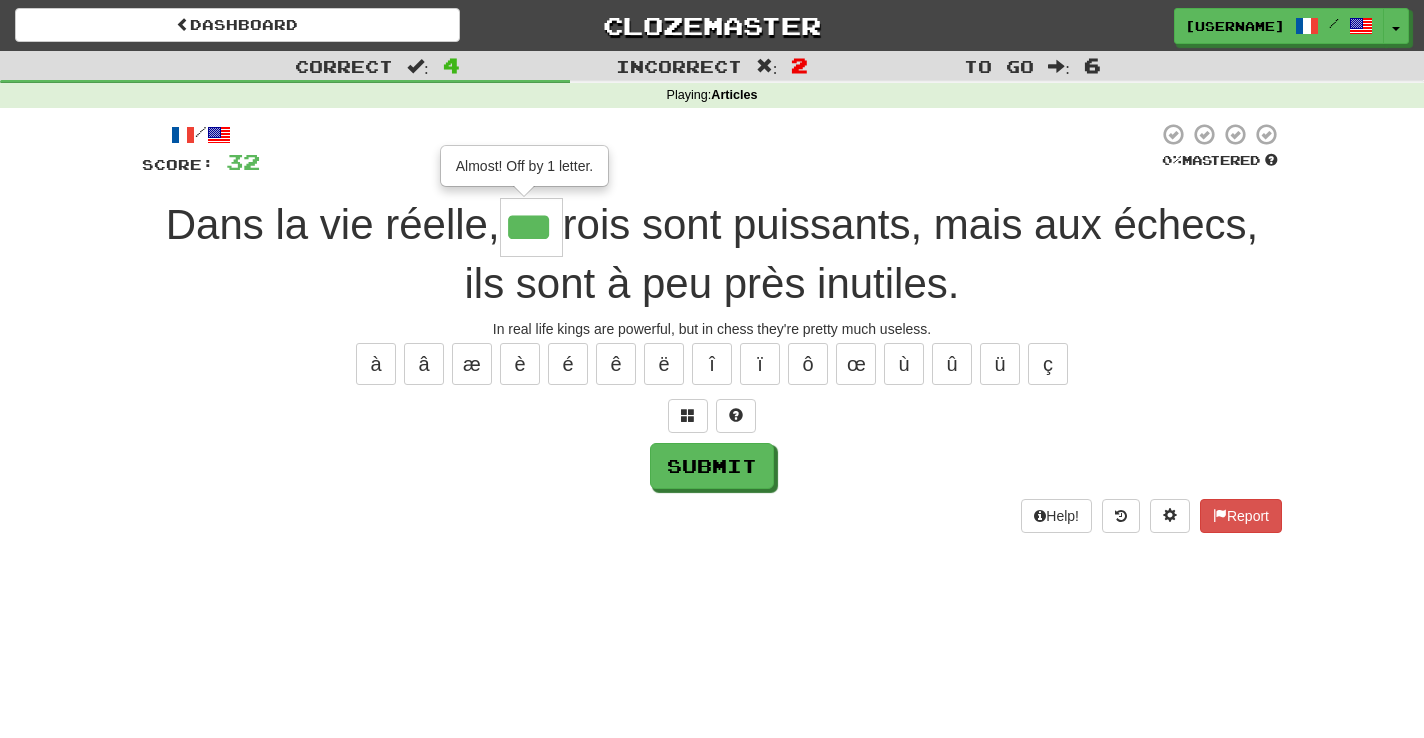 type on "***" 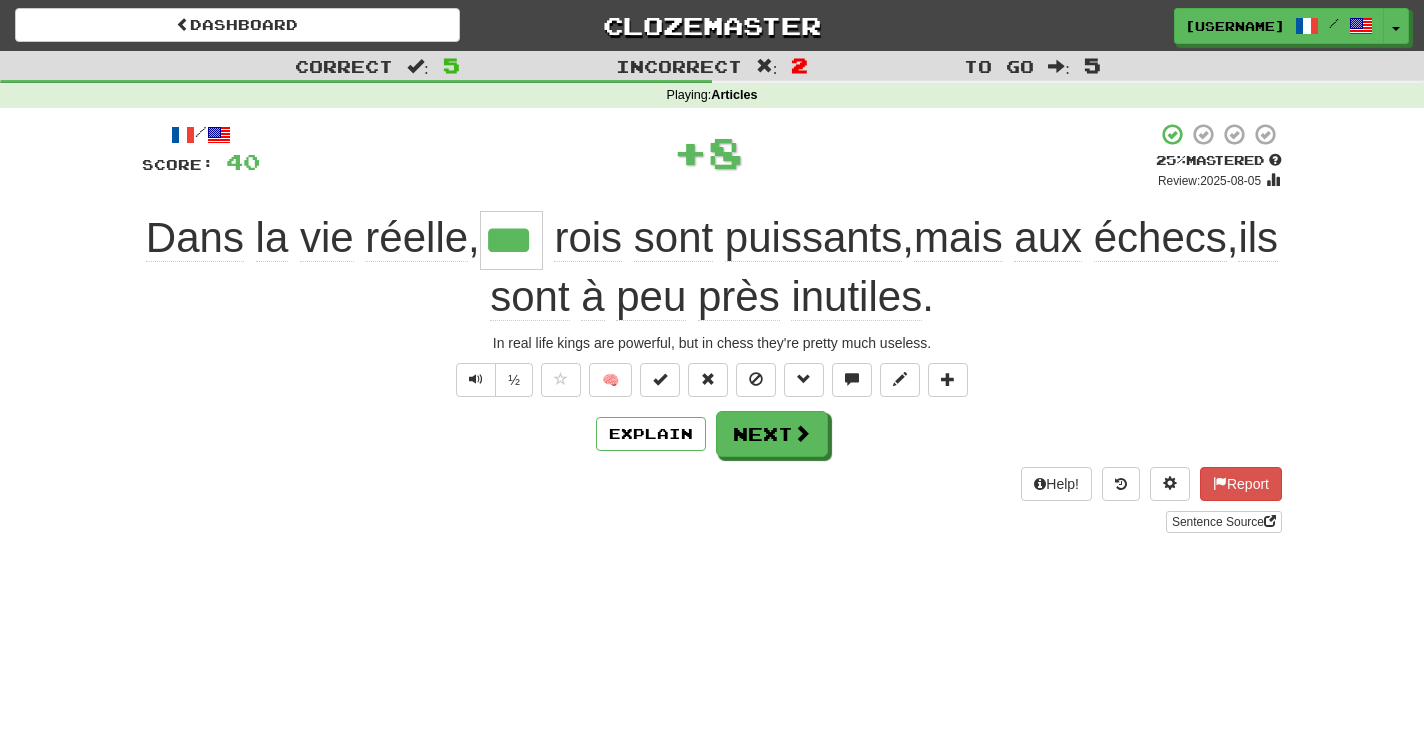 type 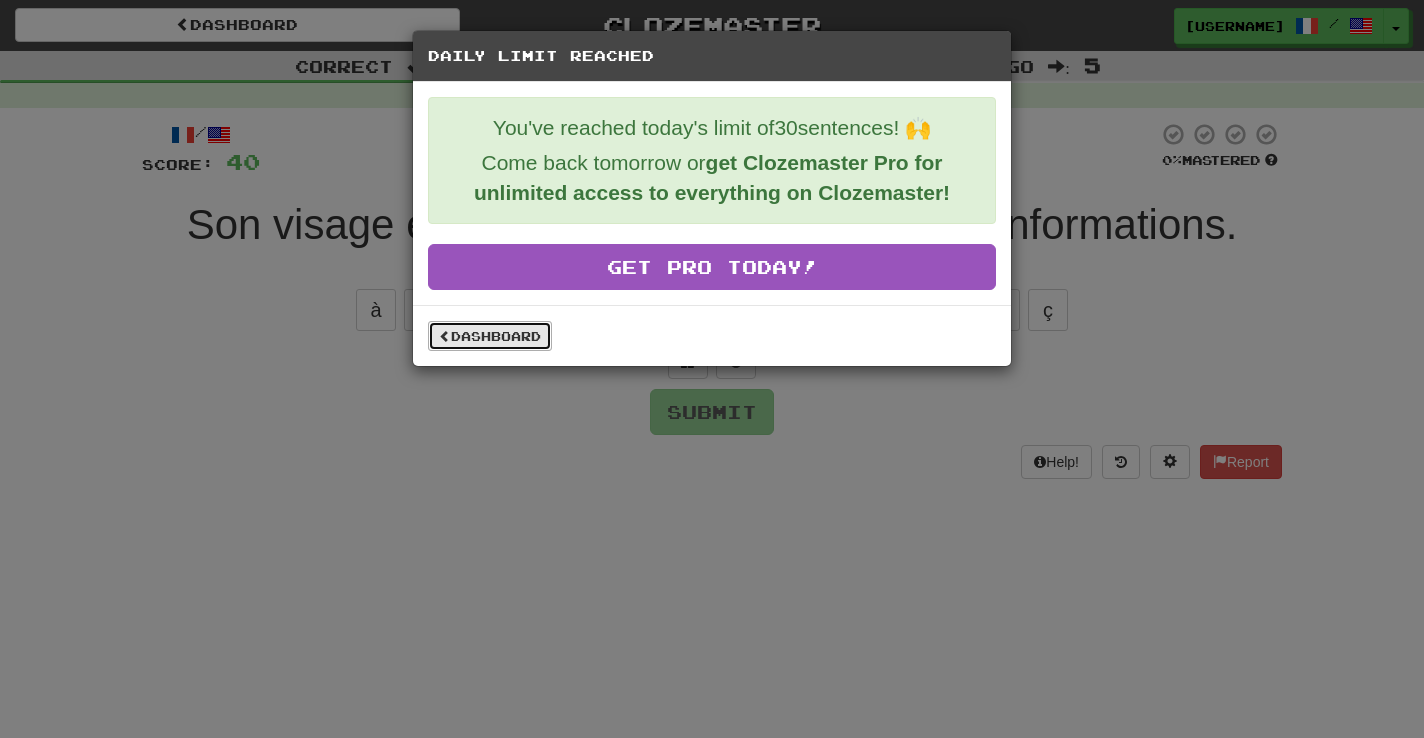 click on "Dashboard" at bounding box center (490, 336) 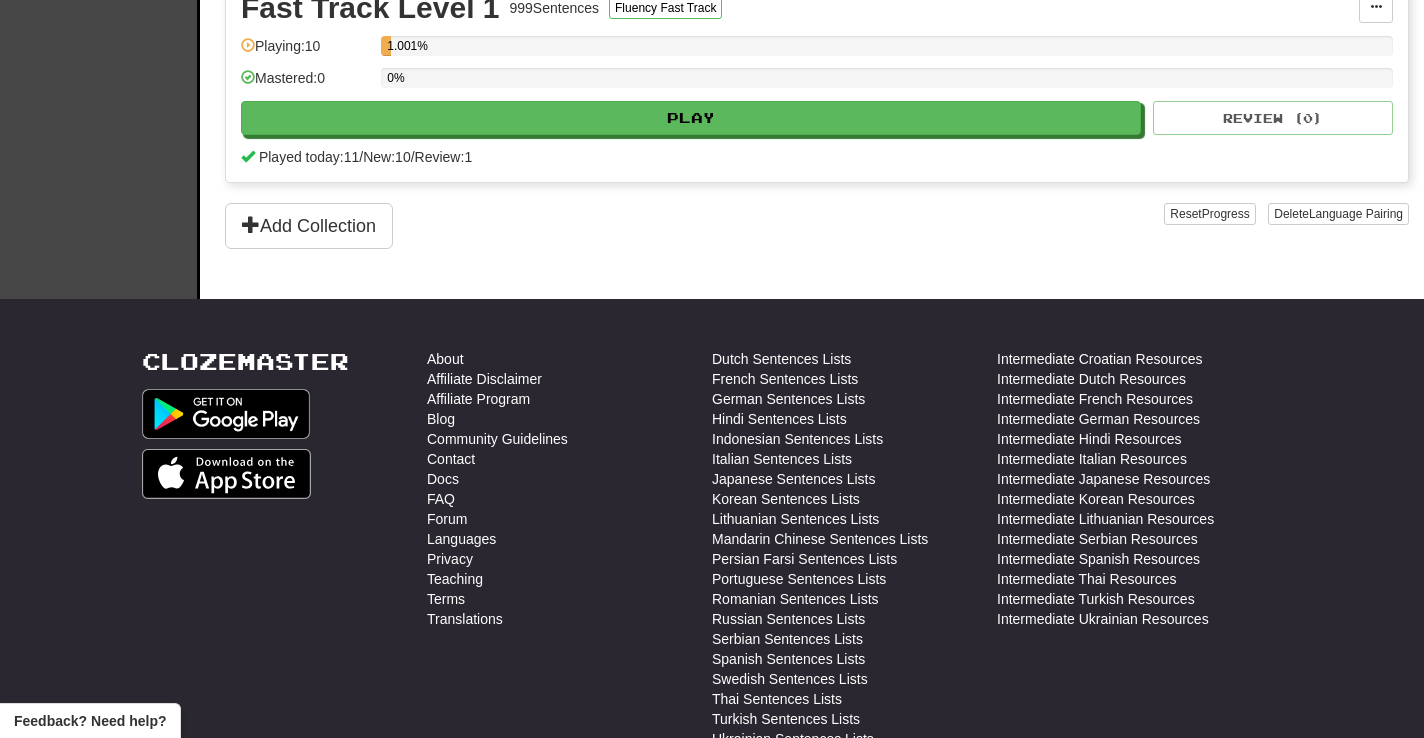 scroll, scrollTop: 920, scrollLeft: 0, axis: vertical 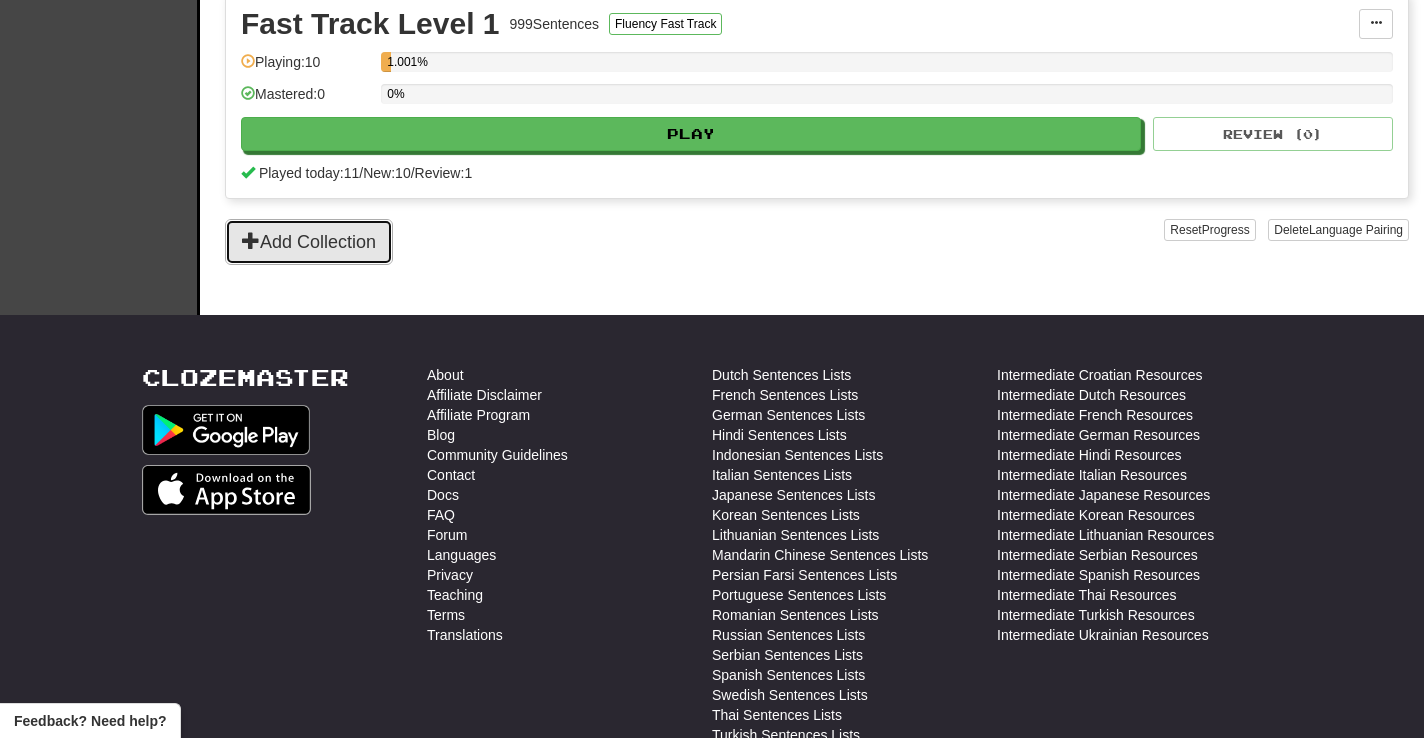 click on "Add Collection" at bounding box center (309, 242) 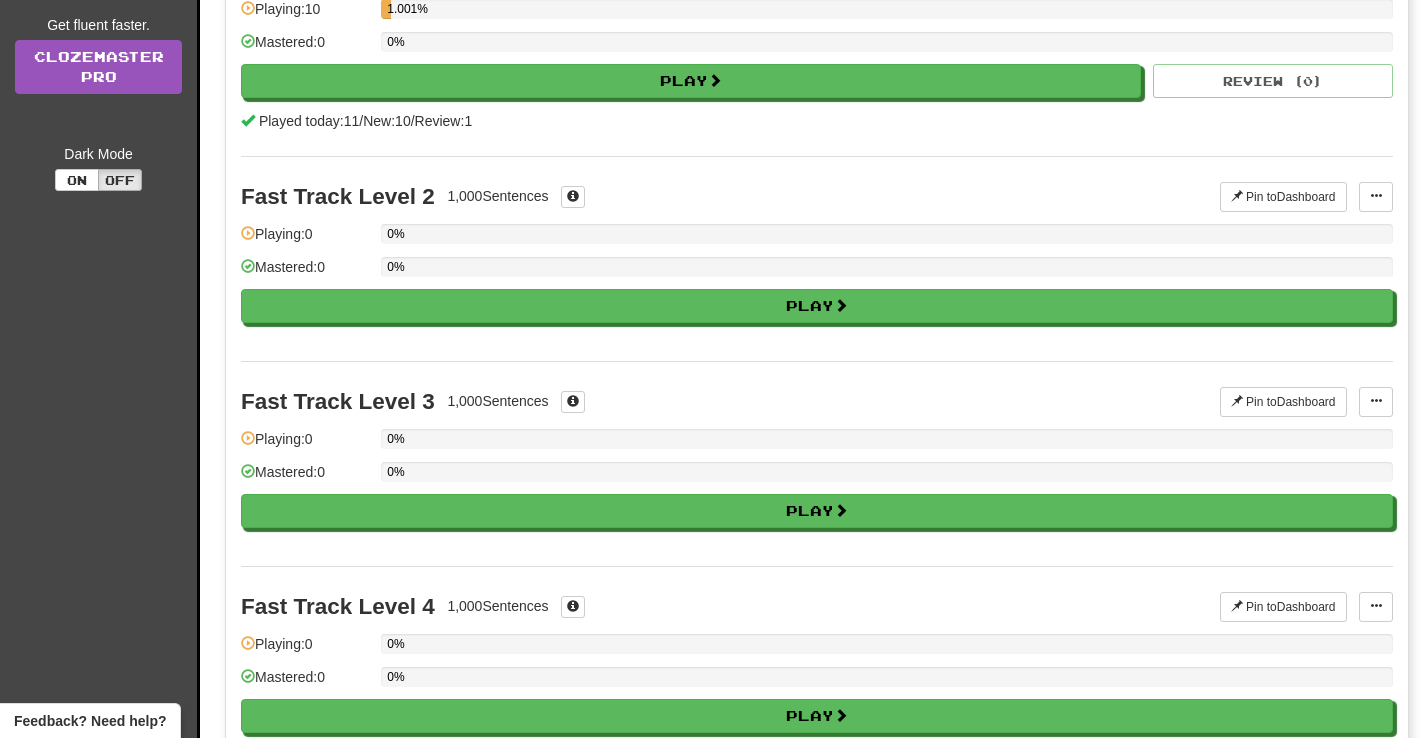 scroll, scrollTop: 0, scrollLeft: 0, axis: both 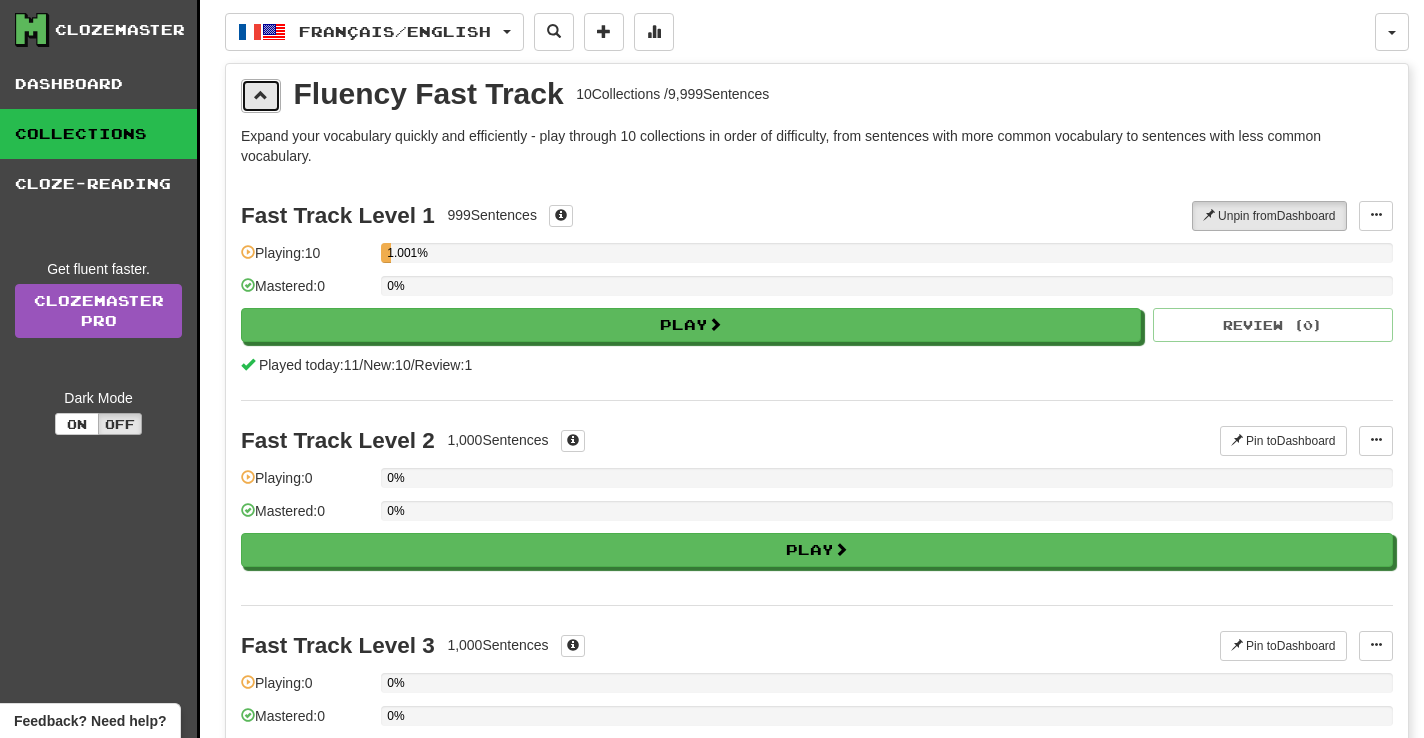 click at bounding box center [261, 96] 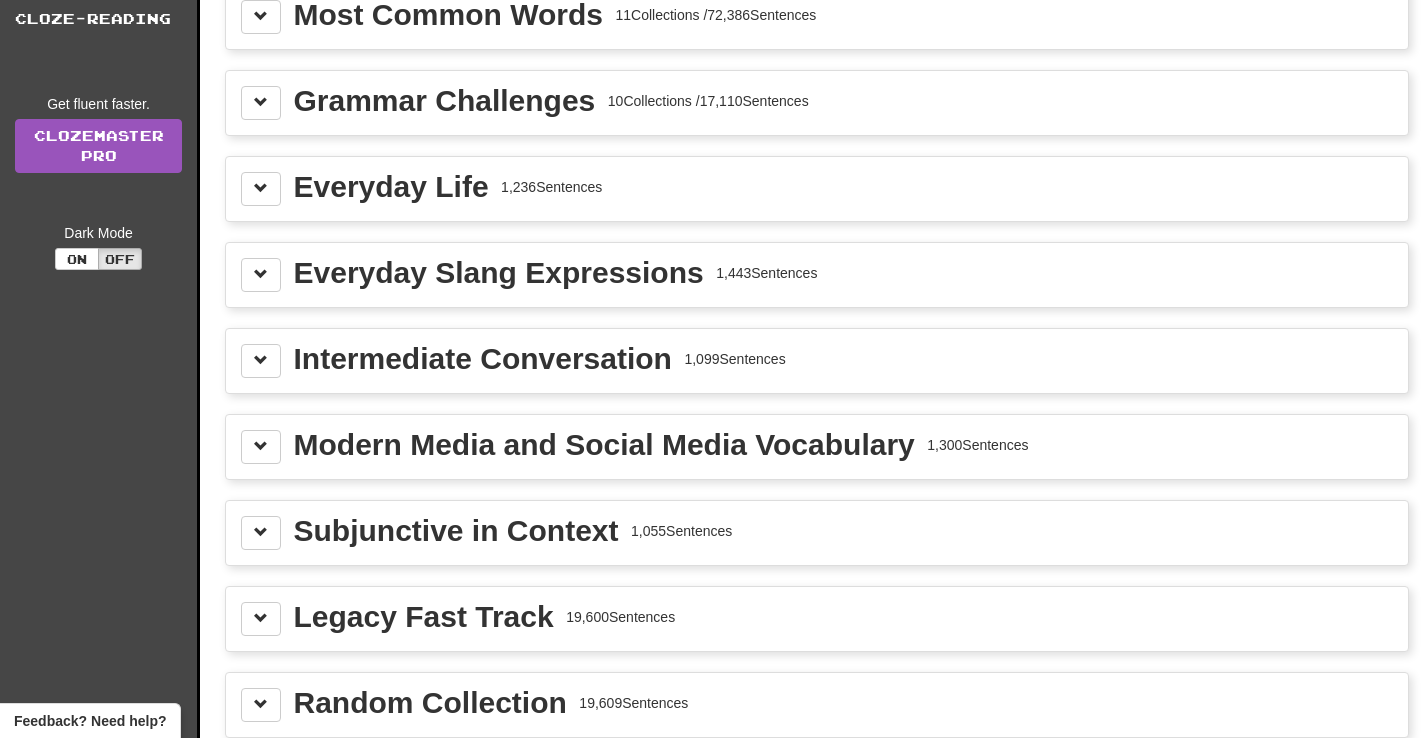 scroll, scrollTop: 172, scrollLeft: 0, axis: vertical 